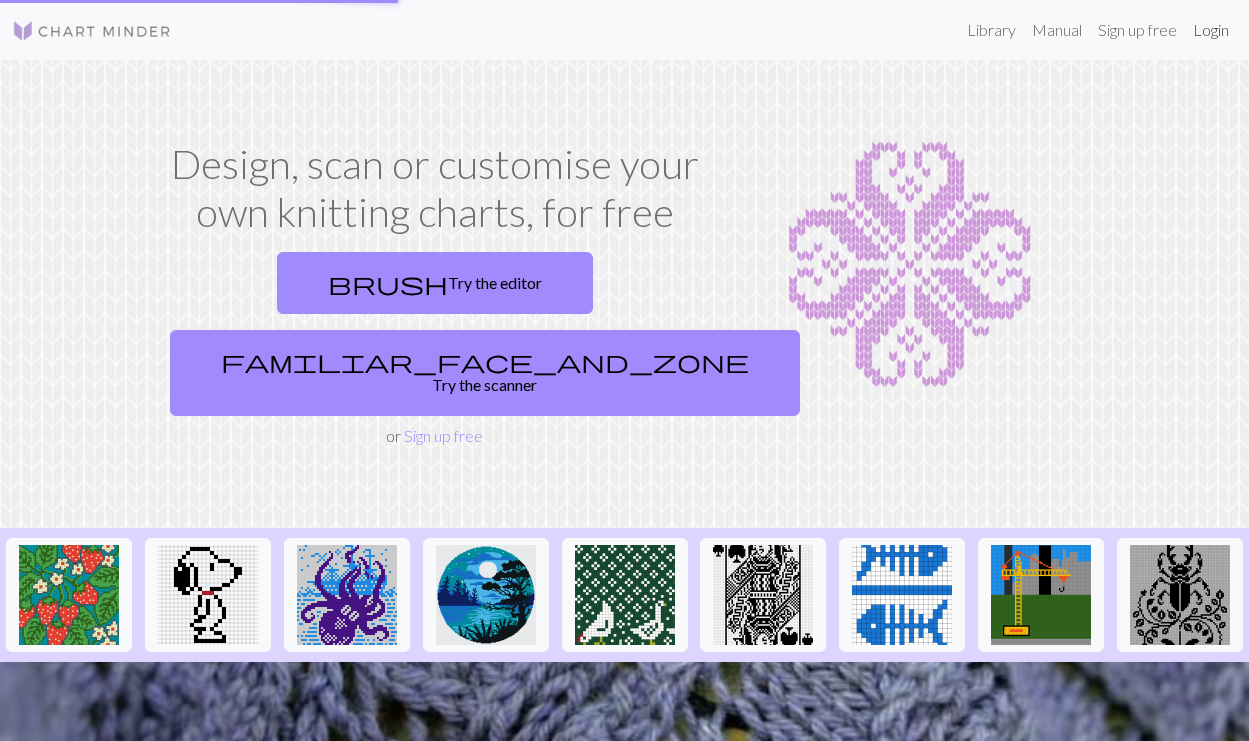 scroll, scrollTop: 0, scrollLeft: 0, axis: both 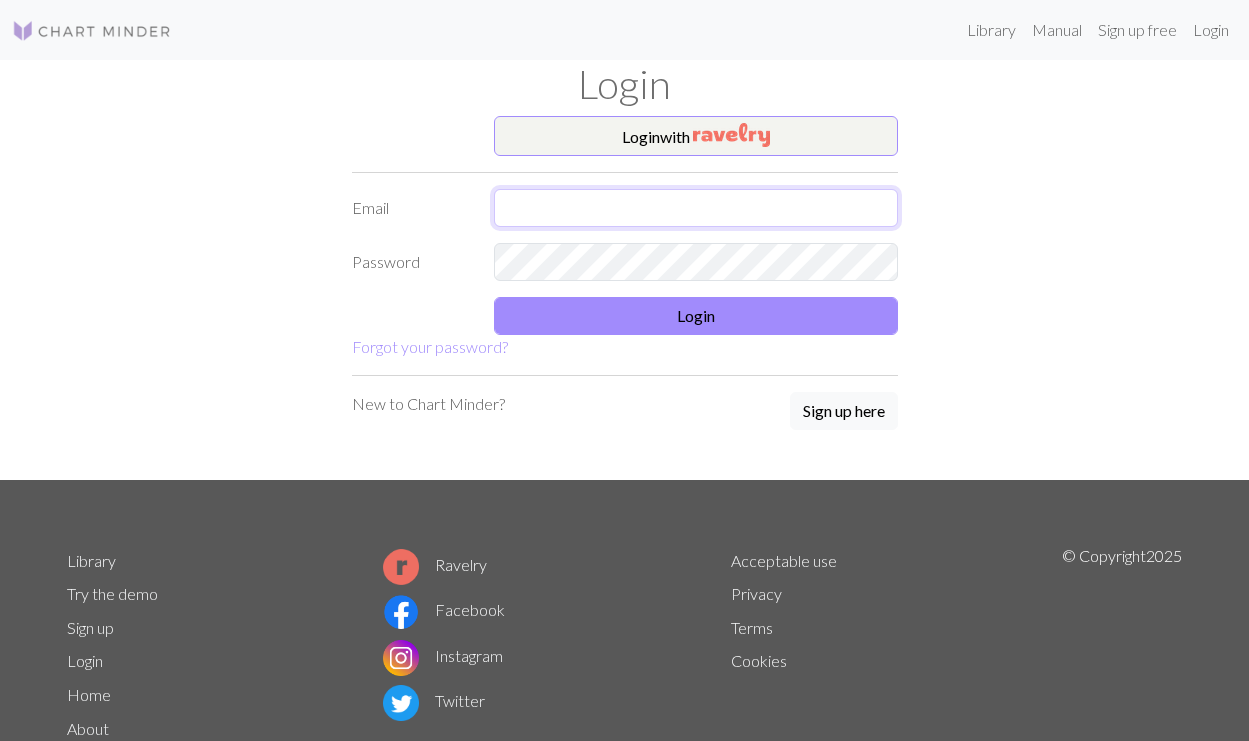 drag, startPoint x: 536, startPoint y: 211, endPoint x: 638, endPoint y: 213, distance: 102.01961 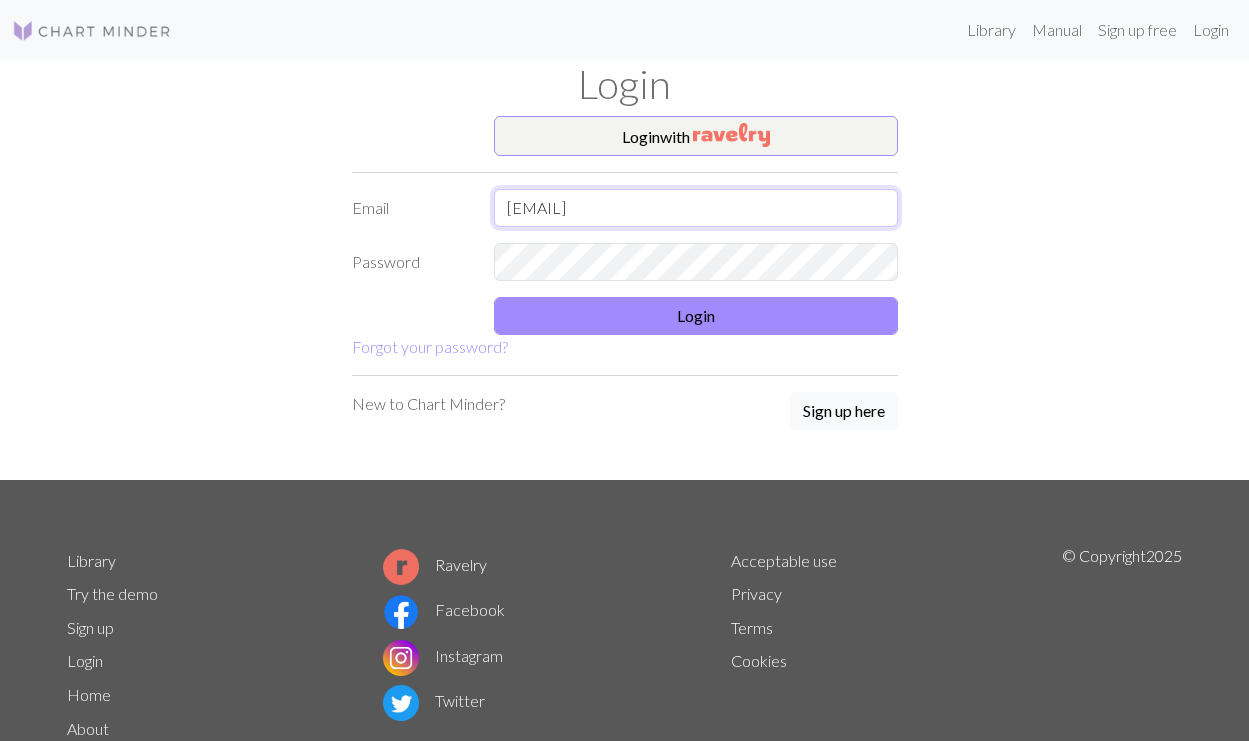 type on "[EMAIL]" 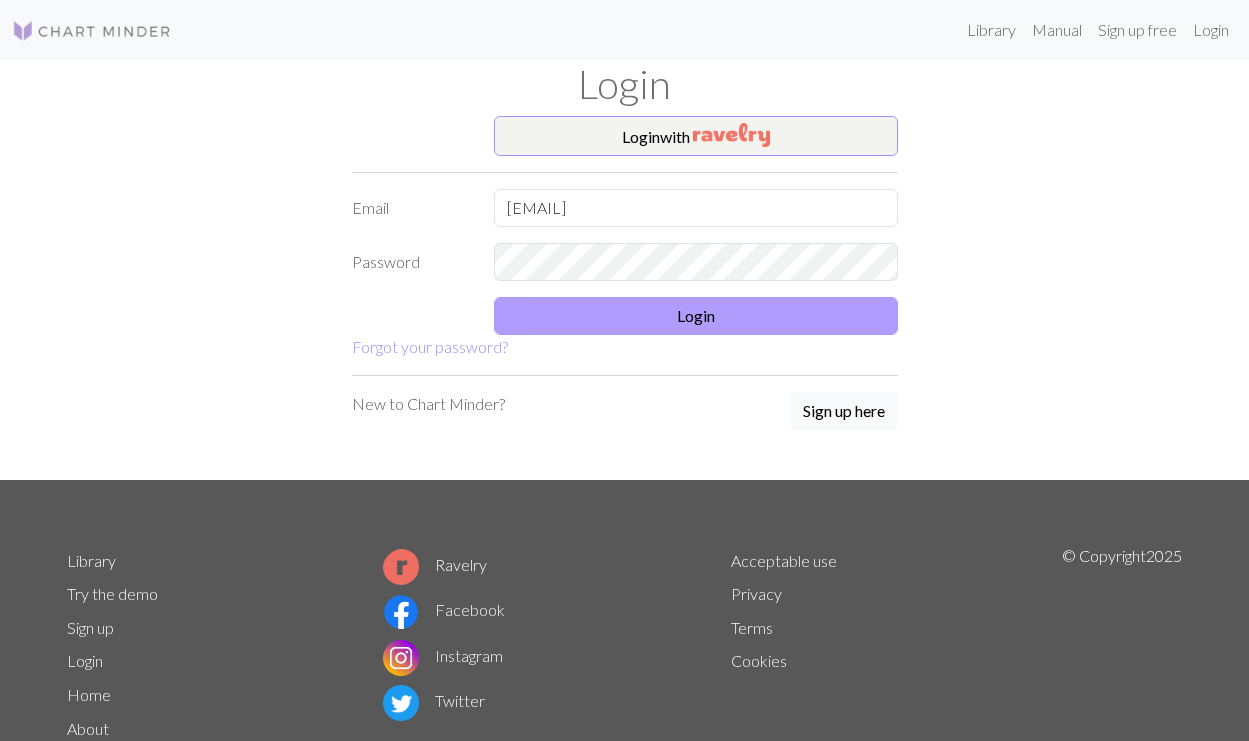 click on "Login" at bounding box center [696, 316] 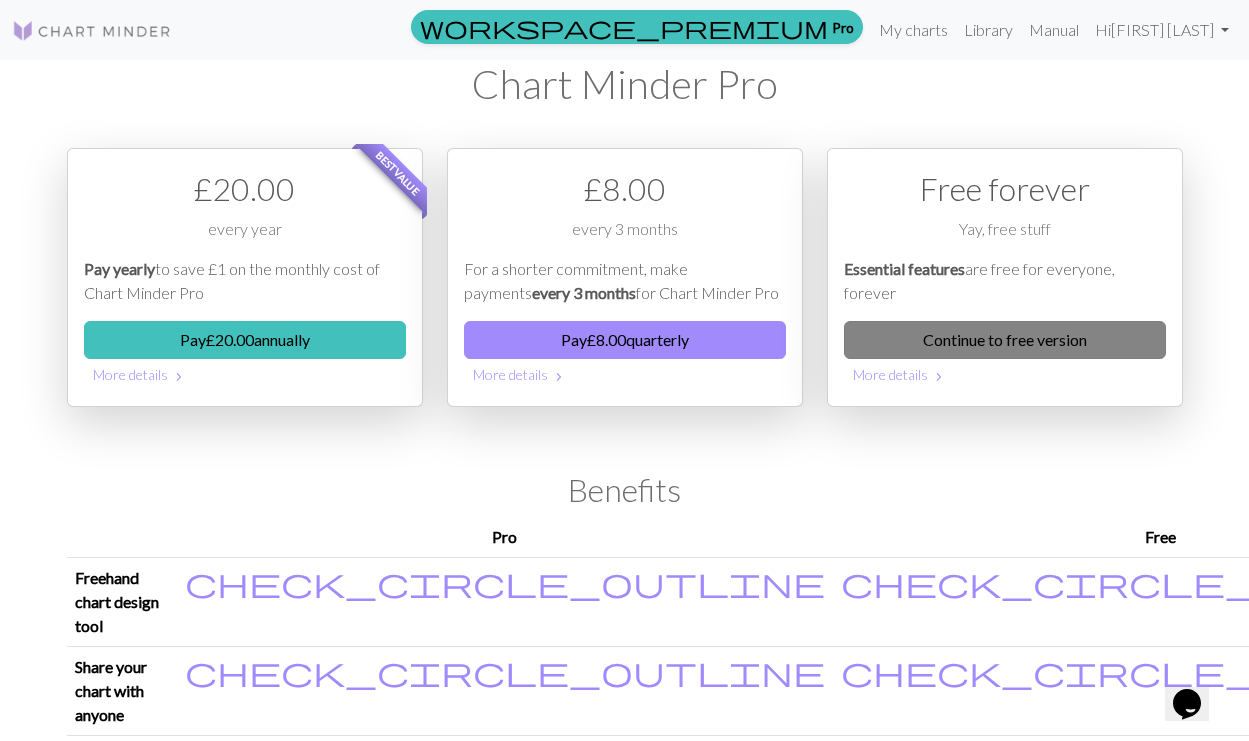 click on "Continue to free version" at bounding box center [1005, 340] 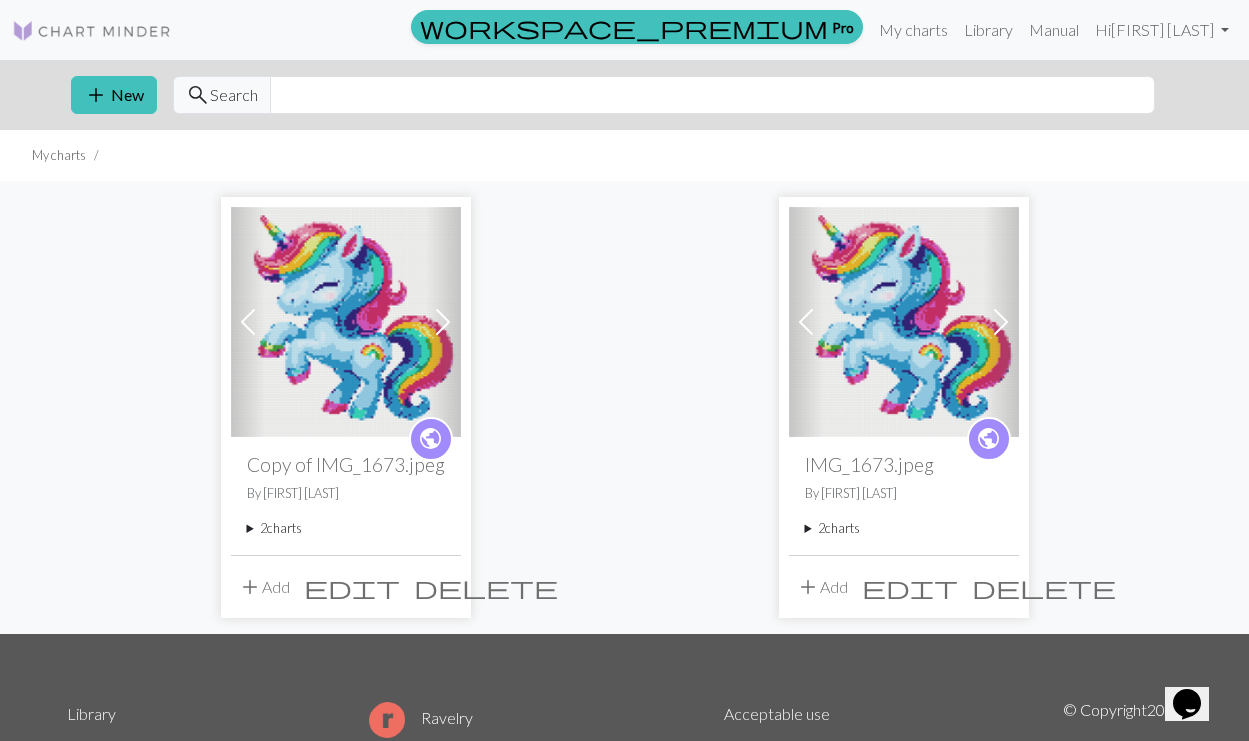 click at bounding box center (346, 322) 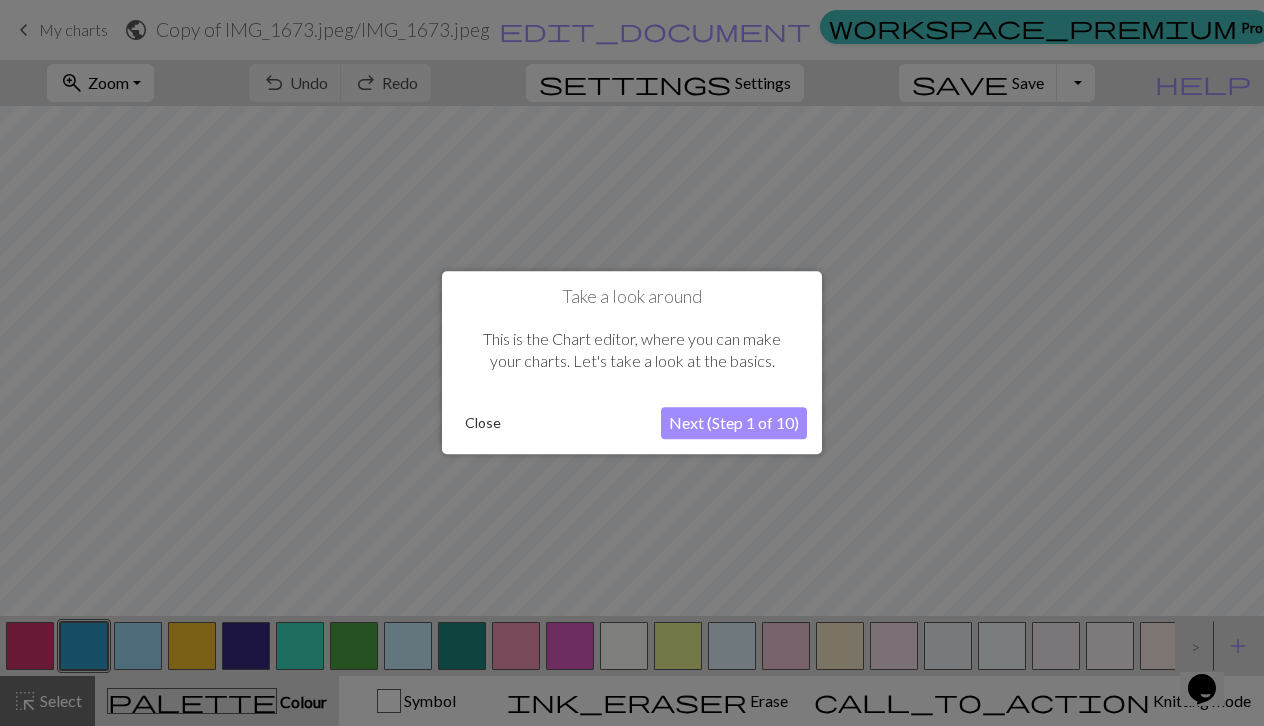 click on "Close" at bounding box center [483, 424] 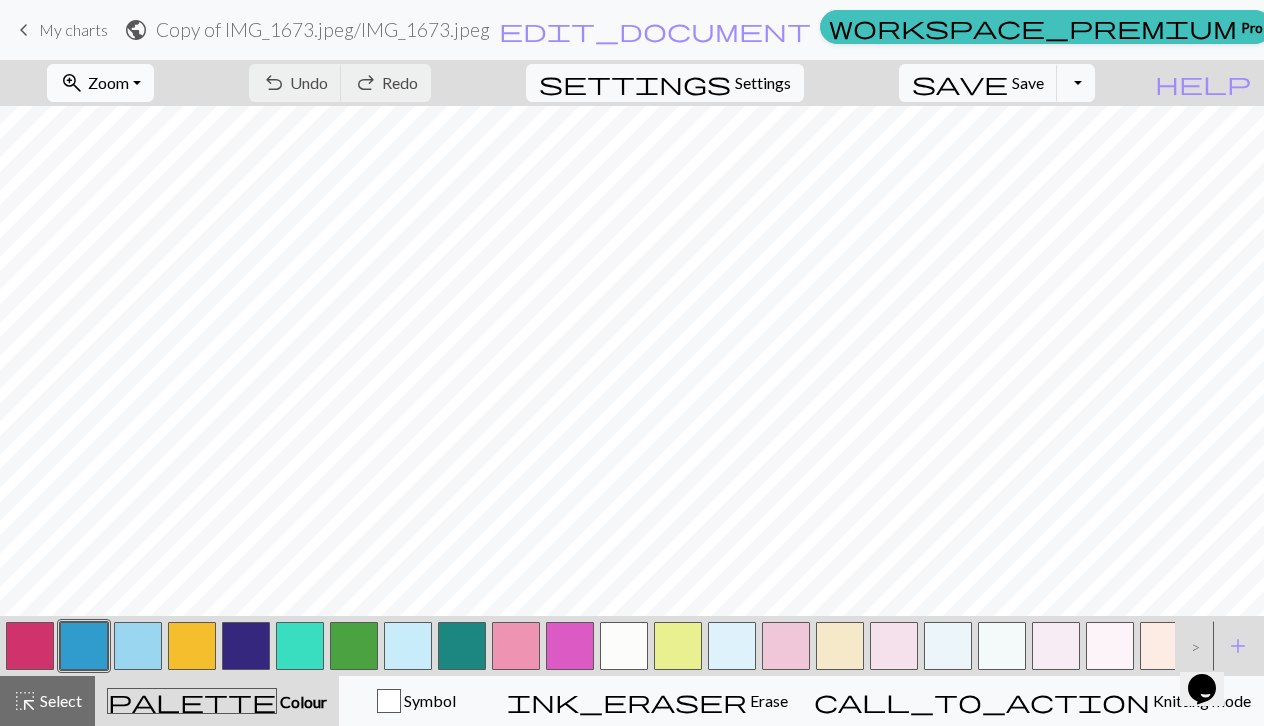 click on "Zoom" at bounding box center [108, 82] 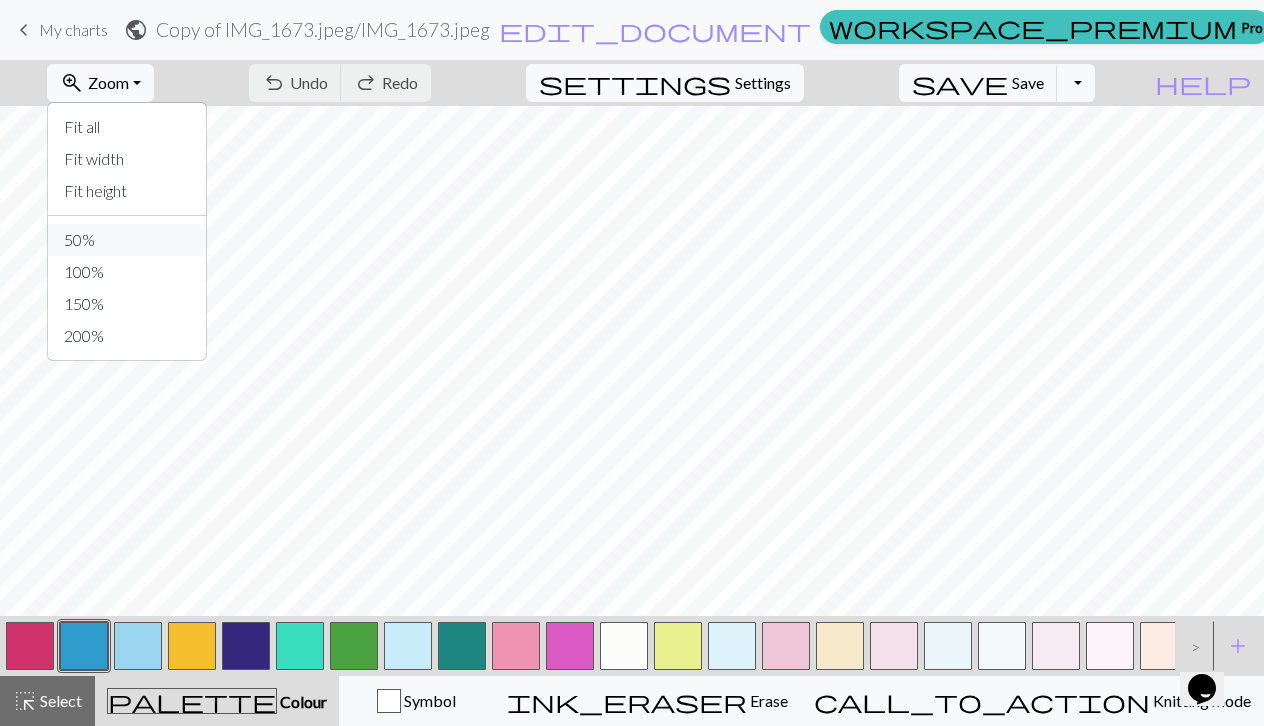 click on "50%" at bounding box center [127, 240] 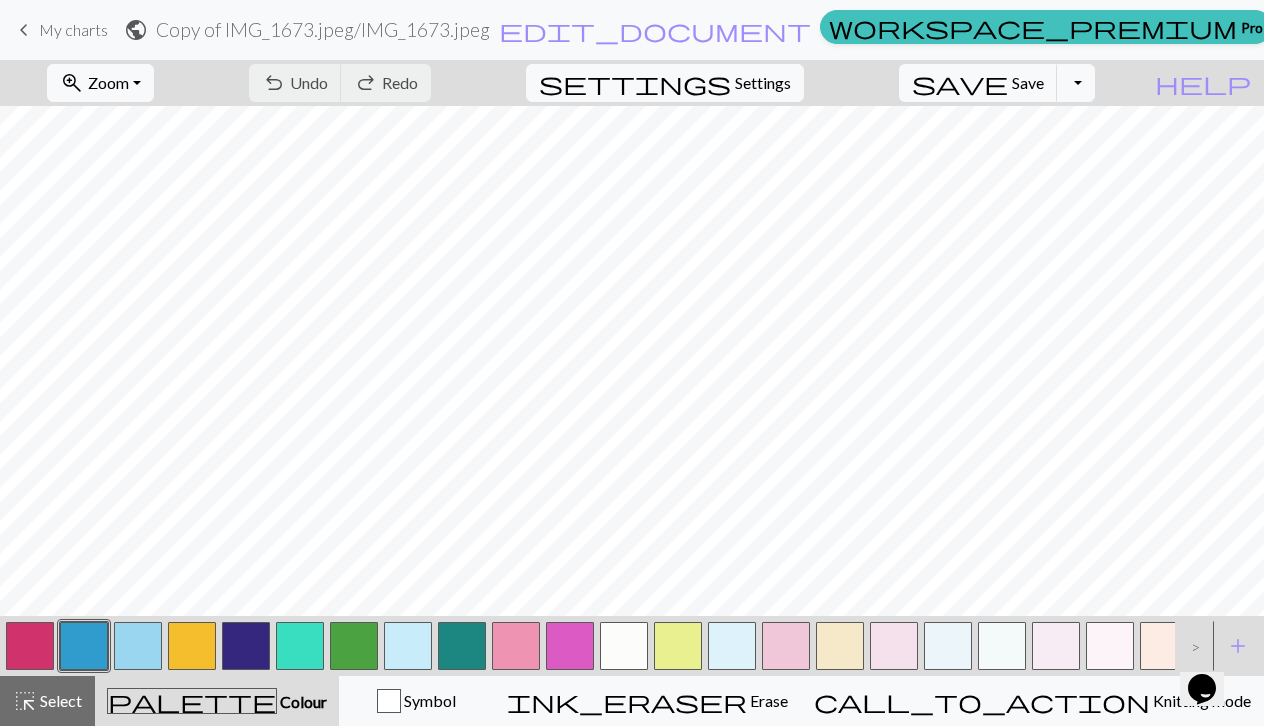 click at bounding box center (632, 361) 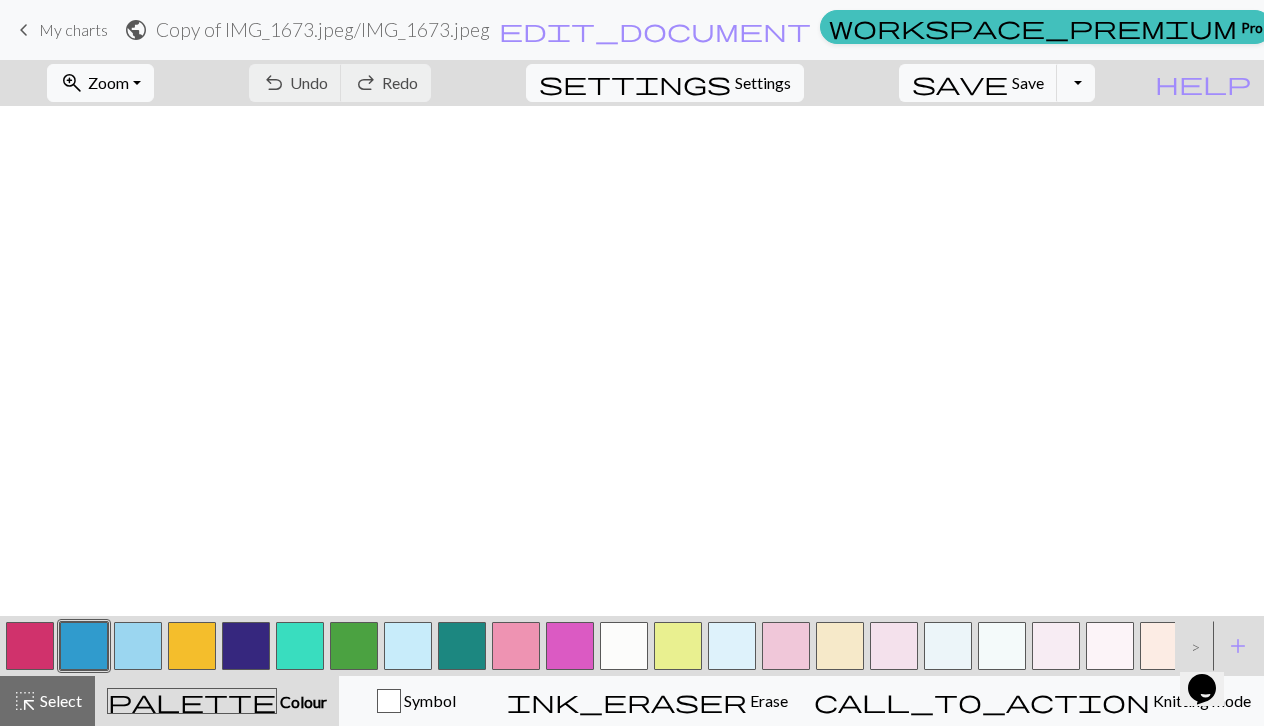 scroll, scrollTop: 799, scrollLeft: 0, axis: vertical 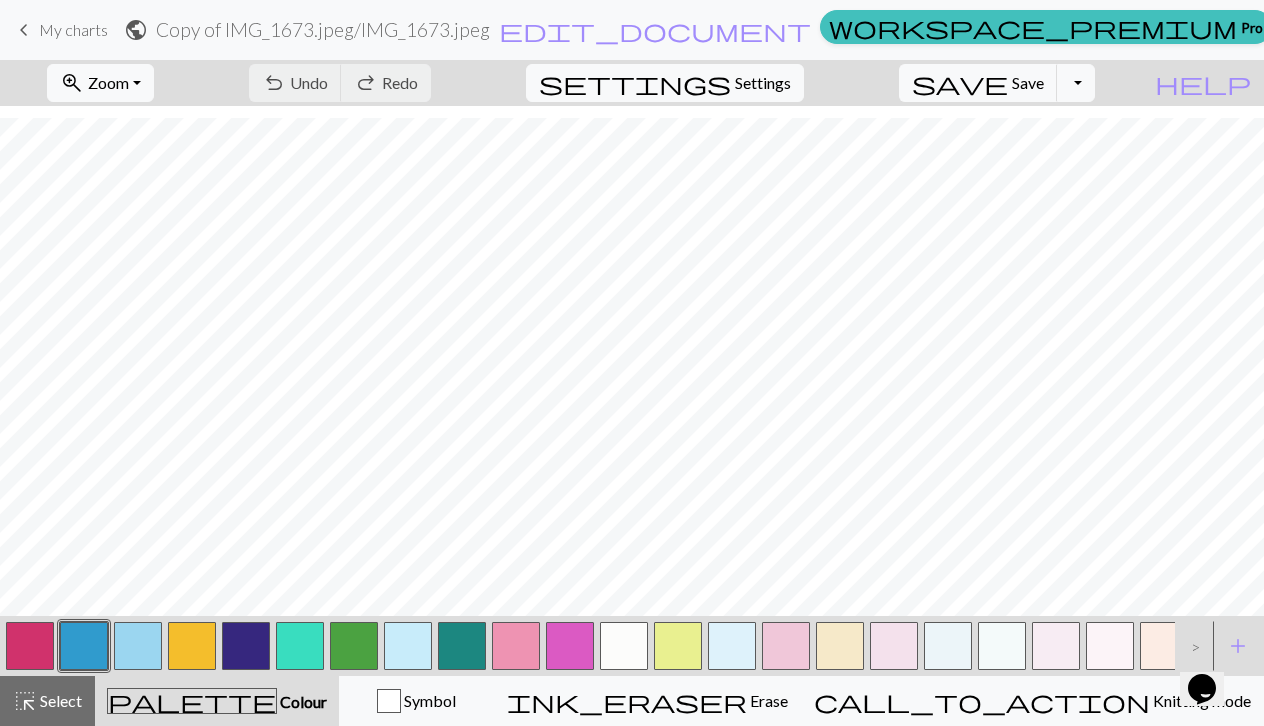 click at bounding box center (632, 361) 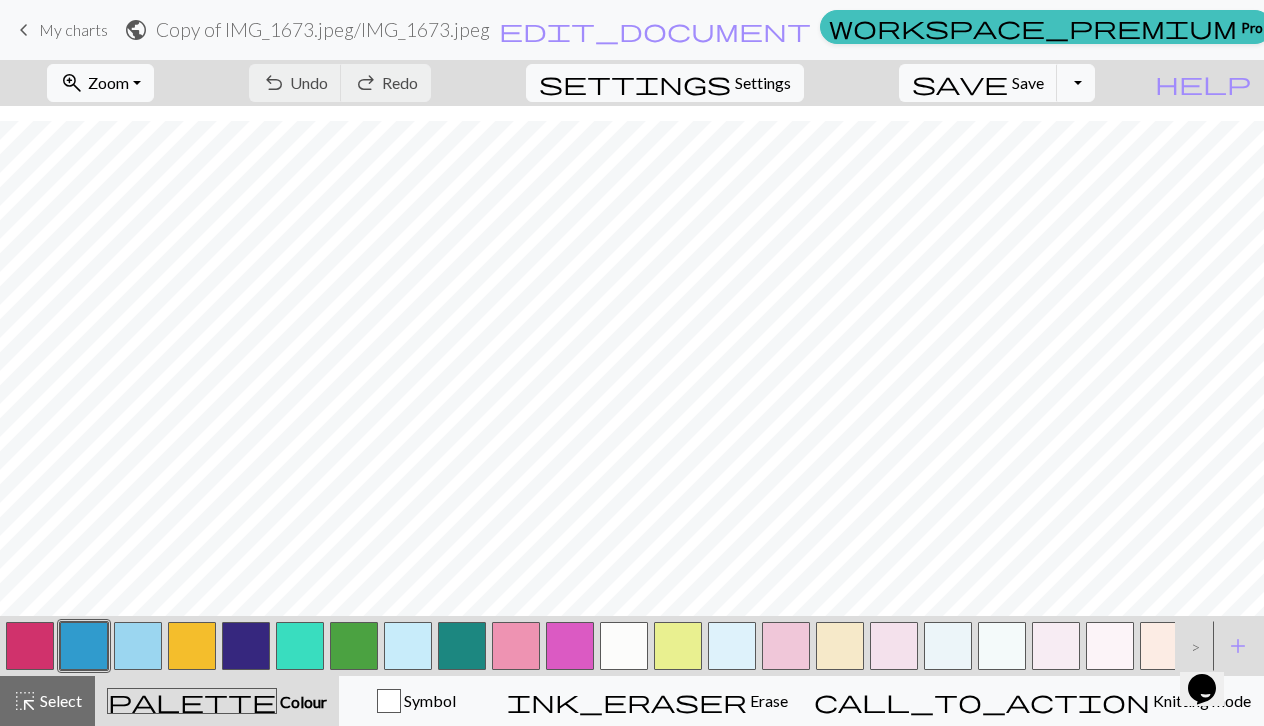 scroll, scrollTop: 799, scrollLeft: 0, axis: vertical 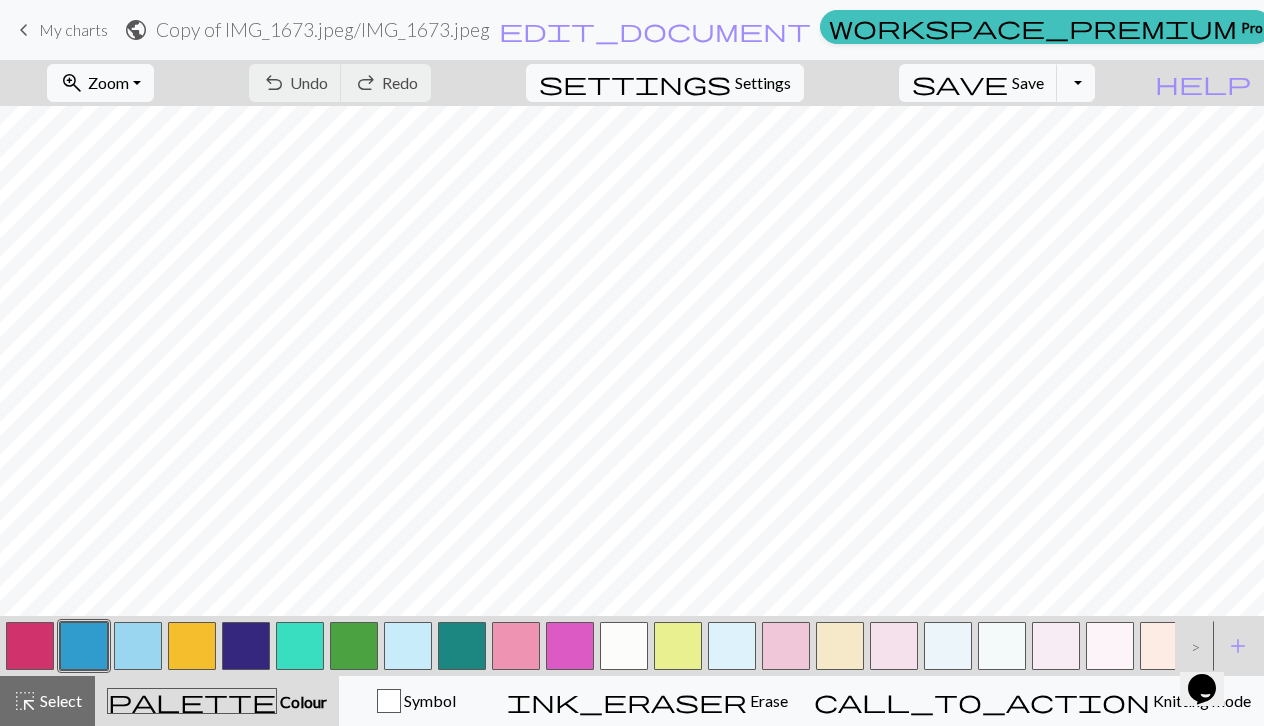 drag, startPoint x: 28, startPoint y: 645, endPoint x: 49, endPoint y: 617, distance: 35 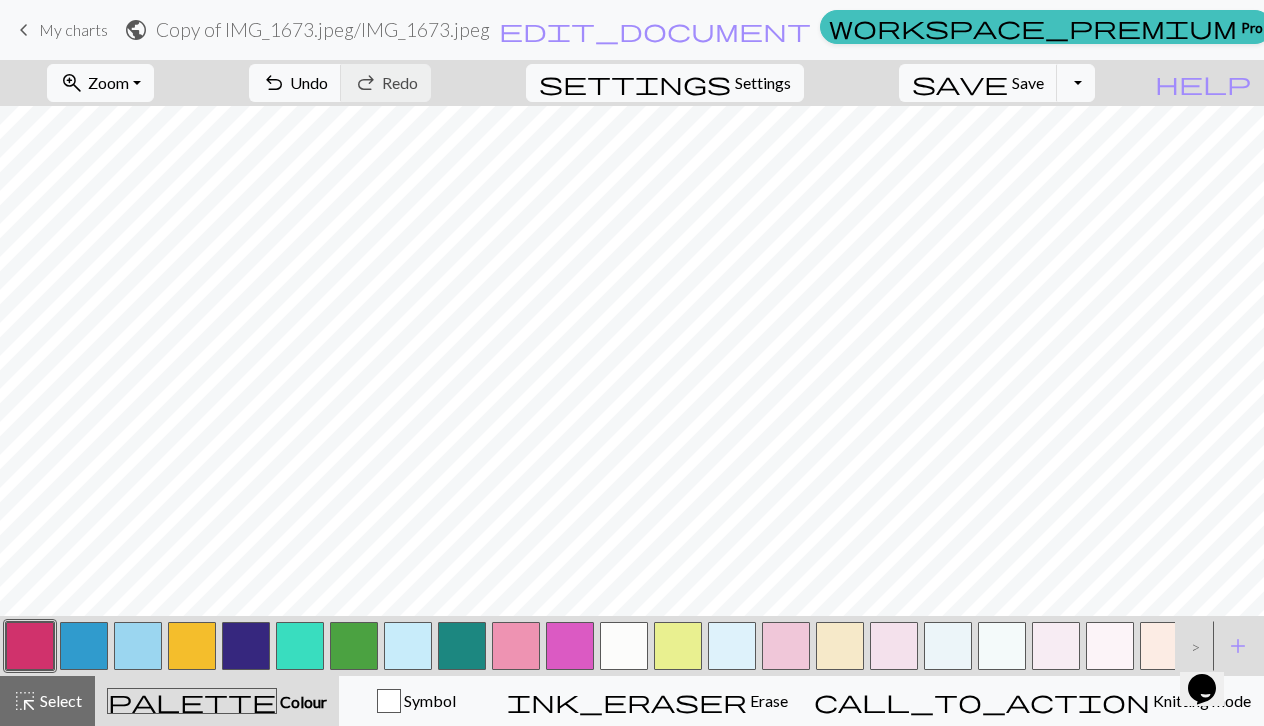 click at bounding box center (624, 646) 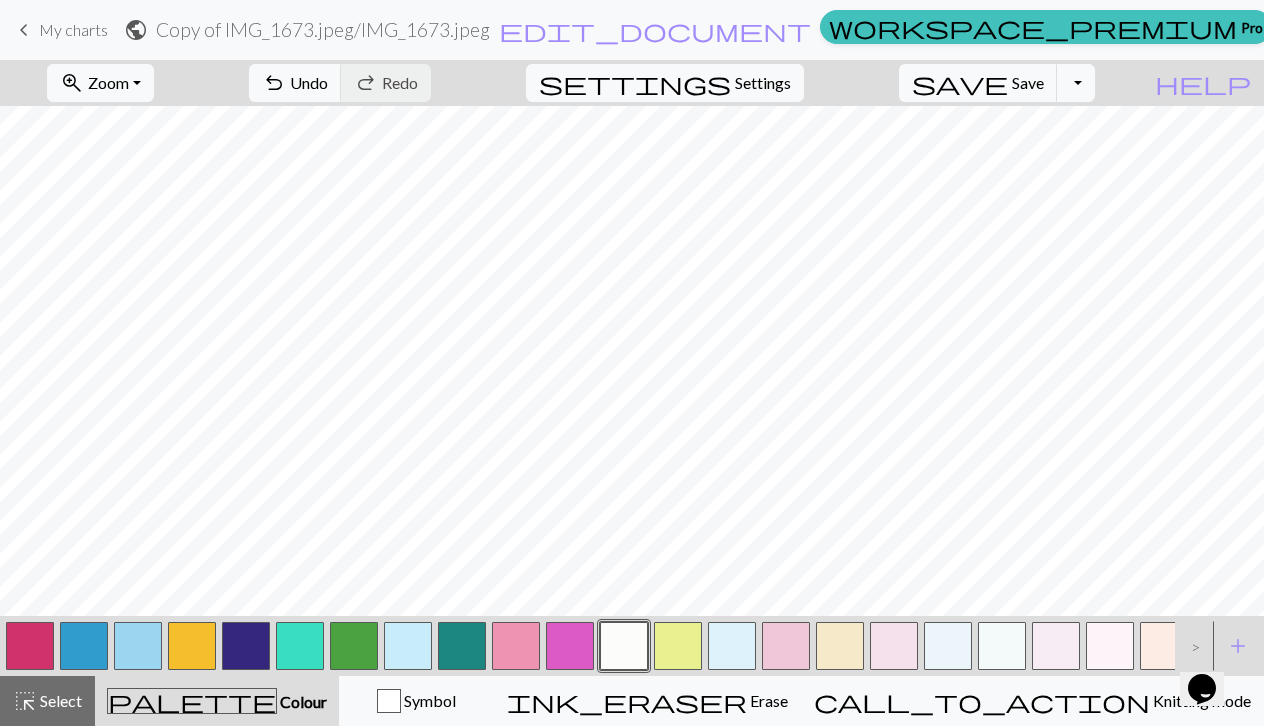 click at bounding box center (30, 646) 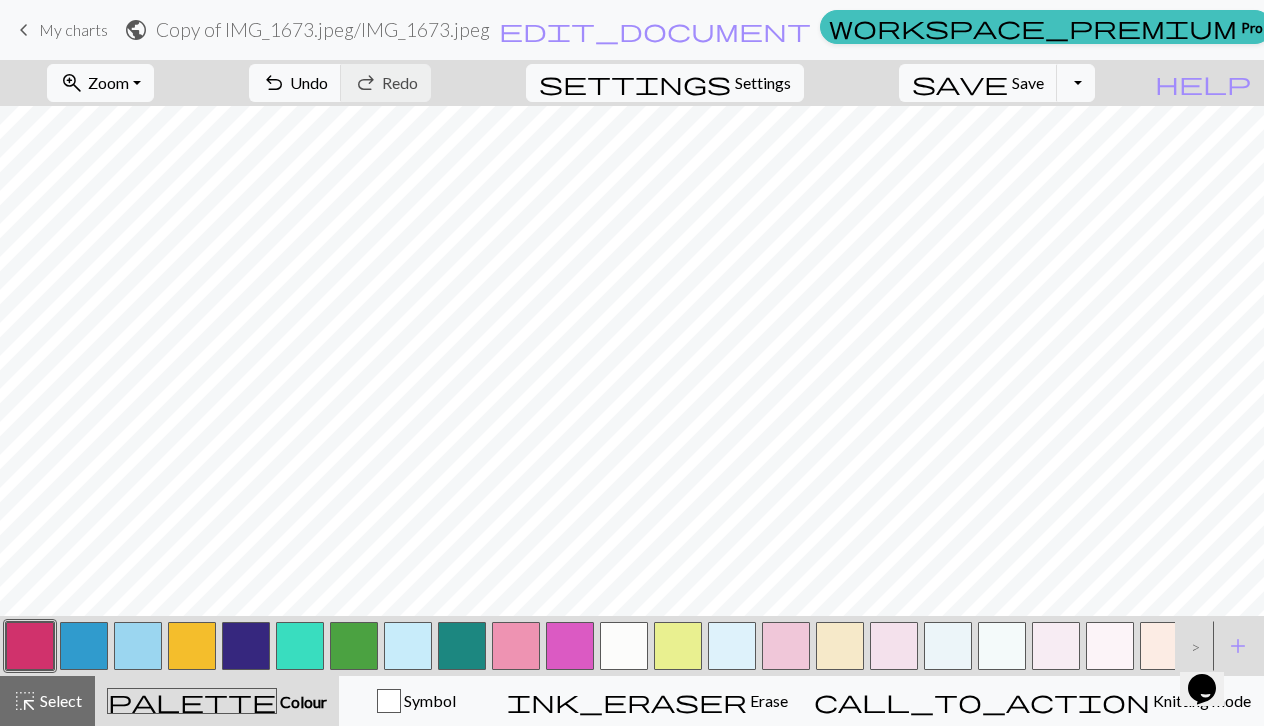click at bounding box center [192, 646] 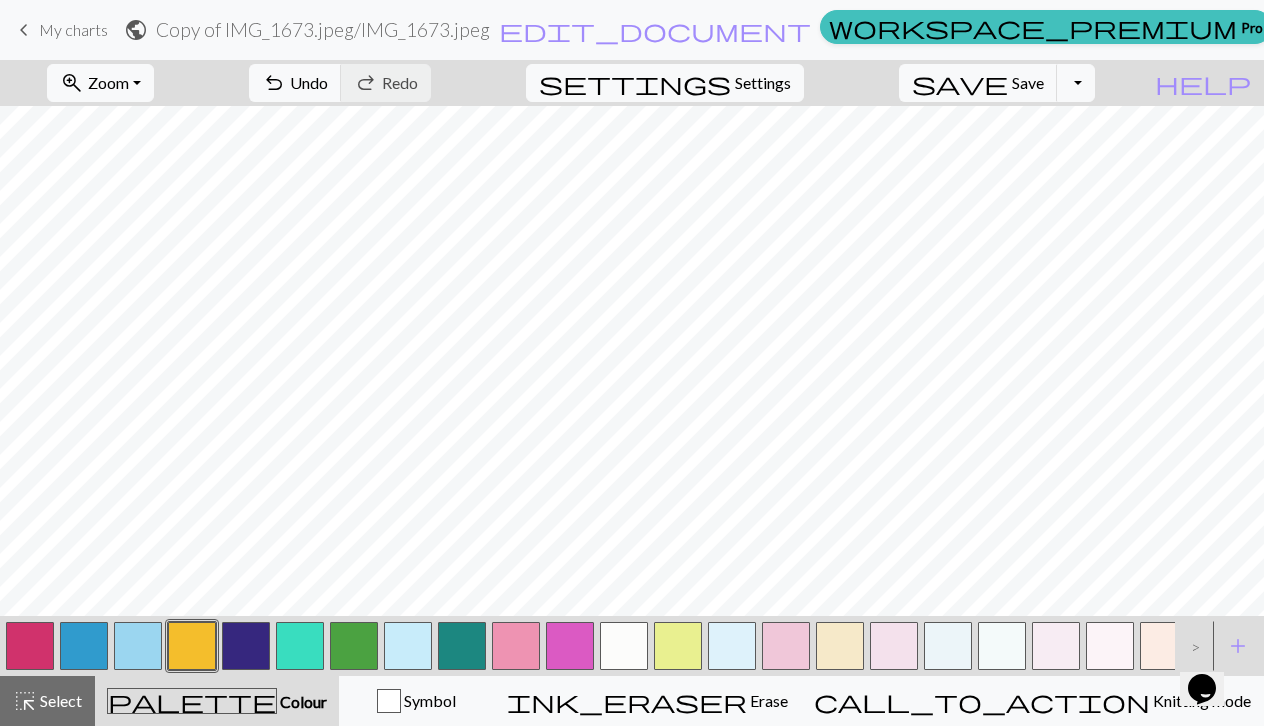 click at bounding box center [30, 646] 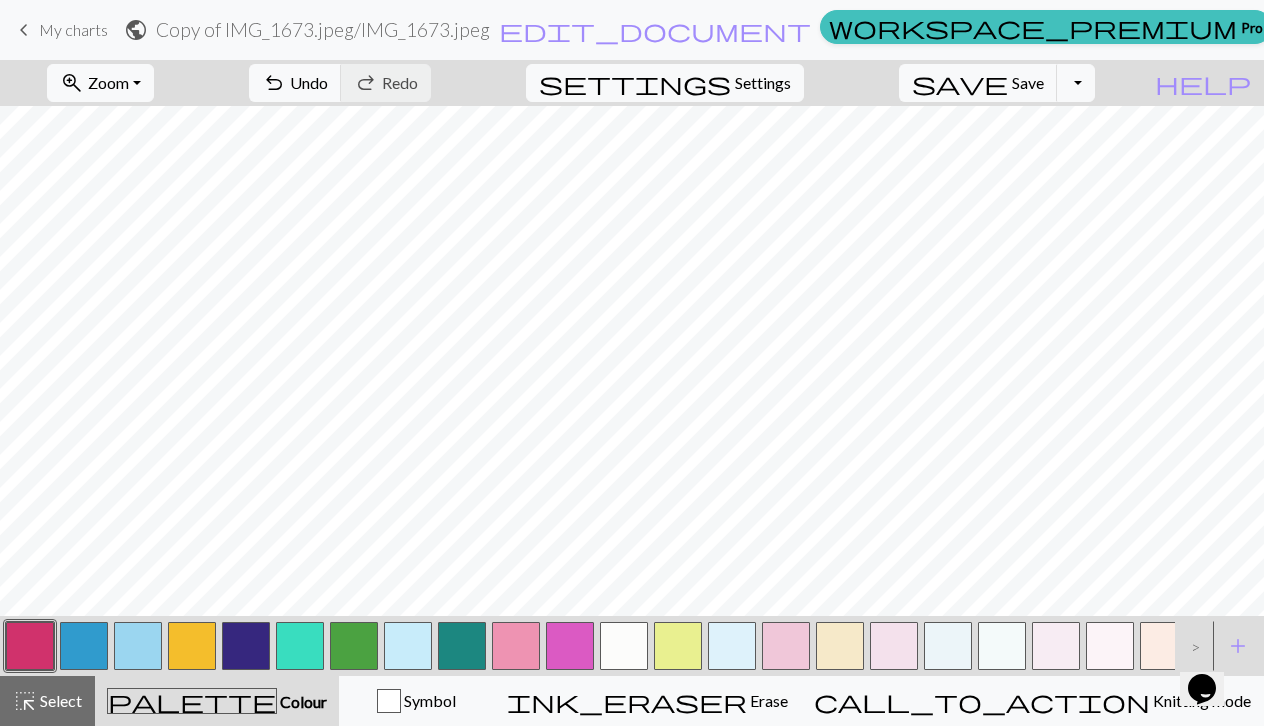 click at bounding box center (354, 646) 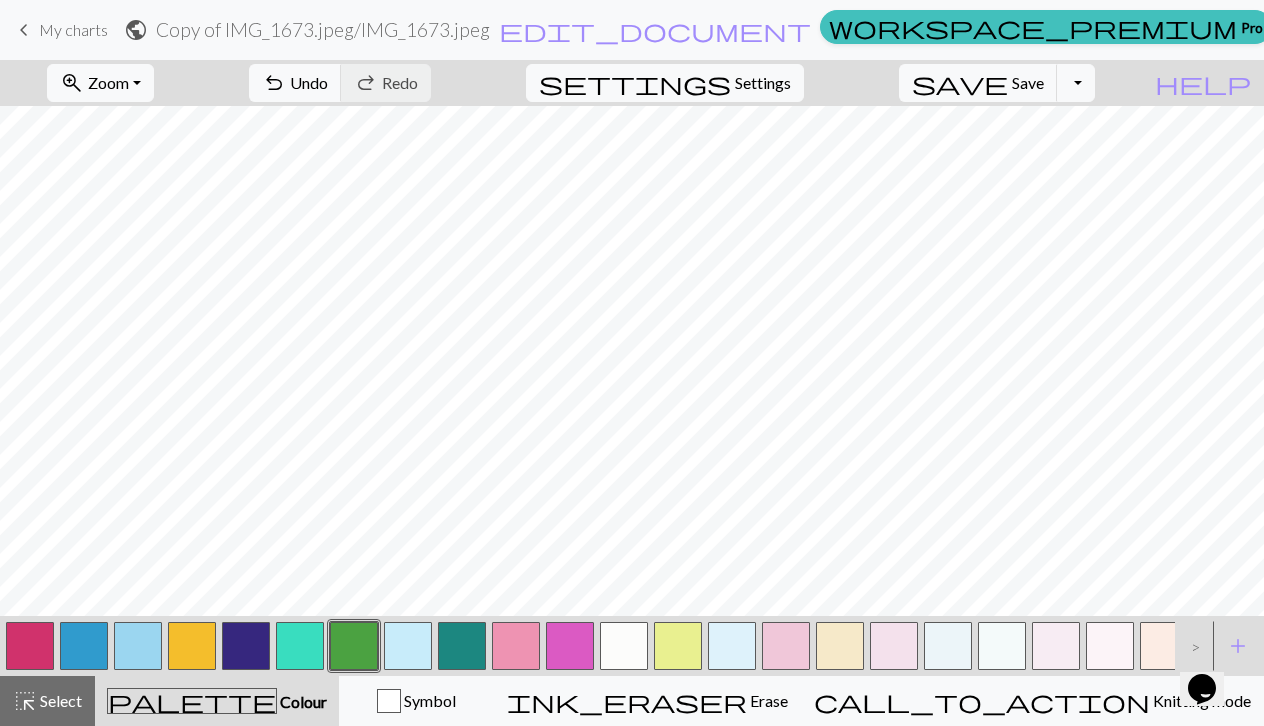 click at bounding box center (138, 646) 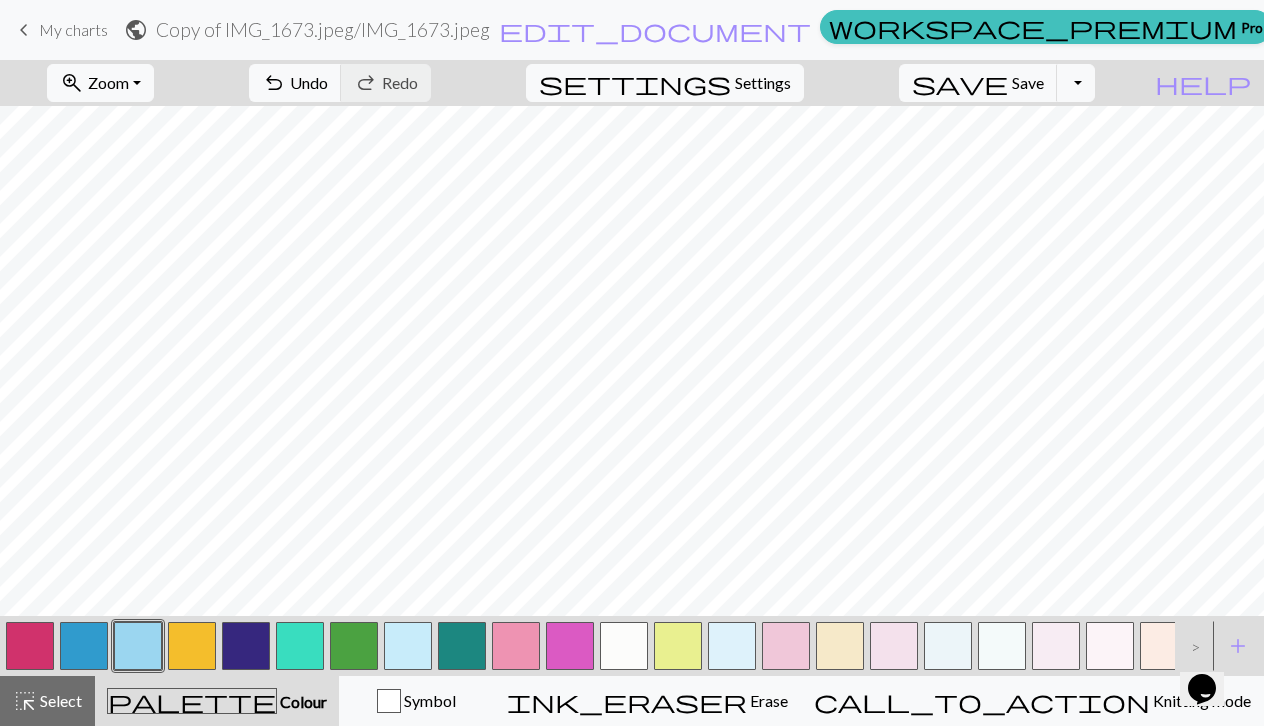 click at bounding box center (84, 646) 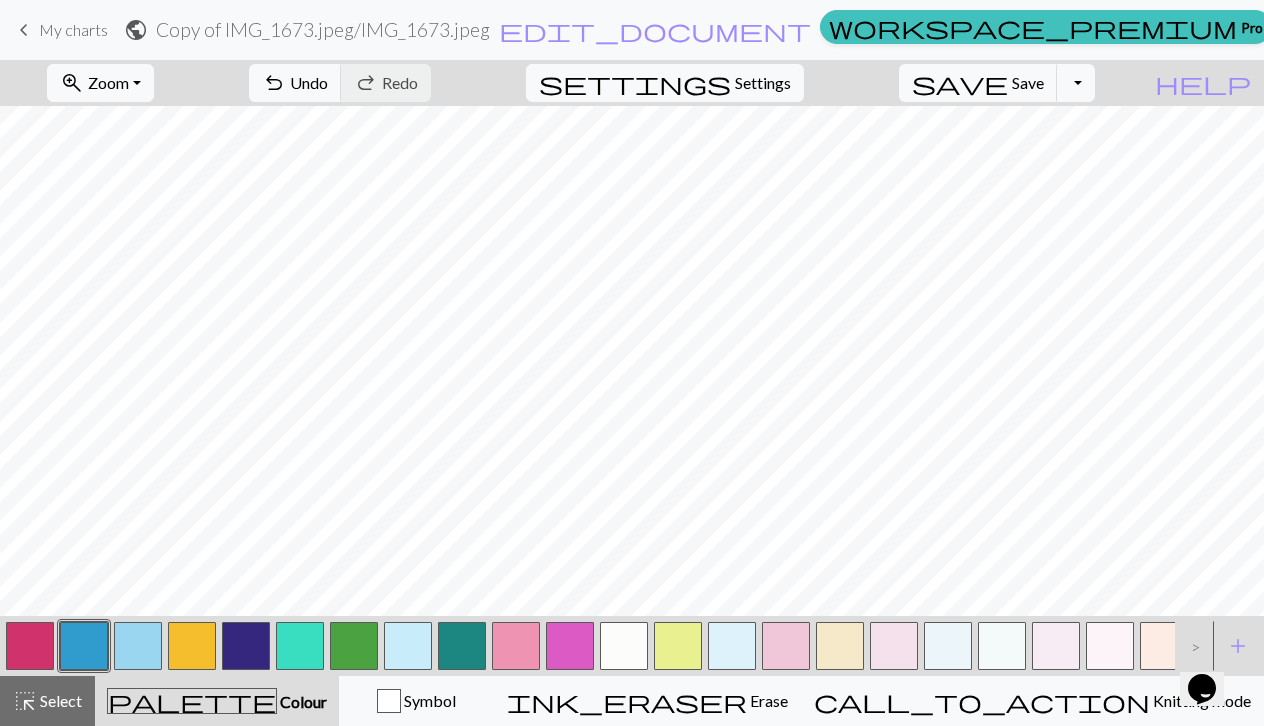 click at bounding box center (354, 646) 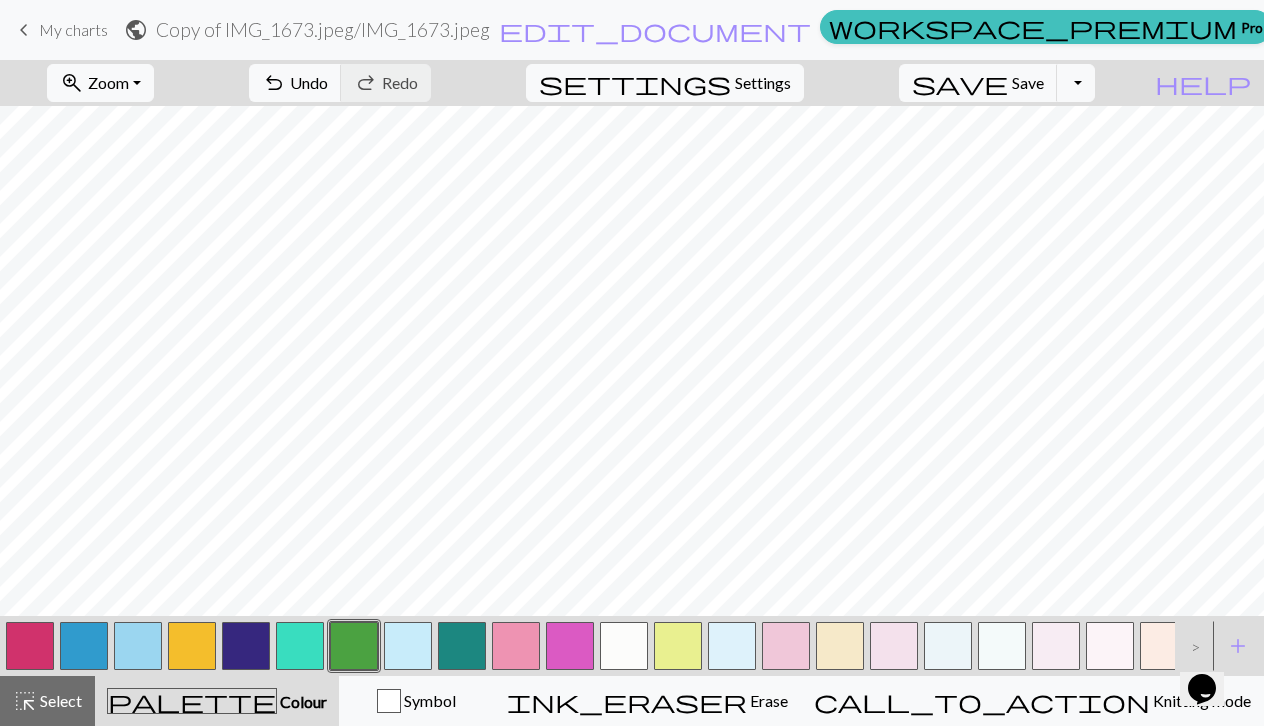 click at bounding box center [84, 646] 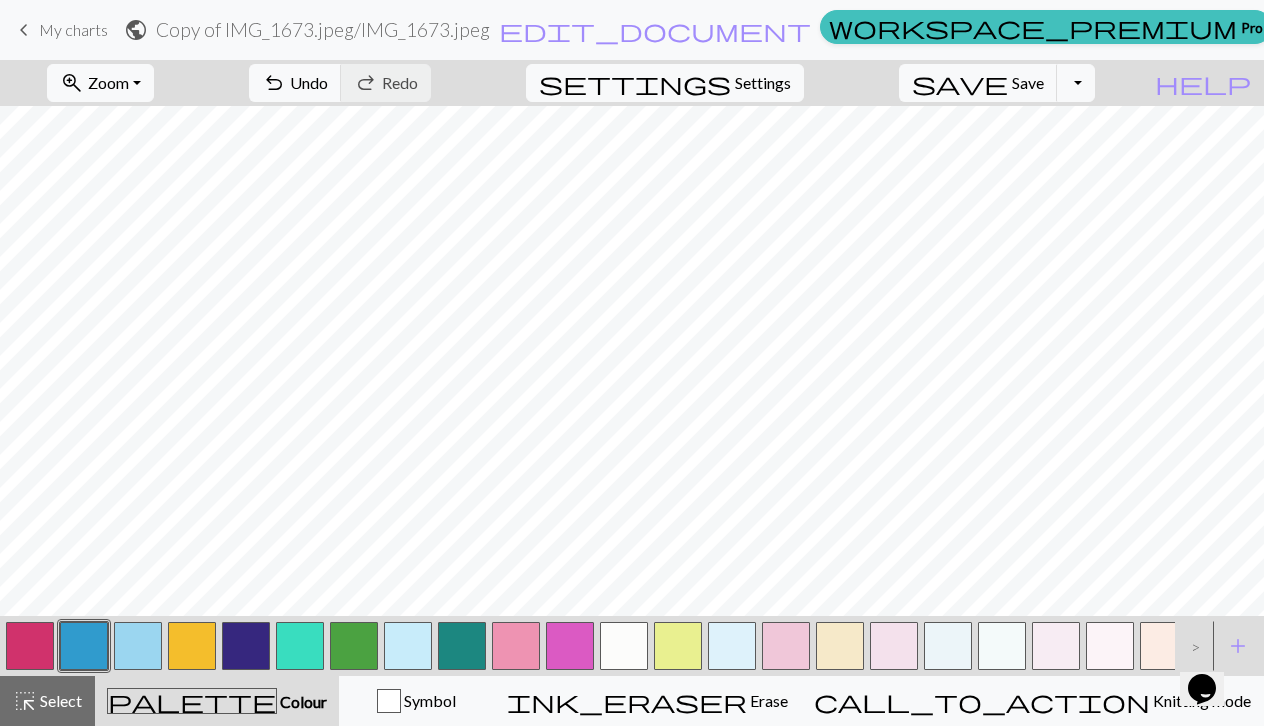 click at bounding box center (246, 646) 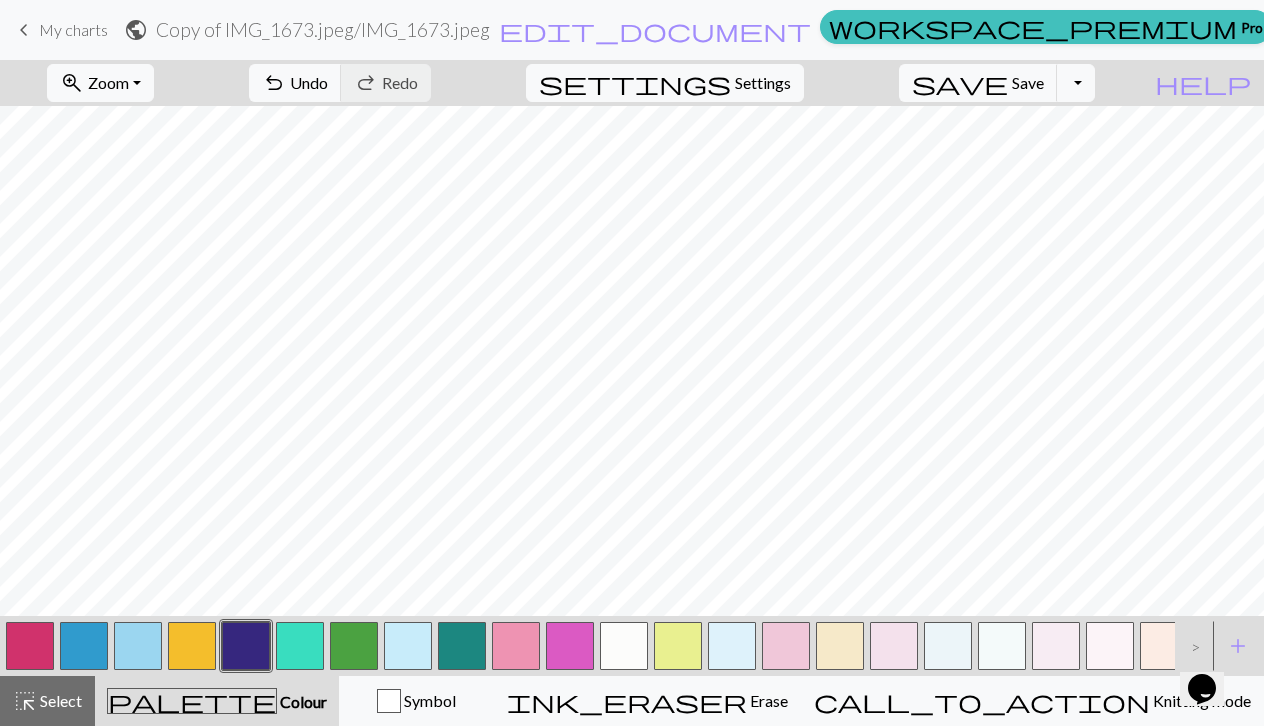 click at bounding box center (30, 646) 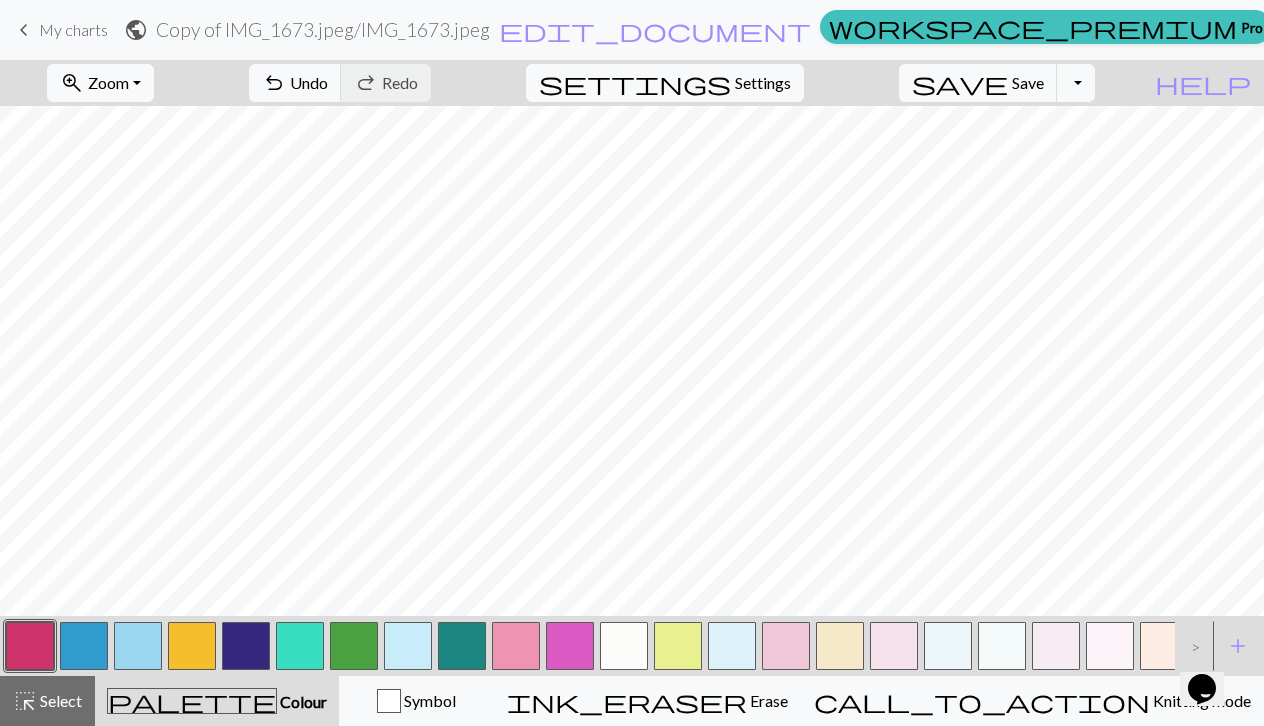 click at bounding box center [570, 646] 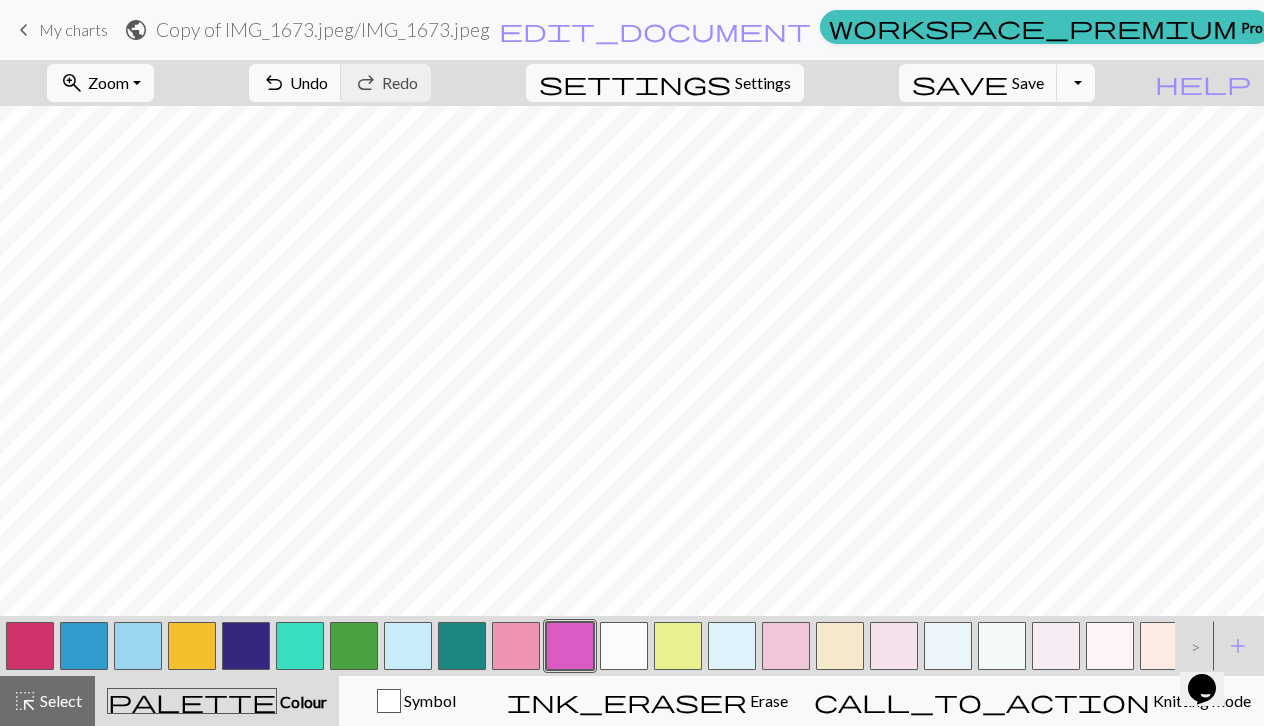 click at bounding box center [246, 646] 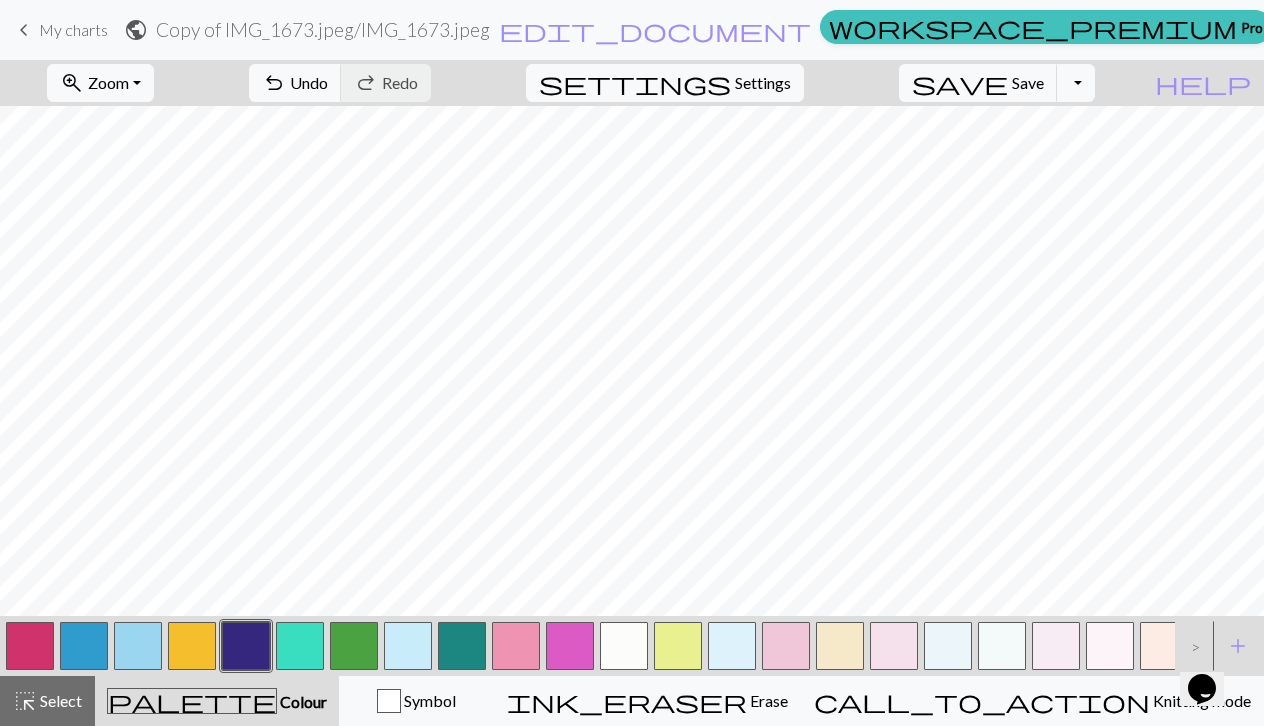 click at bounding box center [84, 646] 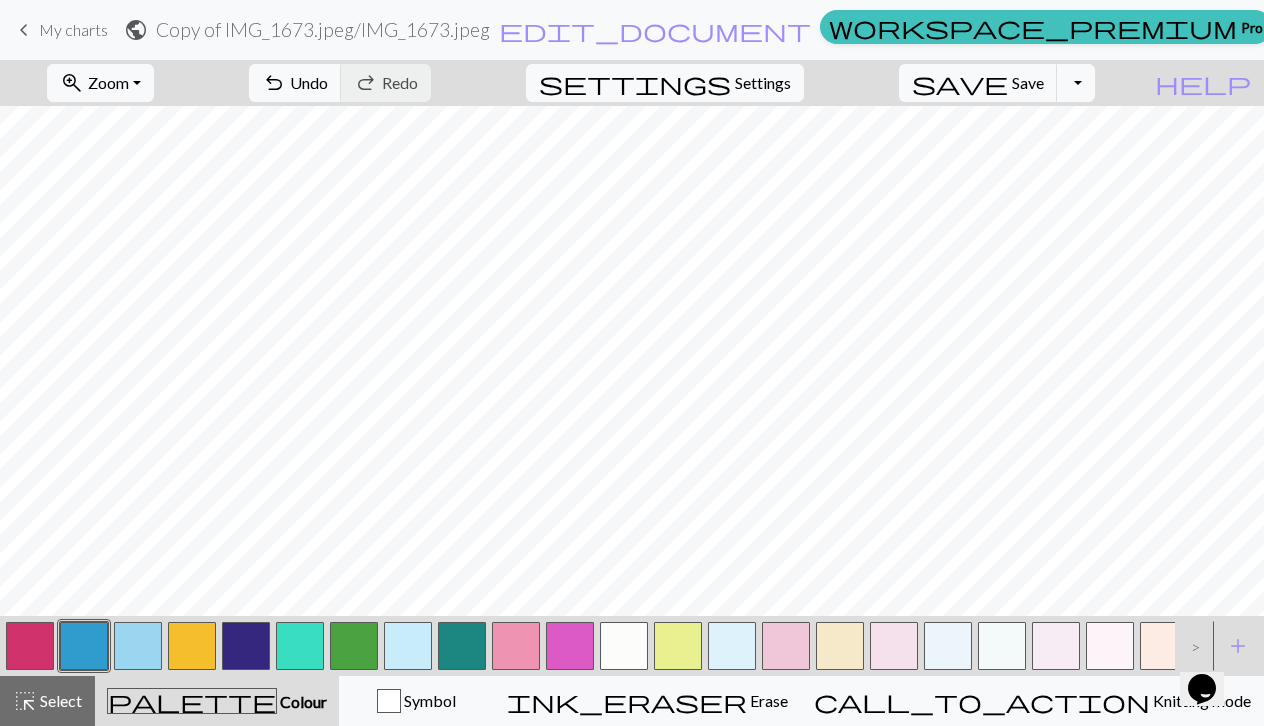 click at bounding box center (246, 646) 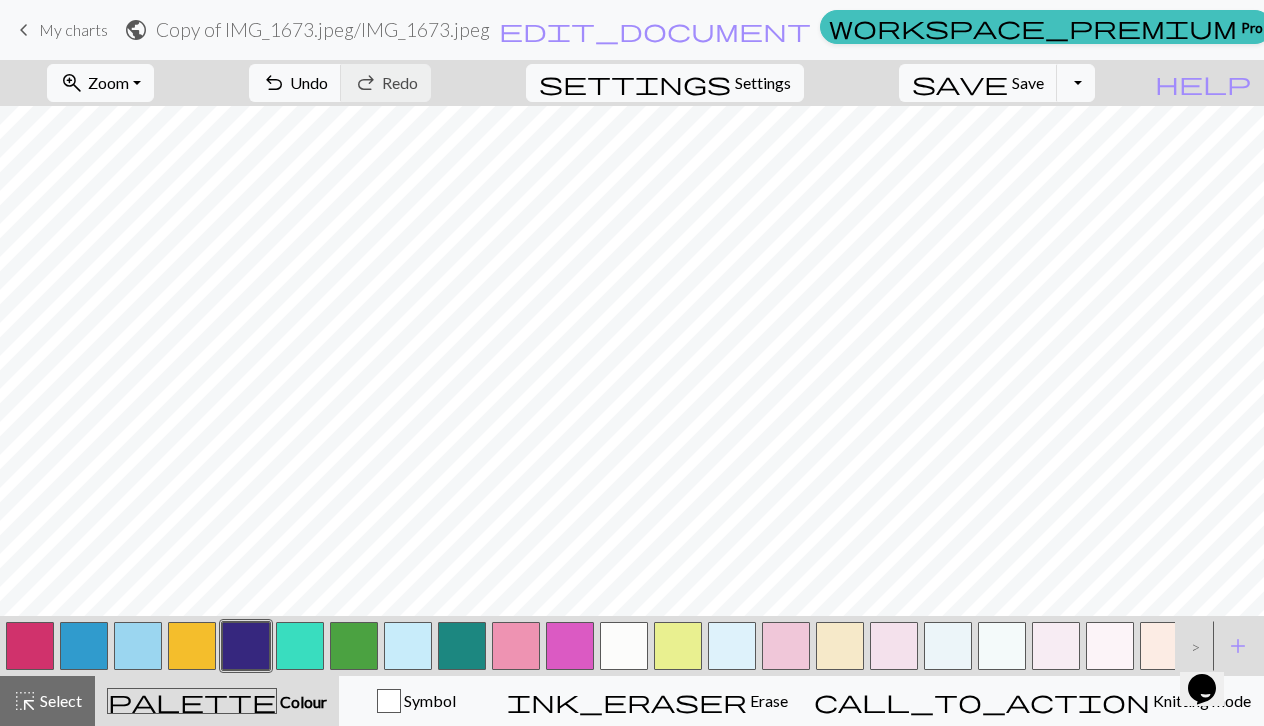 click at bounding box center [570, 646] 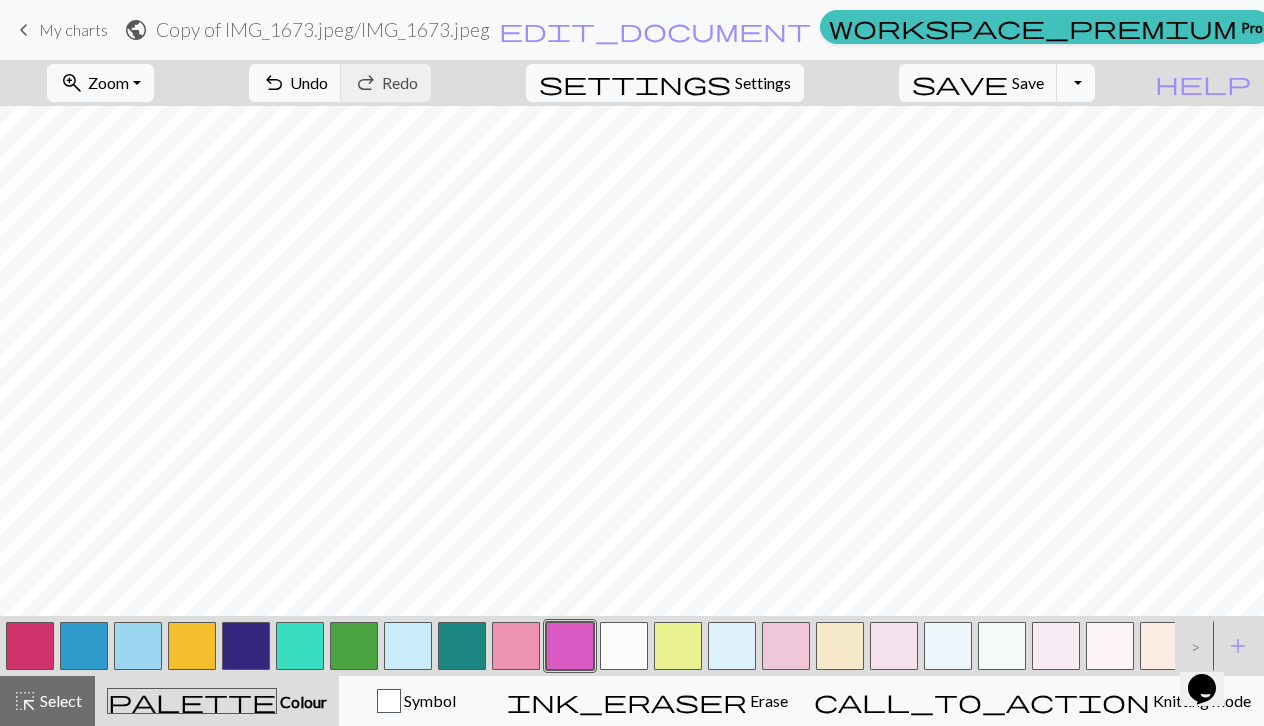 click at bounding box center (246, 646) 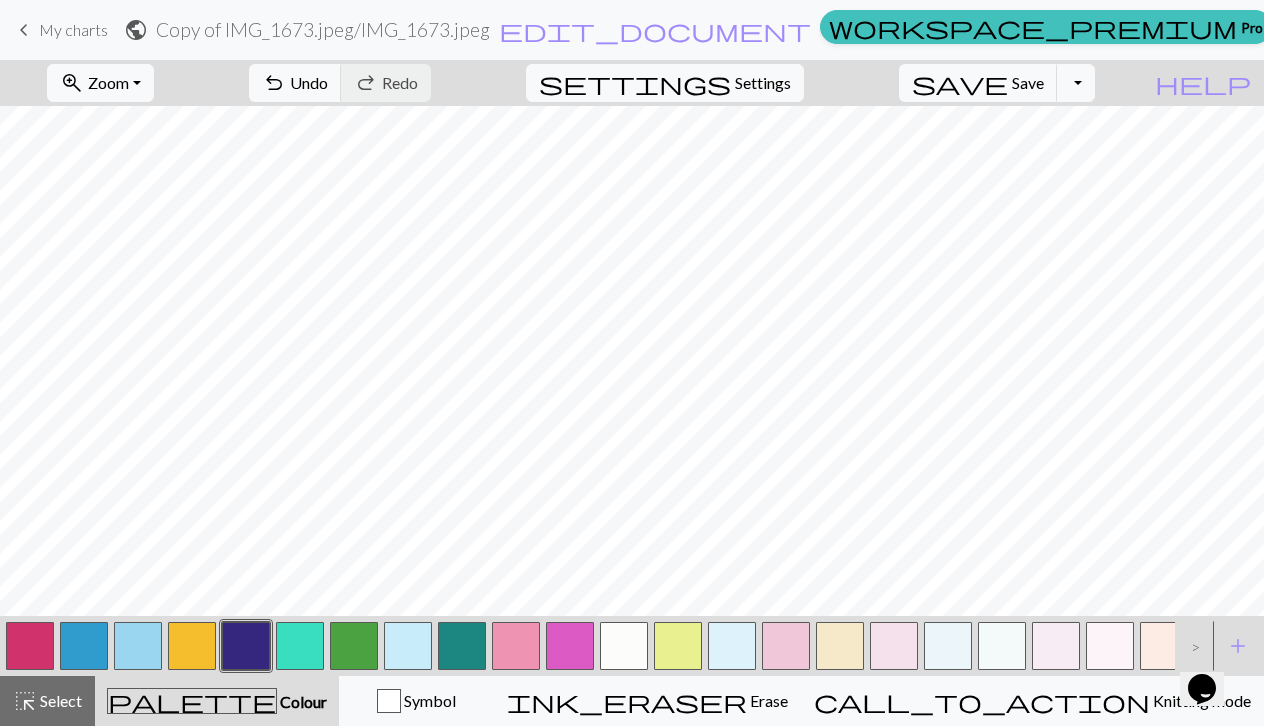 click at bounding box center [570, 646] 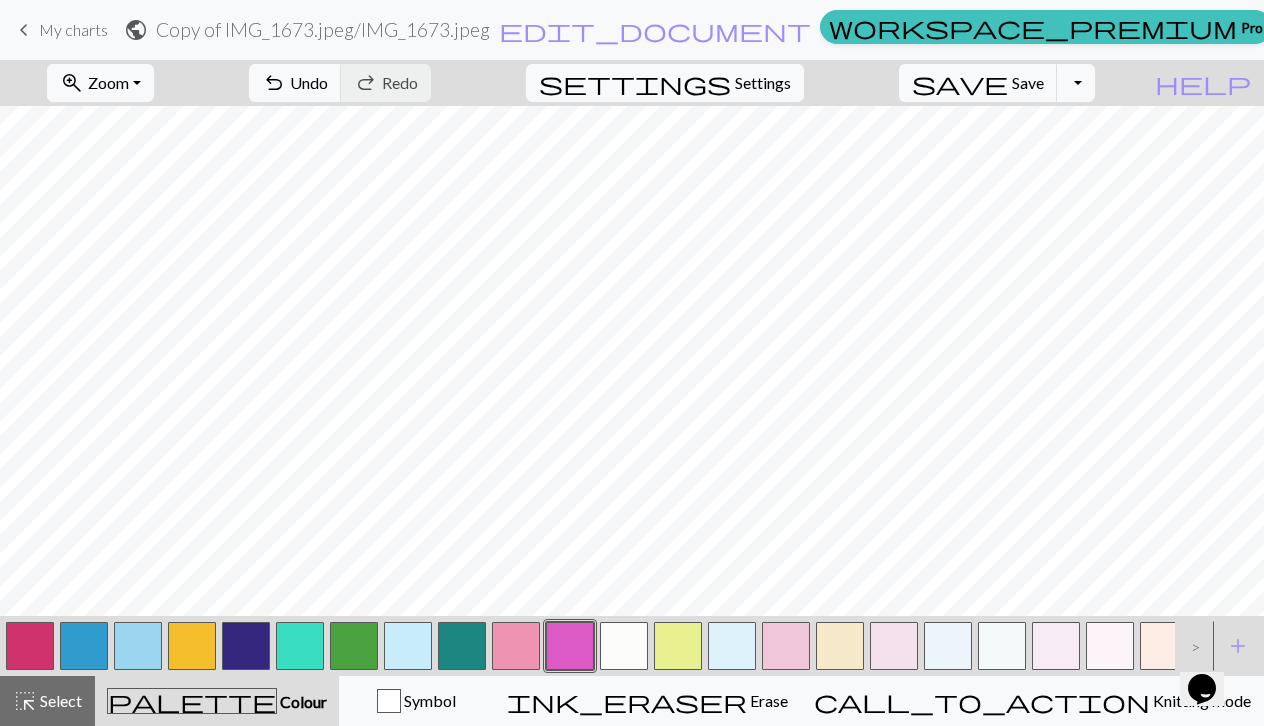 click at bounding box center [192, 646] 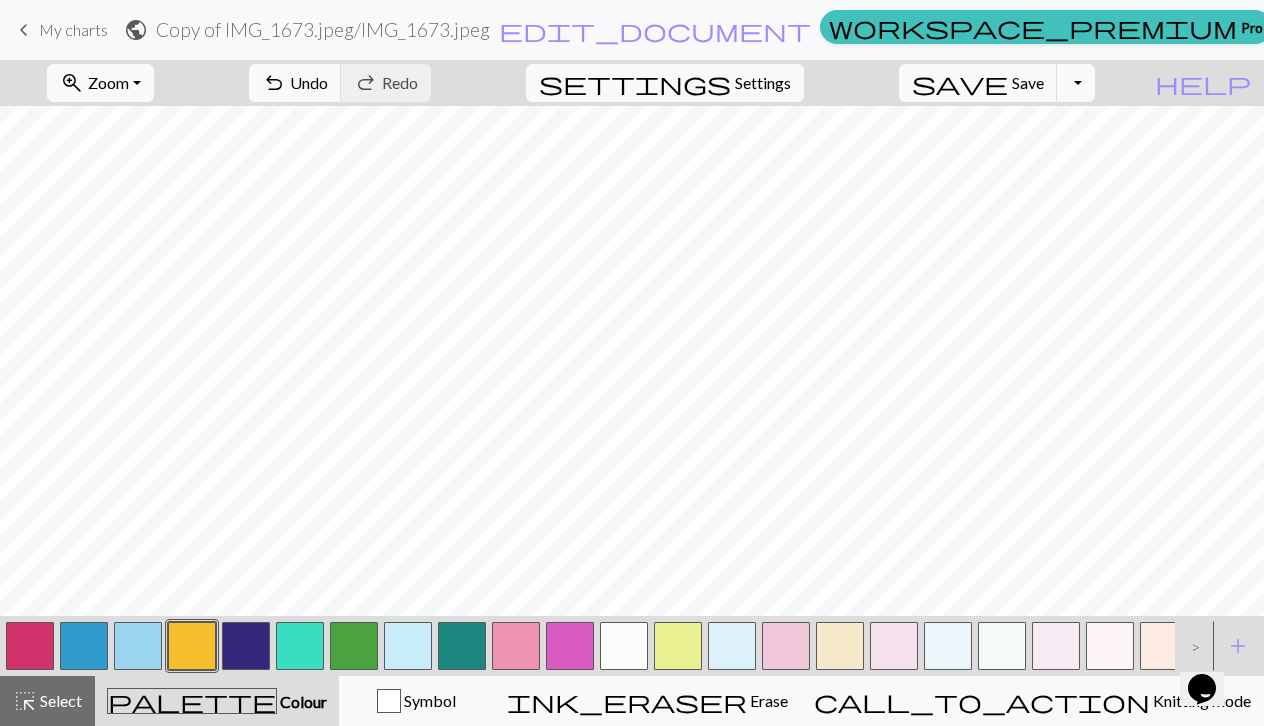 drag, startPoint x: 85, startPoint y: 644, endPoint x: 95, endPoint y: 630, distance: 17.20465 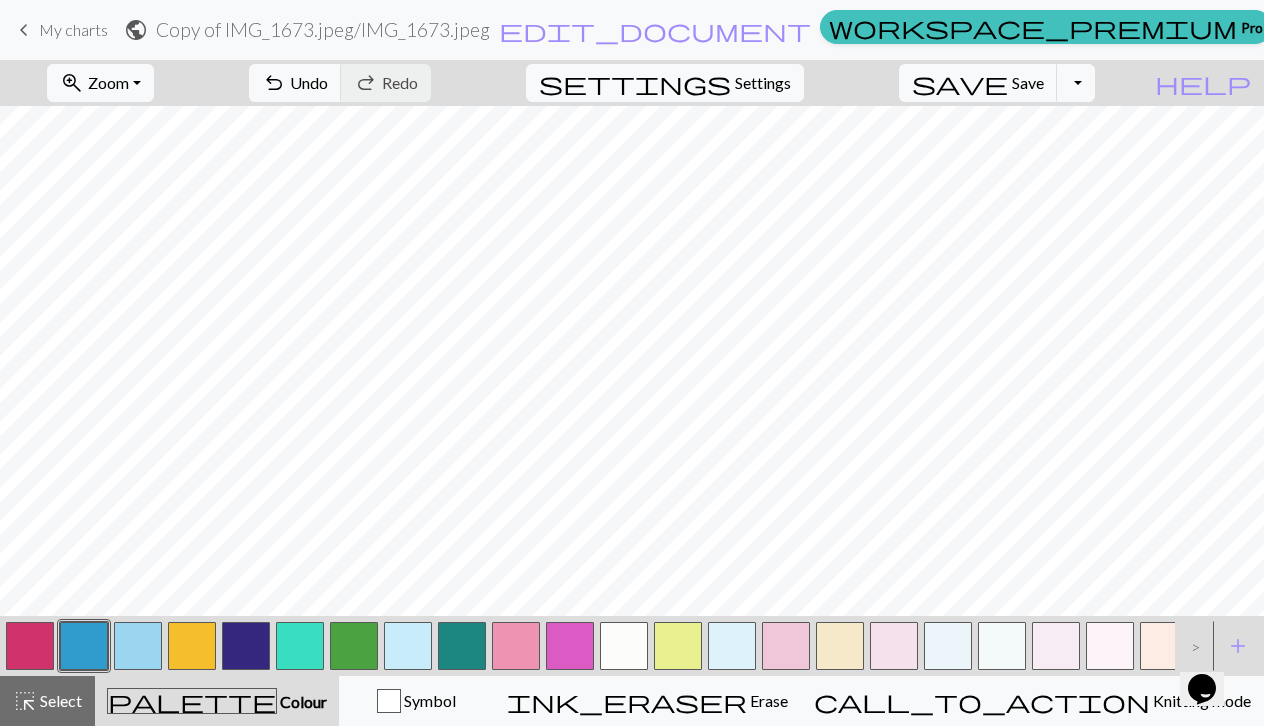 click at bounding box center (300, 646) 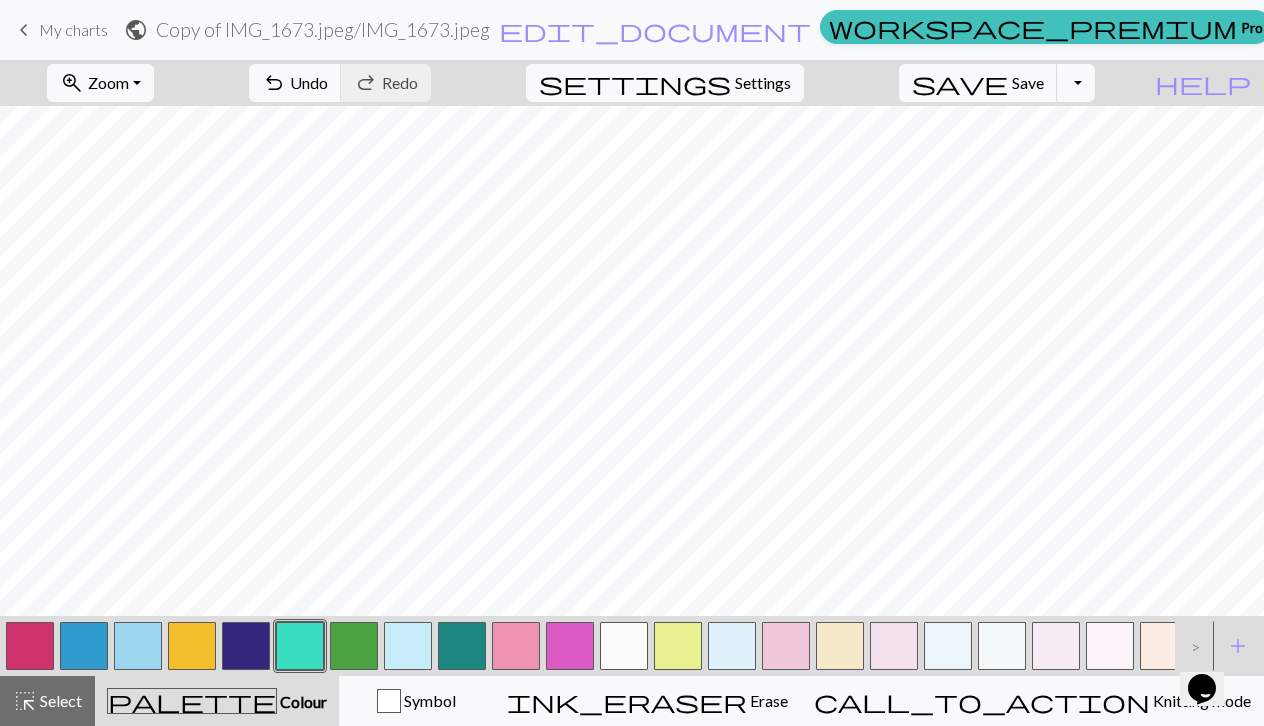 click at bounding box center [570, 646] 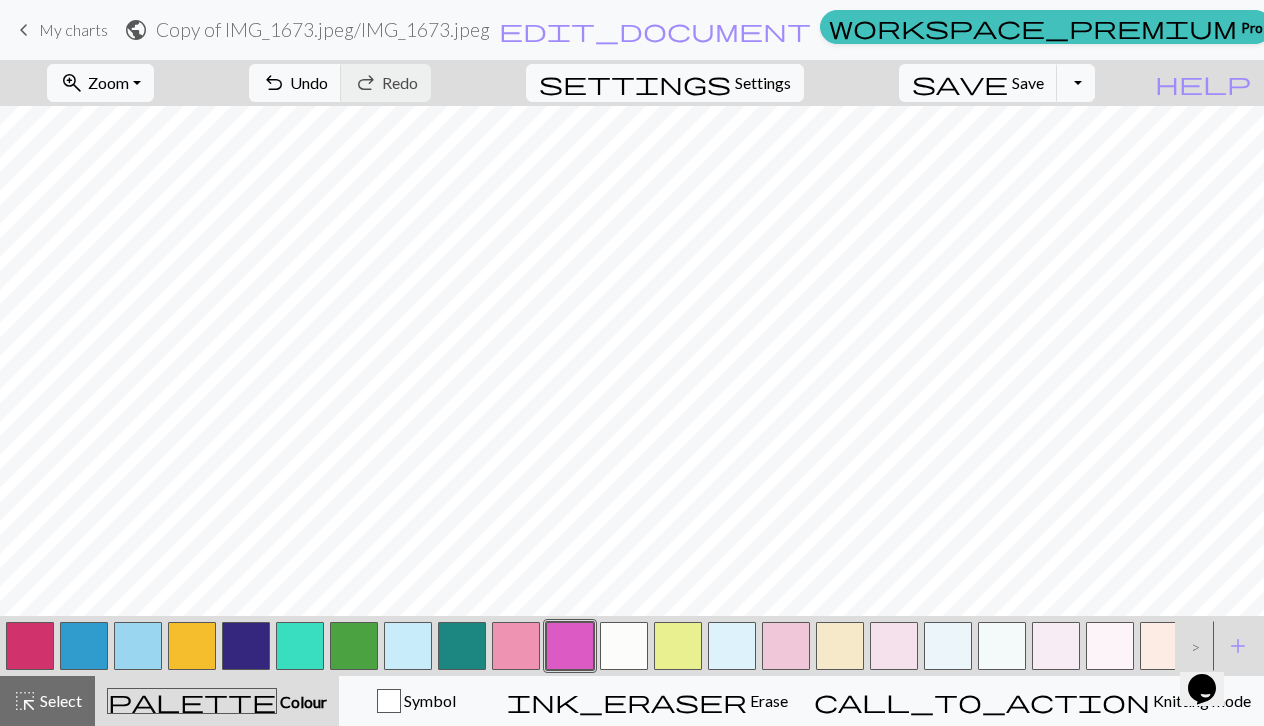 drag, startPoint x: 617, startPoint y: 633, endPoint x: 571, endPoint y: 603, distance: 54.91812 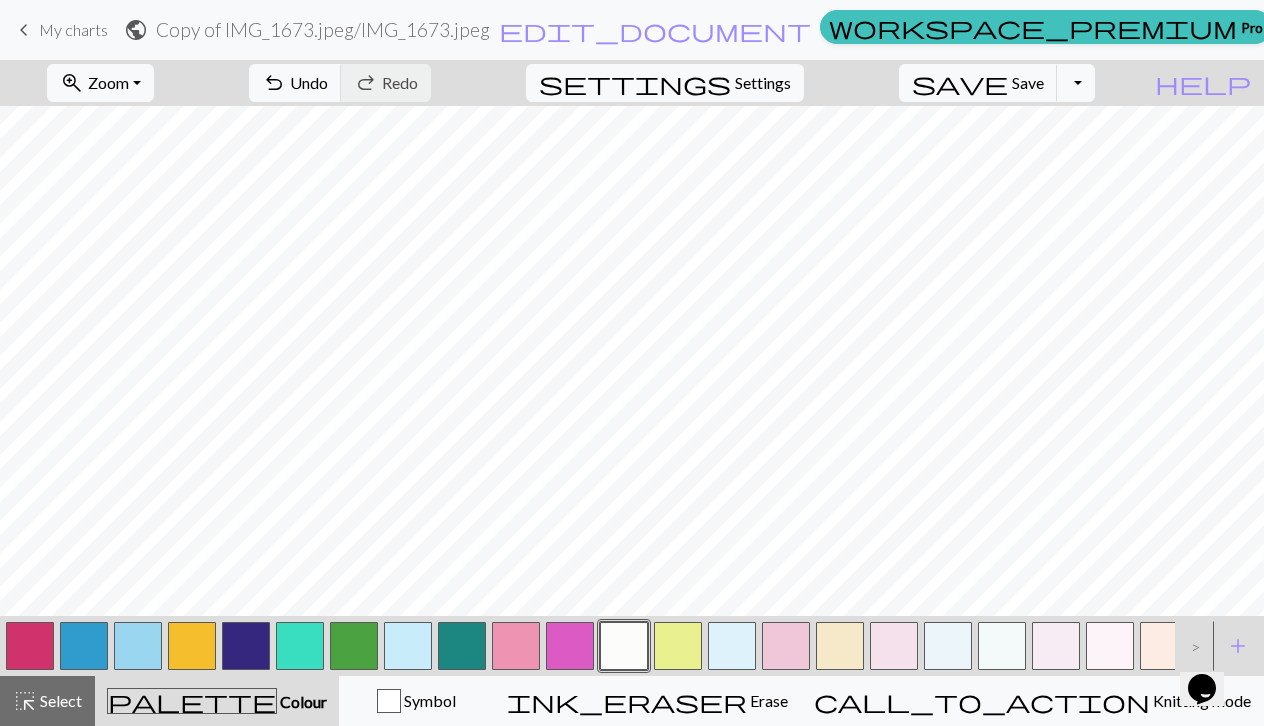click at bounding box center [570, 646] 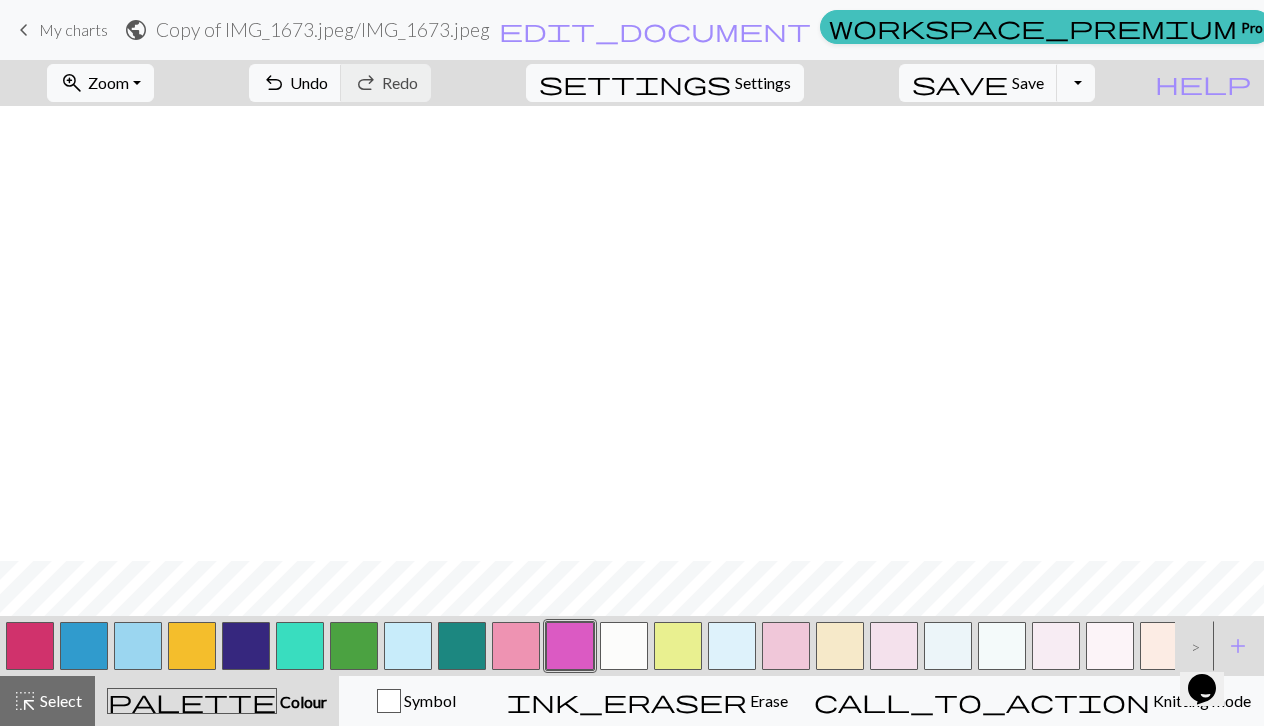 scroll, scrollTop: 455, scrollLeft: 0, axis: vertical 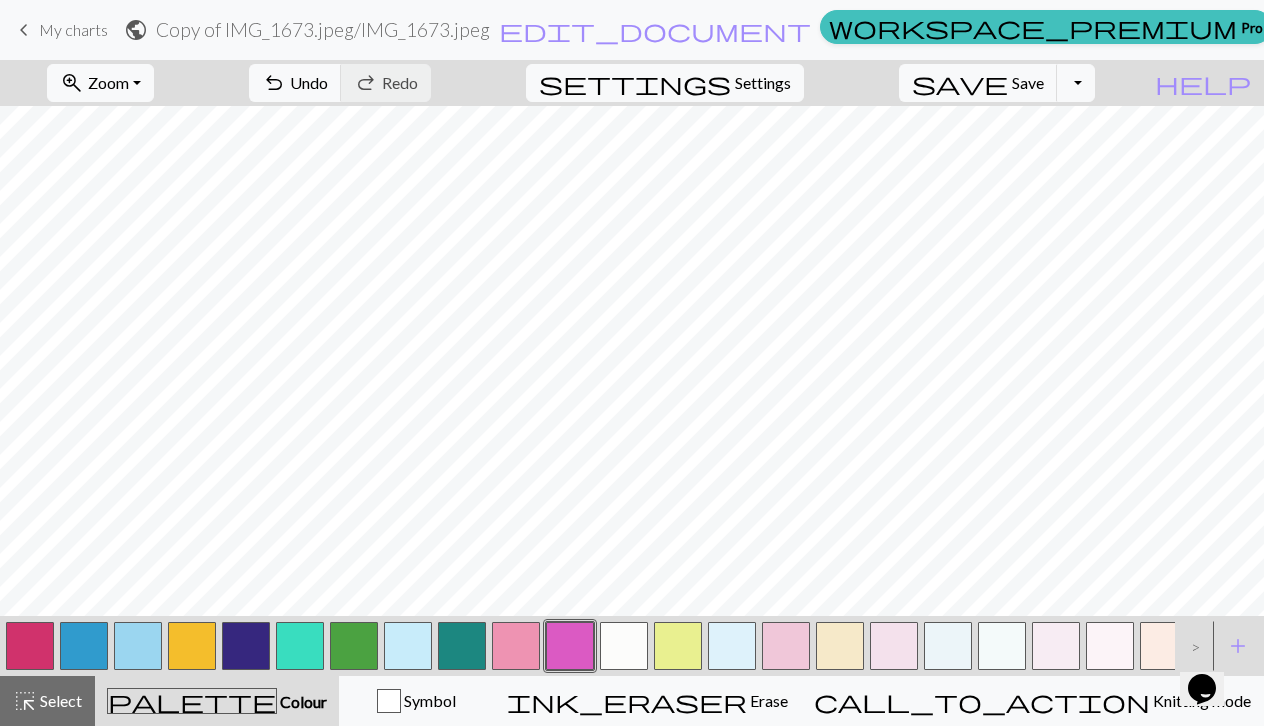 click at bounding box center (192, 646) 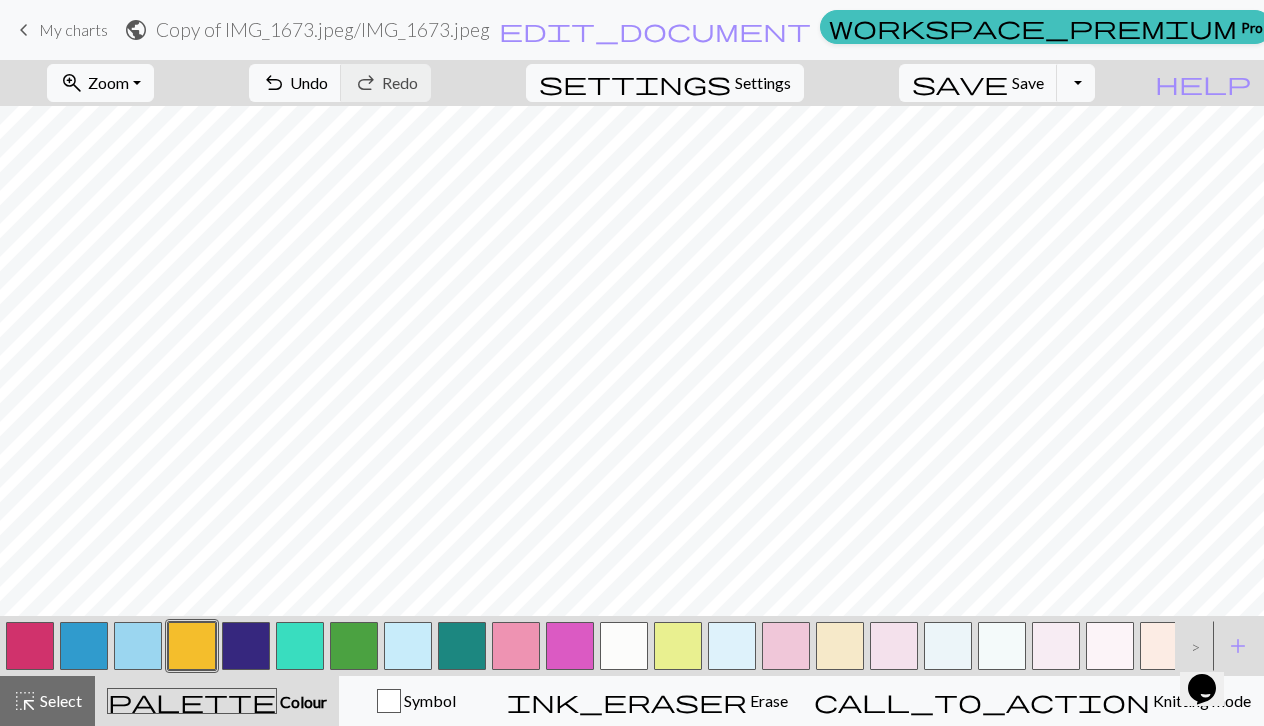 click on "Opens Chat This icon Opens the chat window." at bounding box center [1212, 654] 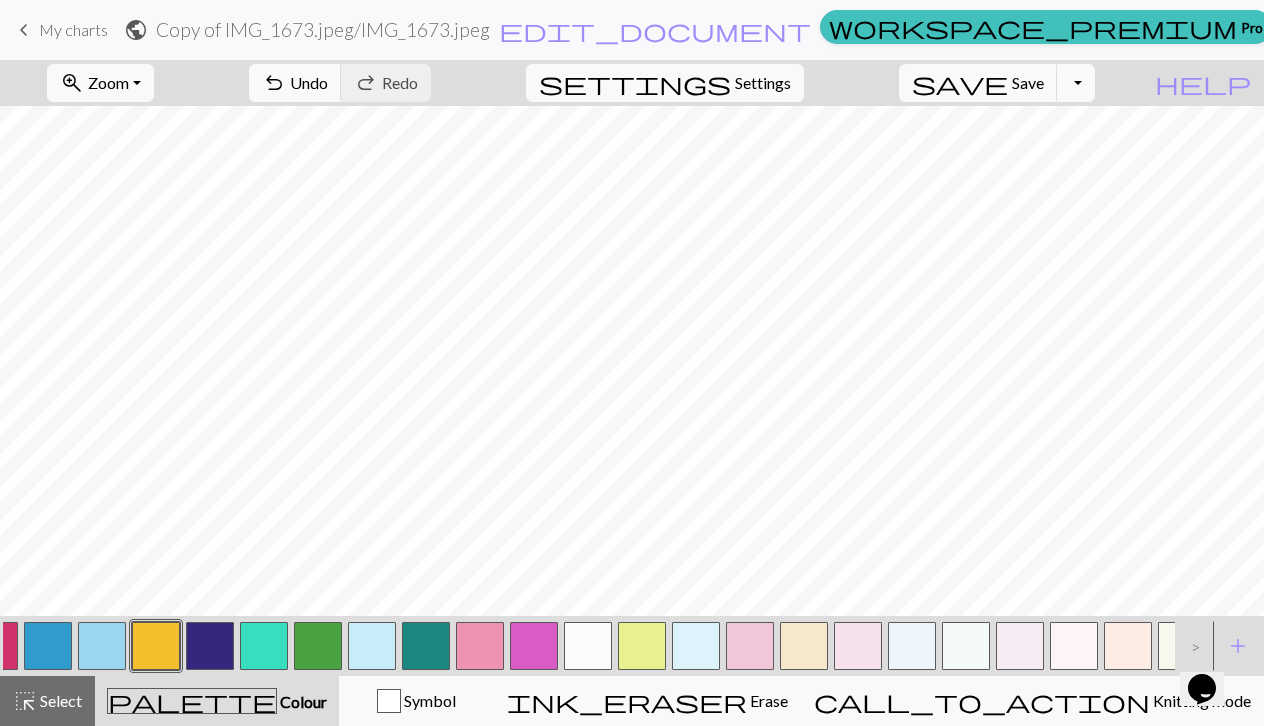 scroll, scrollTop: 0, scrollLeft: 38, axis: horizontal 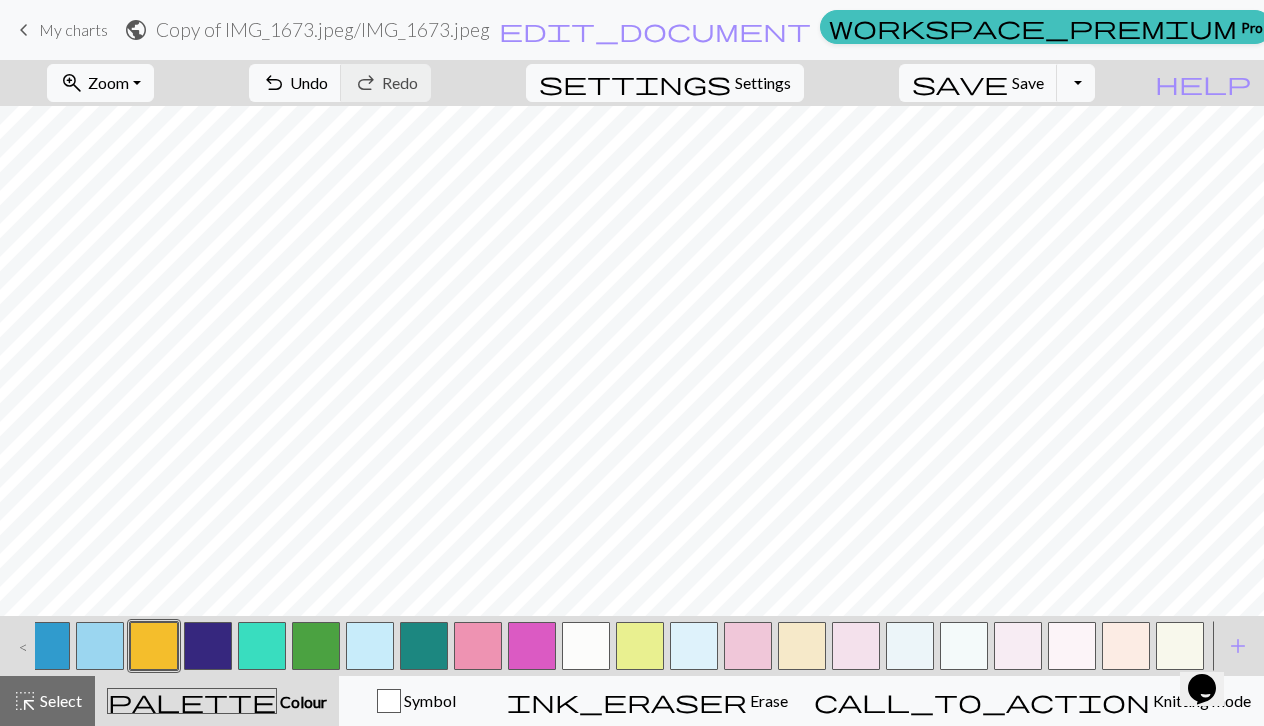 click at bounding box center [1180, 646] 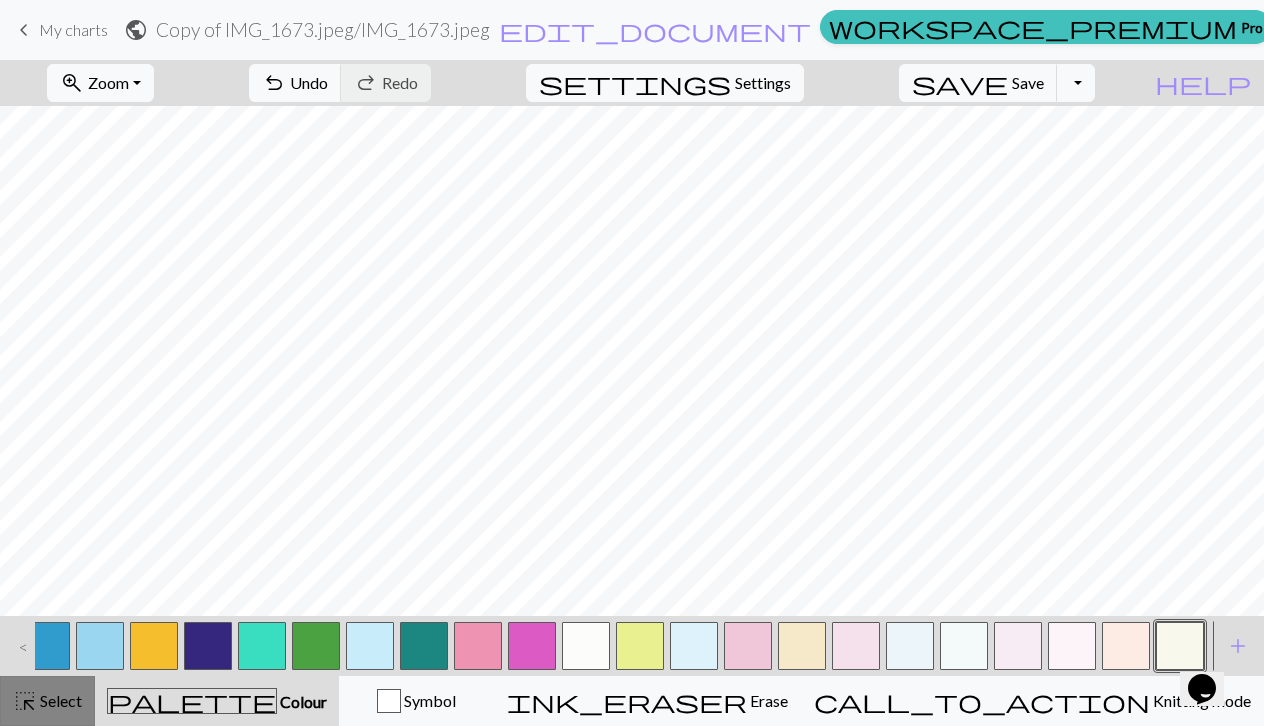 click on "Select" at bounding box center (59, 700) 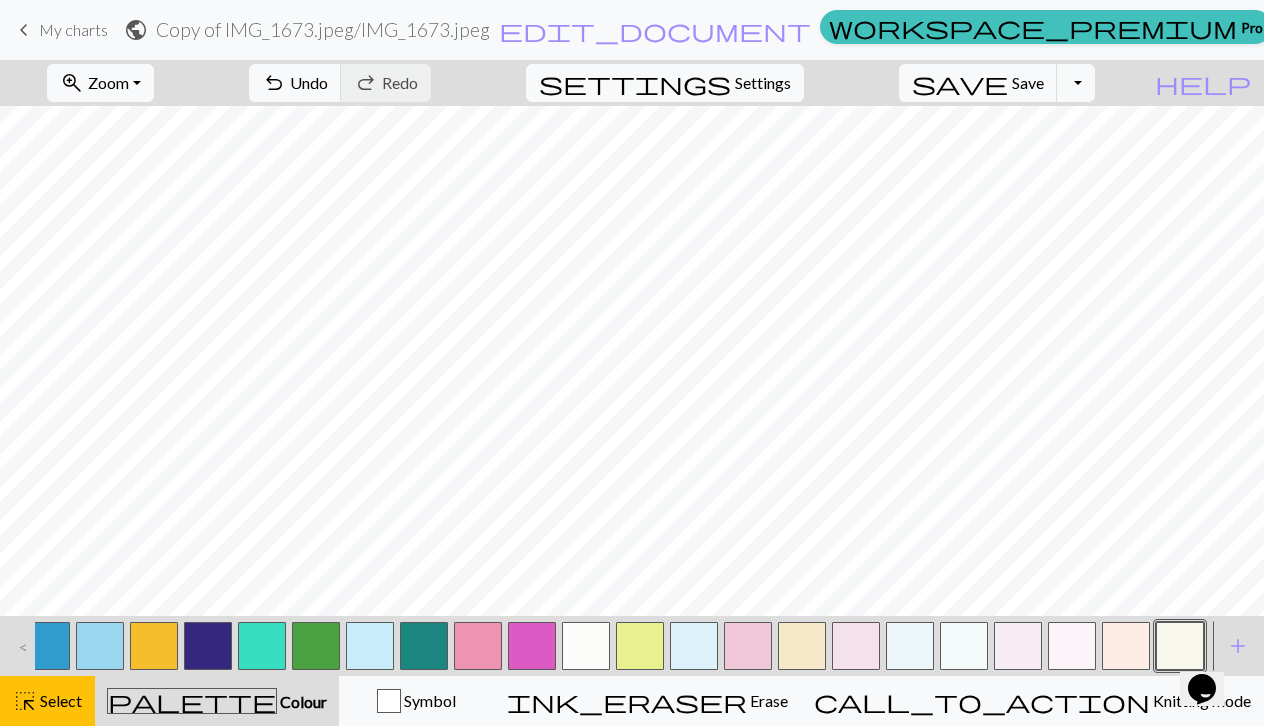 click on "Colour" at bounding box center [302, 701] 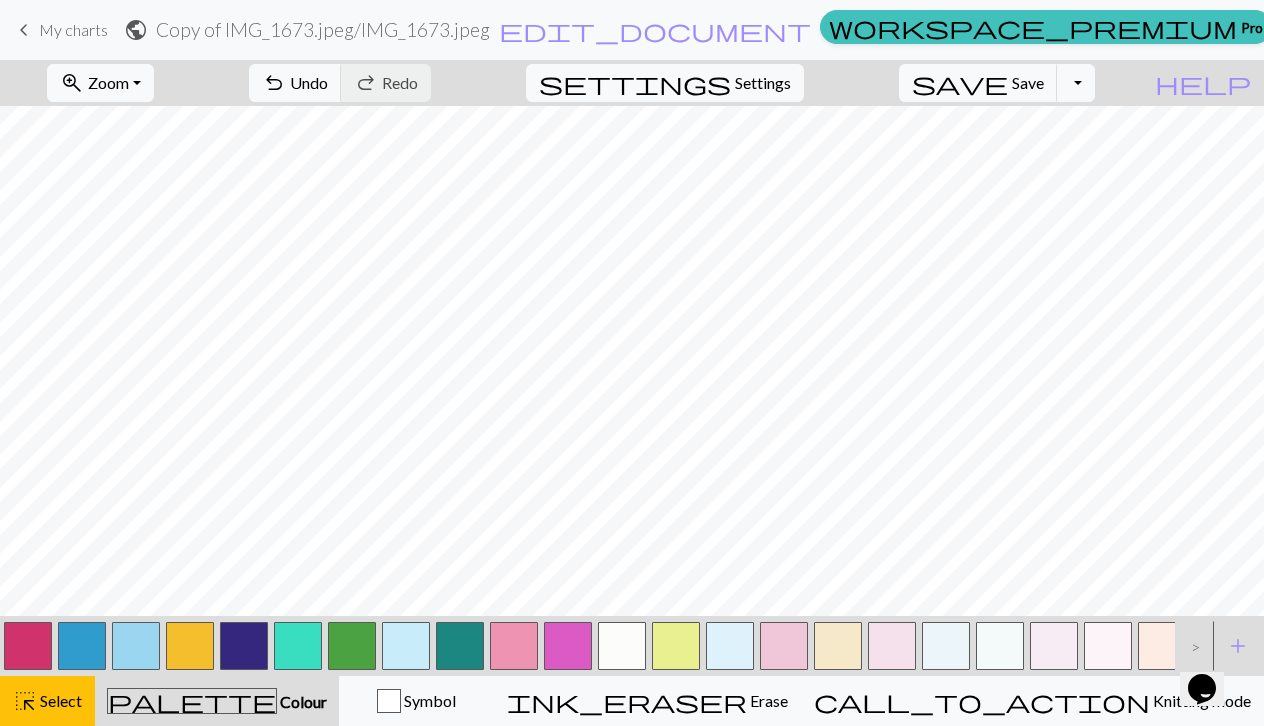 scroll, scrollTop: 0, scrollLeft: 1, axis: horizontal 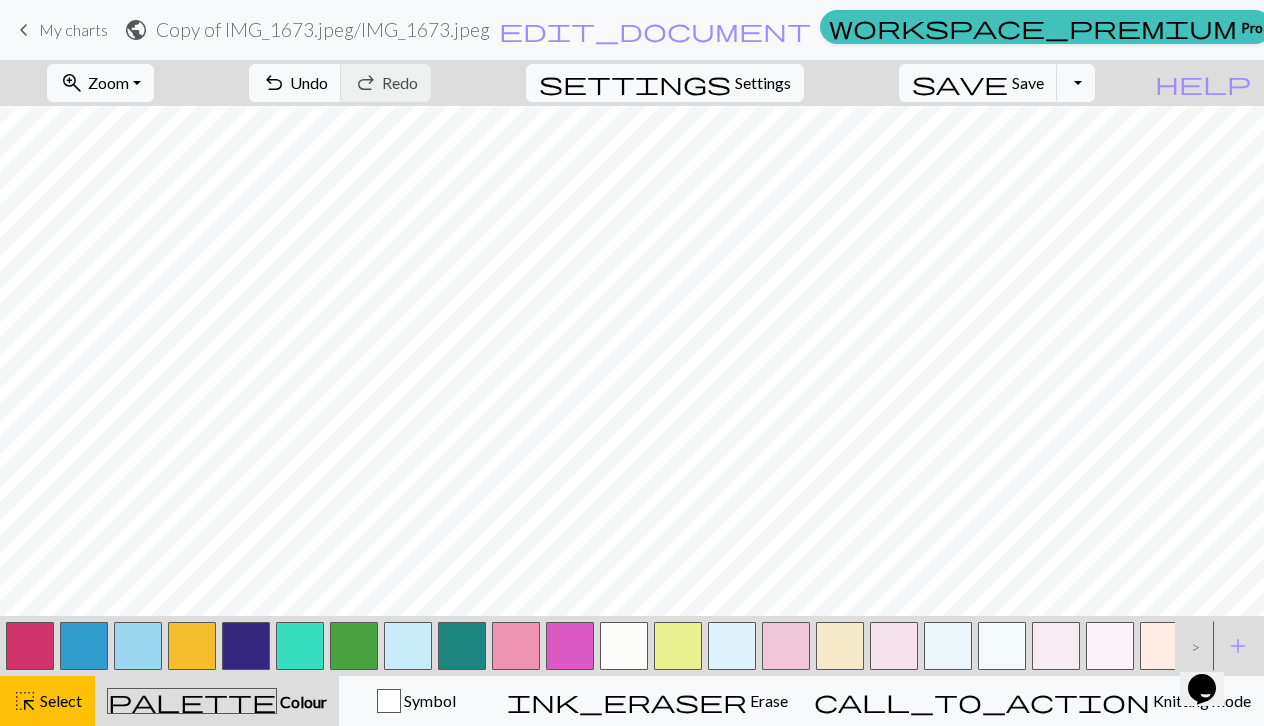 click at bounding box center (30, 646) 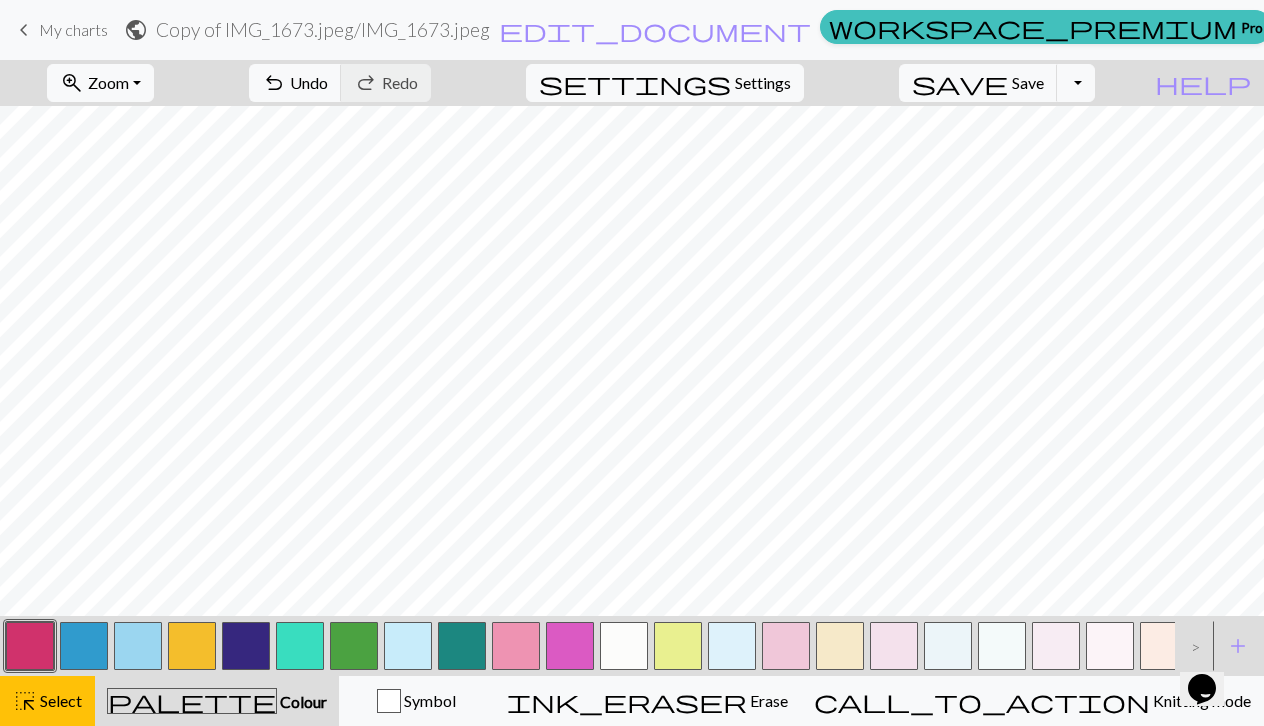 click on ">" at bounding box center [1191, 646] 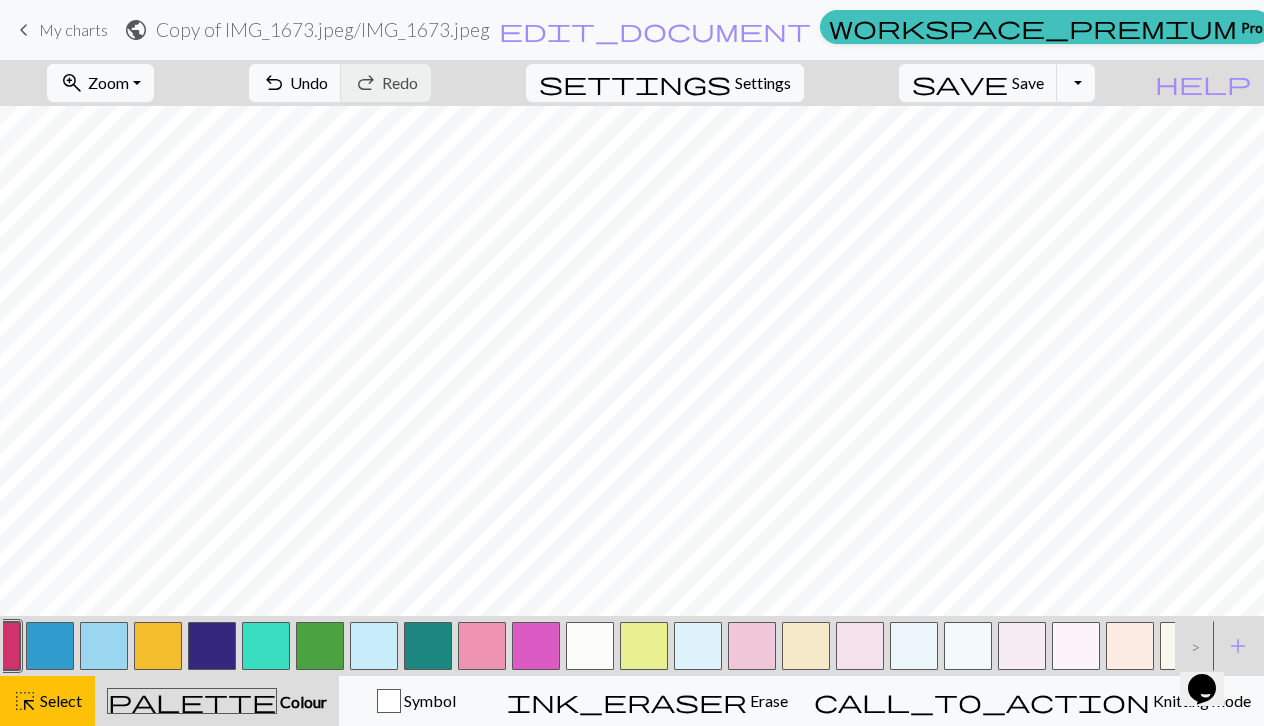 scroll, scrollTop: 0, scrollLeft: 38, axis: horizontal 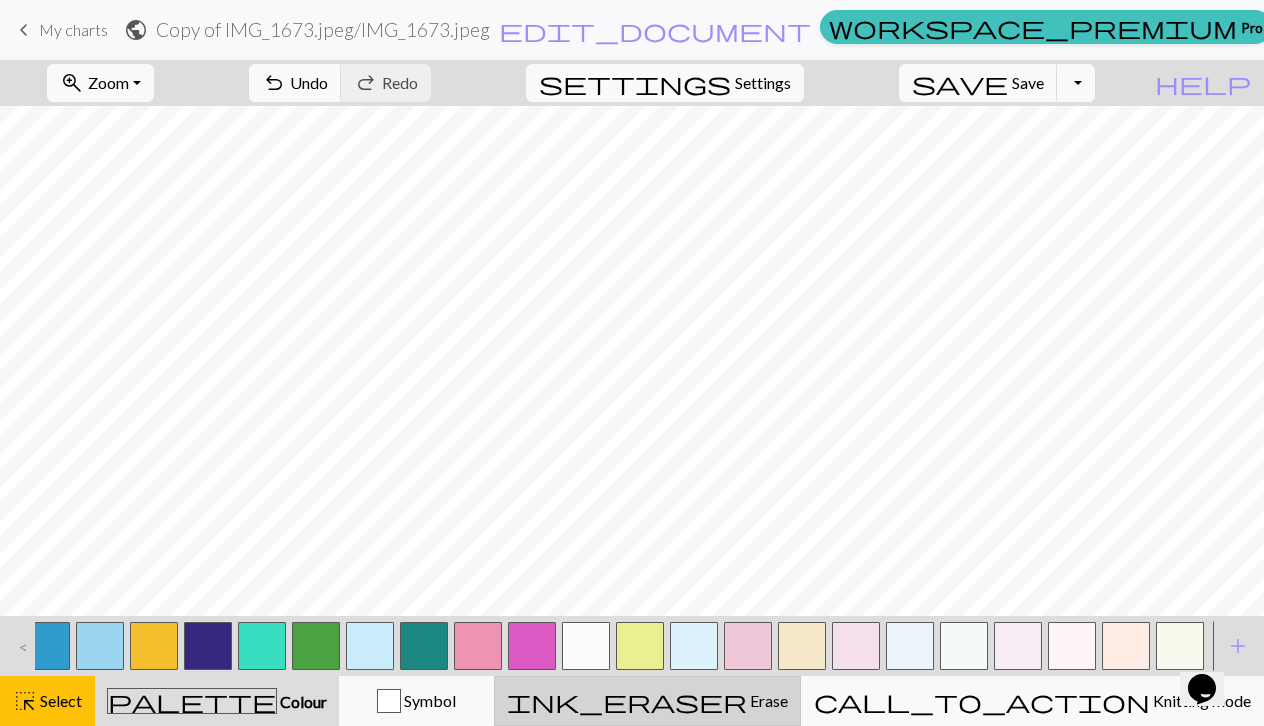 click on "Erase" at bounding box center (767, 700) 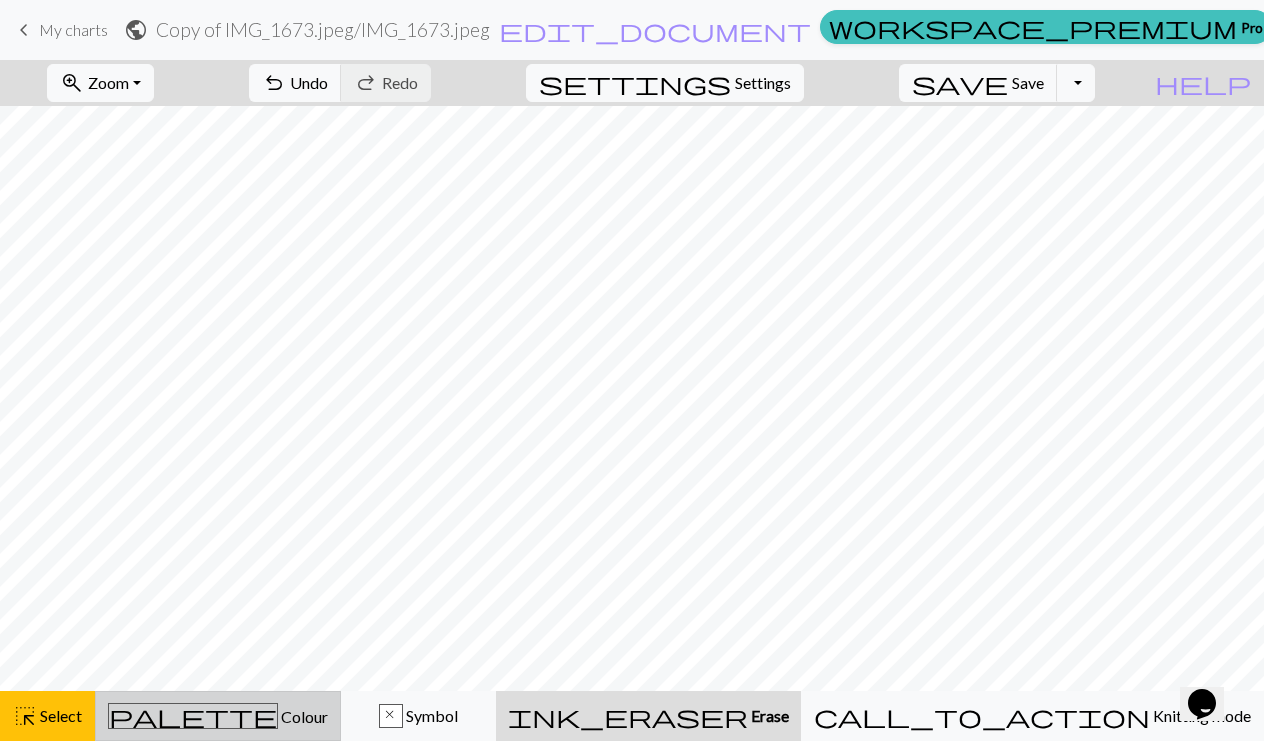 click on "Colour" at bounding box center [303, 716] 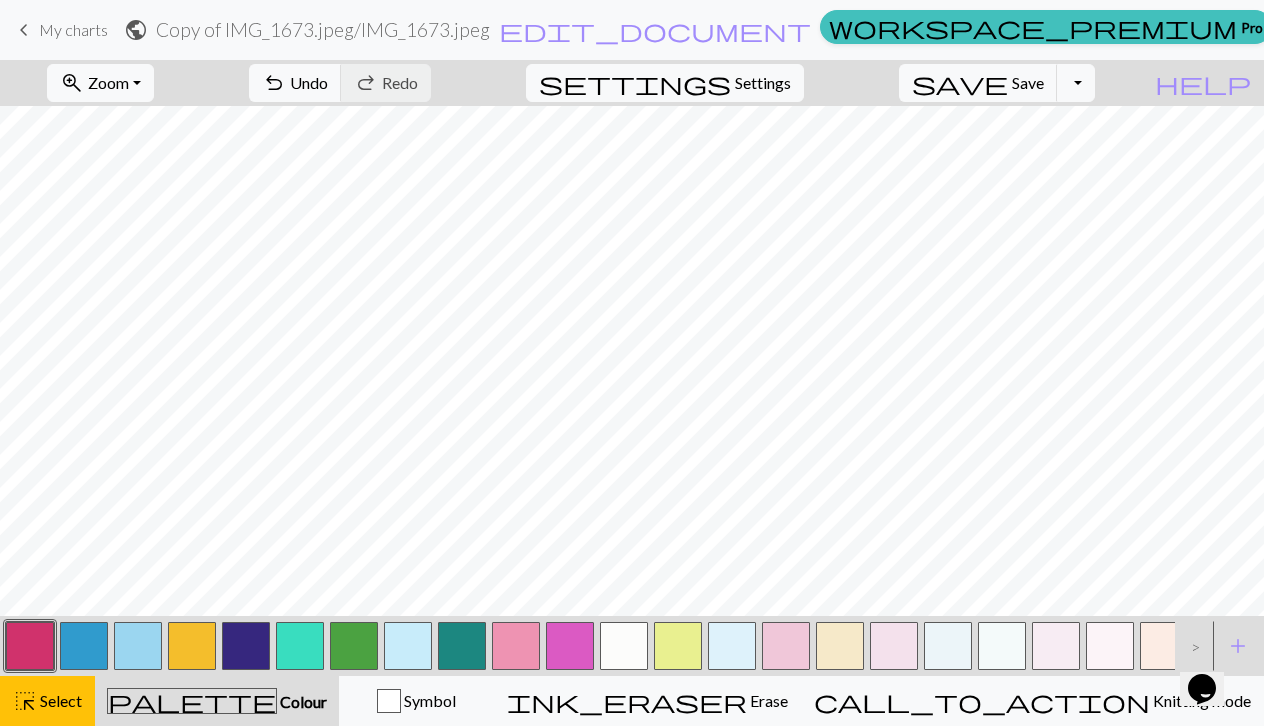 click at bounding box center (678, 646) 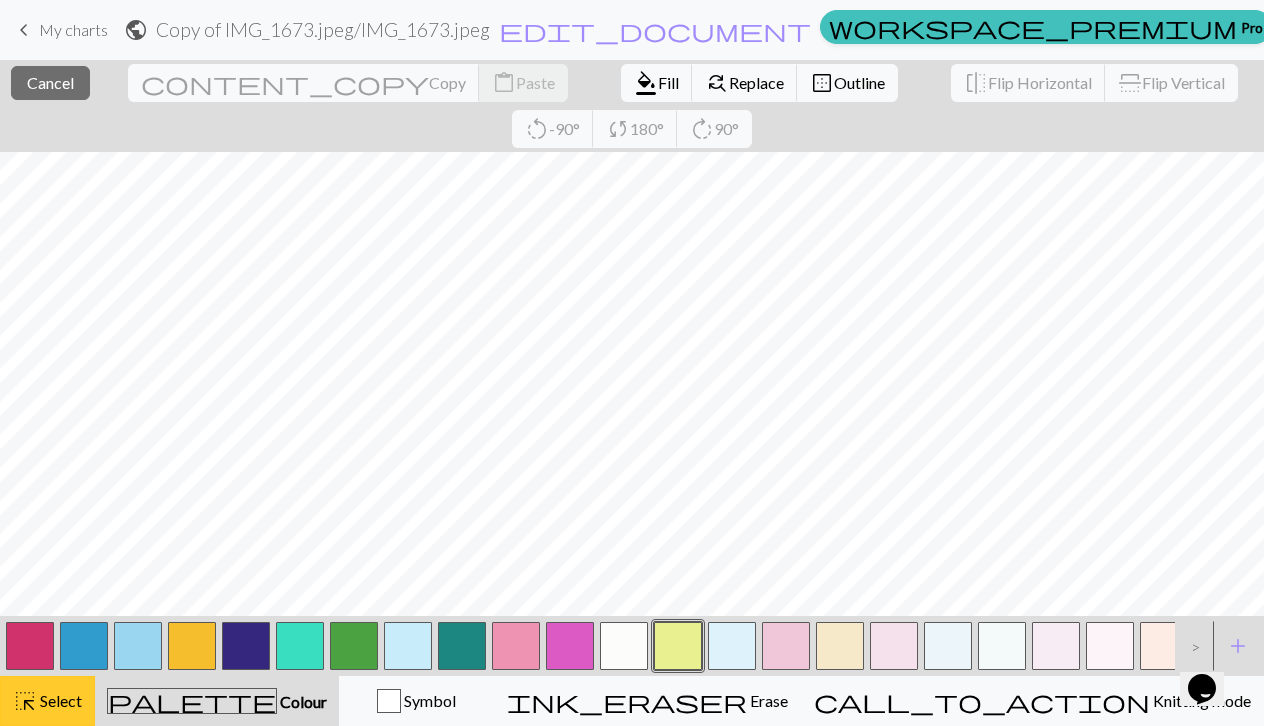 click on "Select" at bounding box center [59, 700] 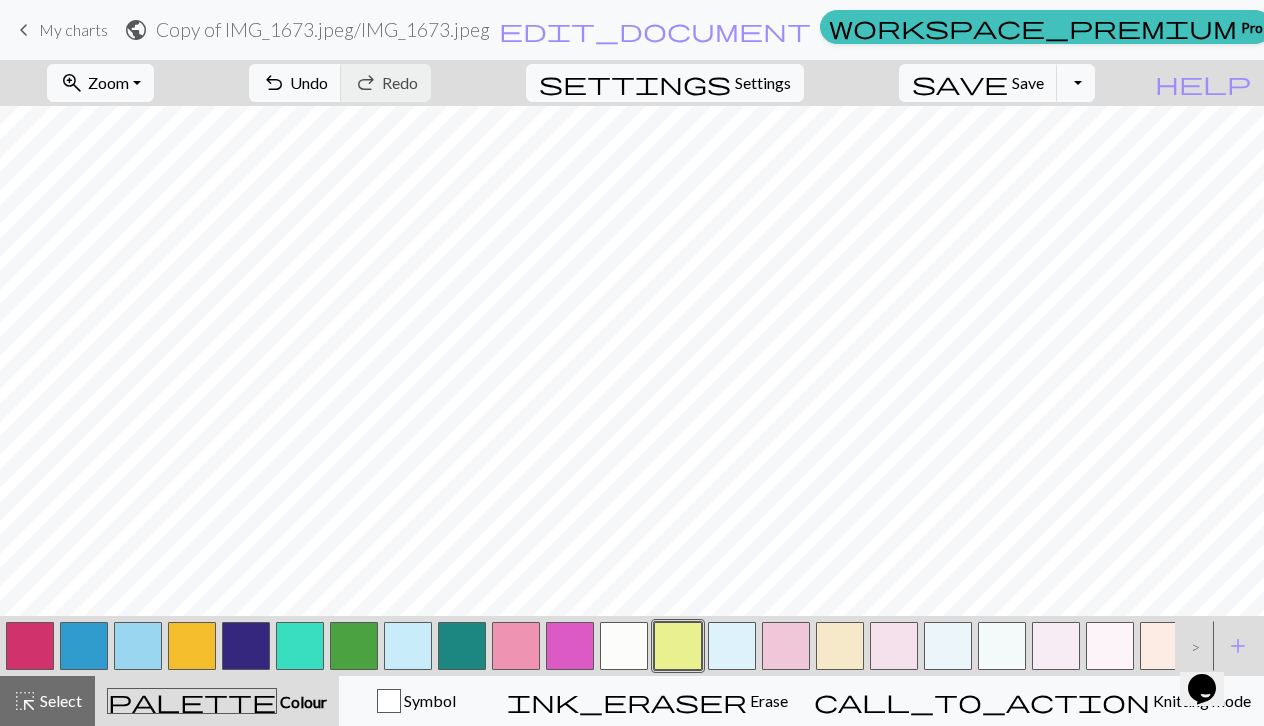 click at bounding box center [300, 646] 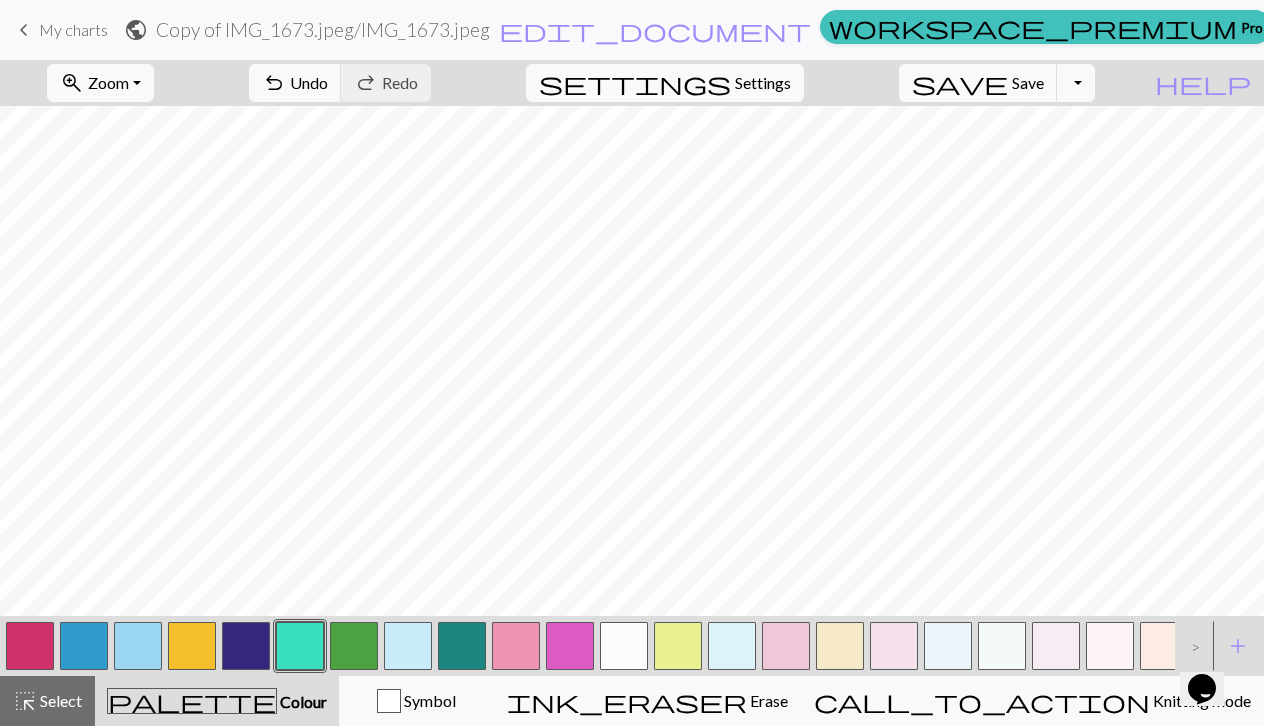 click at bounding box center [84, 646] 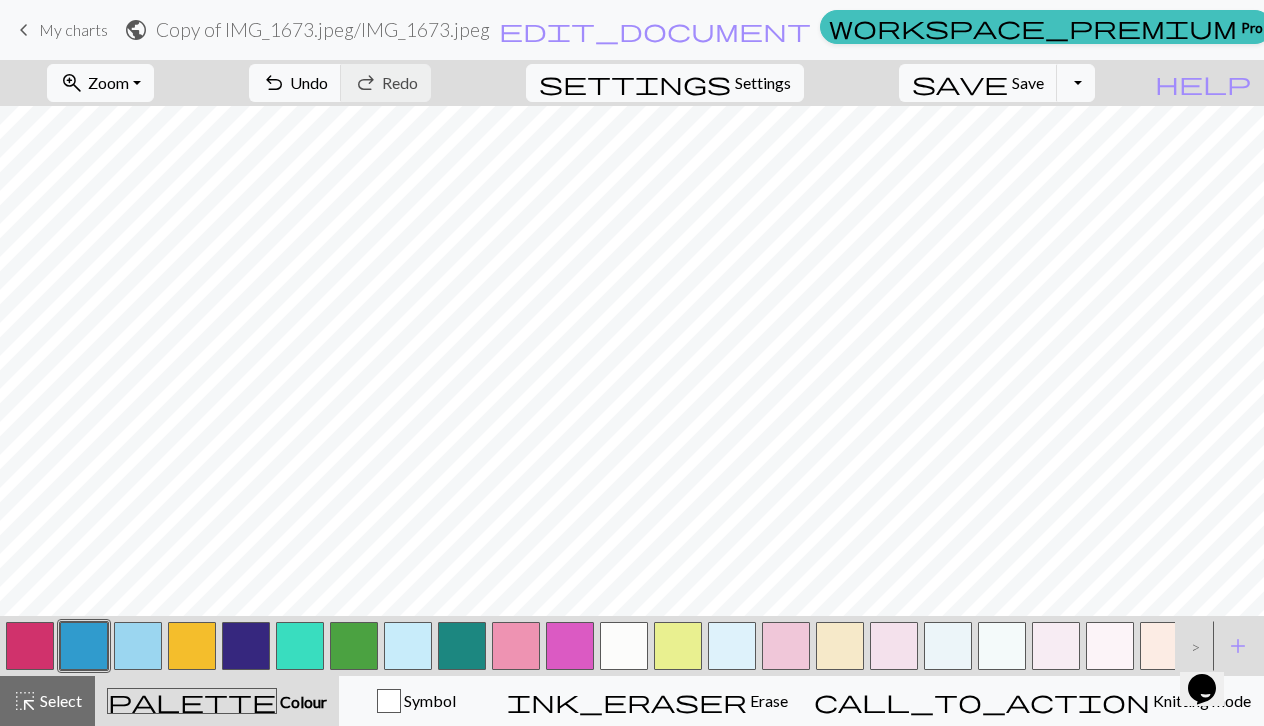 drag, startPoint x: 248, startPoint y: 635, endPoint x: 247, endPoint y: 603, distance: 32.01562 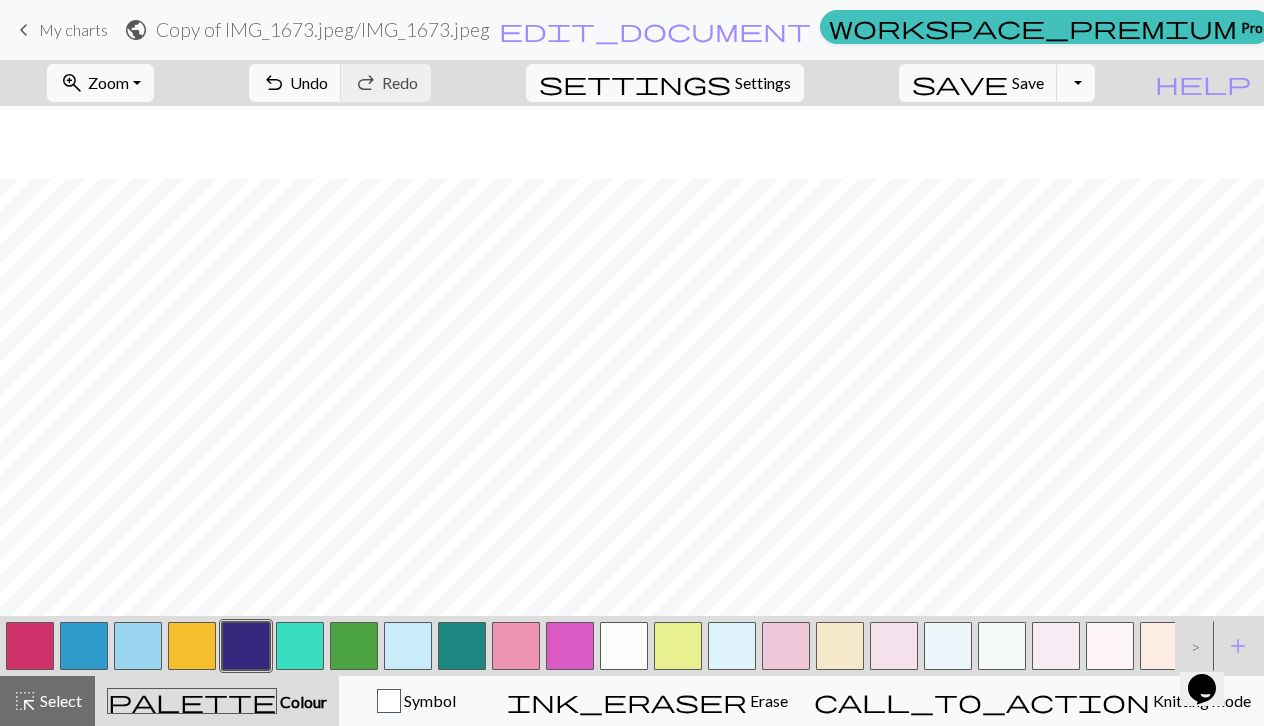 scroll, scrollTop: 136, scrollLeft: 0, axis: vertical 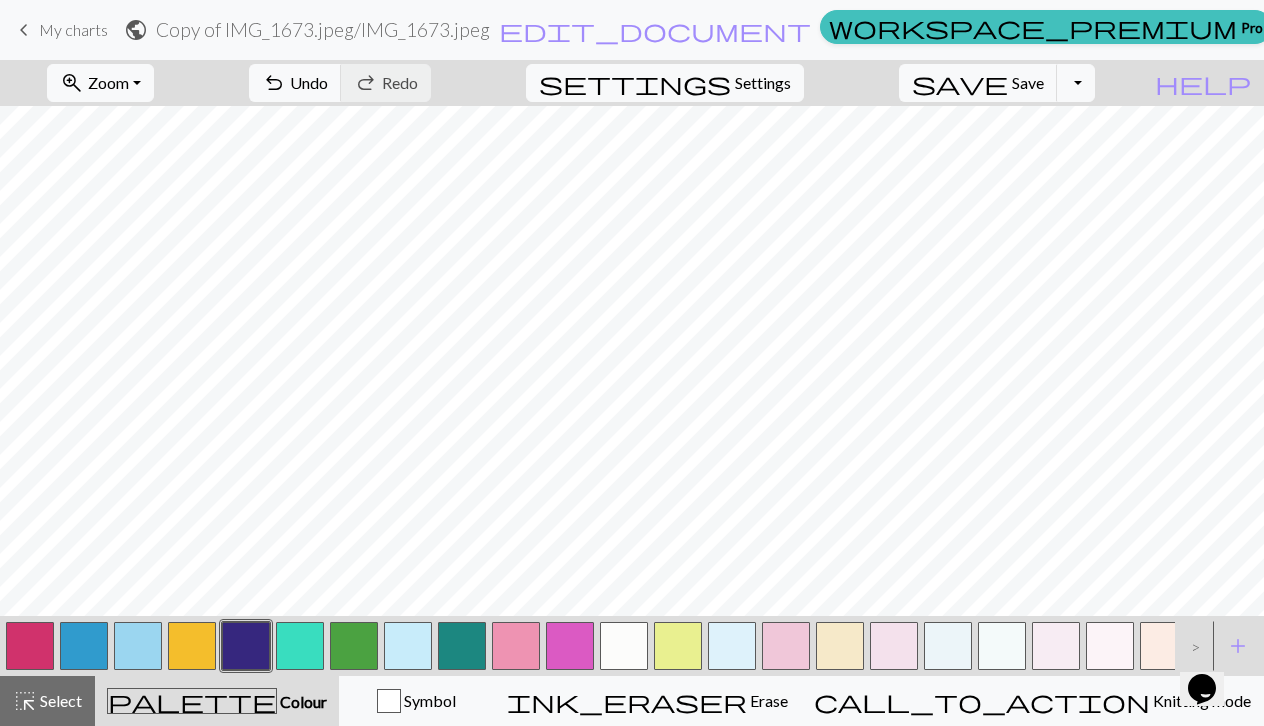 click on ">" at bounding box center [1191, 646] 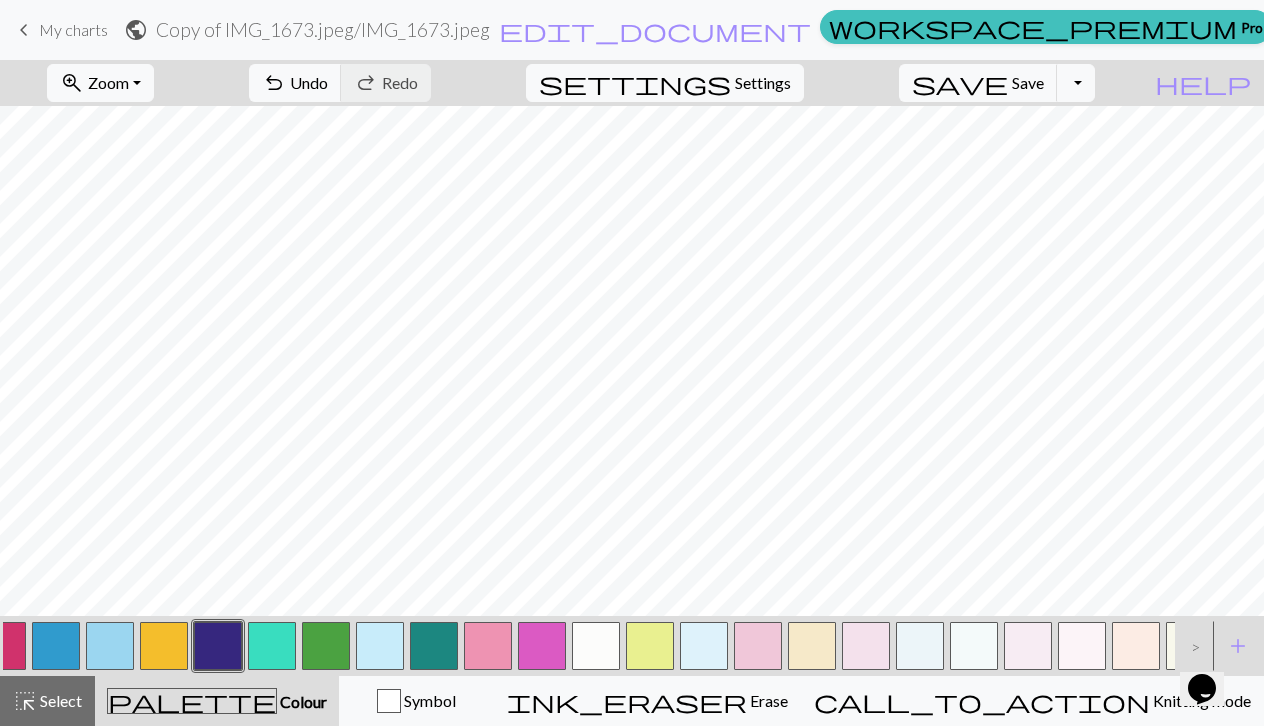 scroll, scrollTop: 0, scrollLeft: 38, axis: horizontal 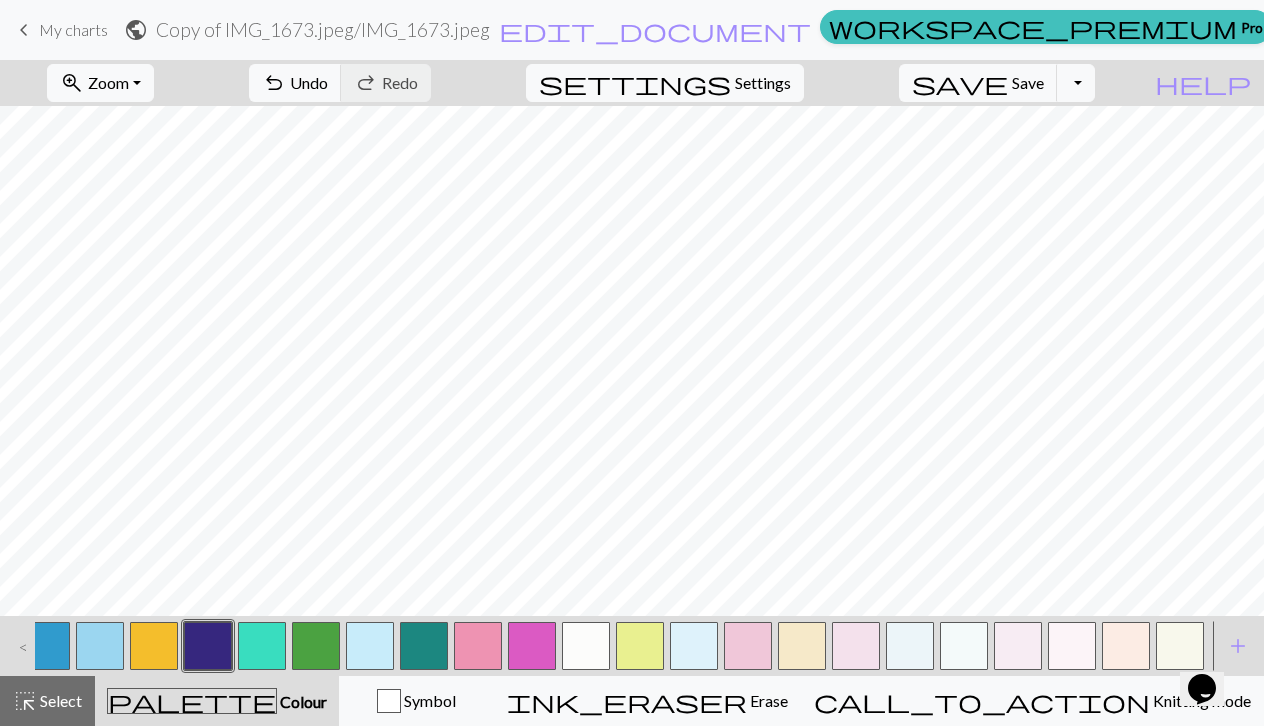 click at bounding box center (1180, 646) 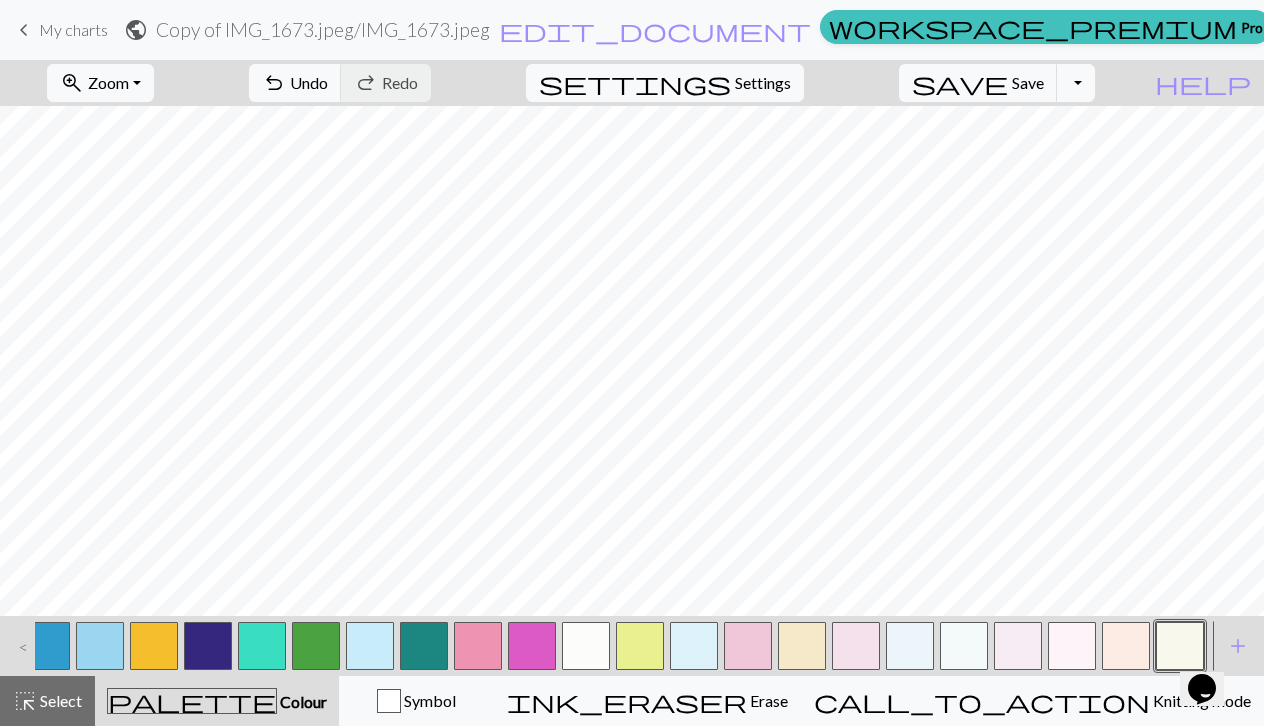 drag, startPoint x: 93, startPoint y: 630, endPoint x: 114, endPoint y: 604, distance: 33.42155 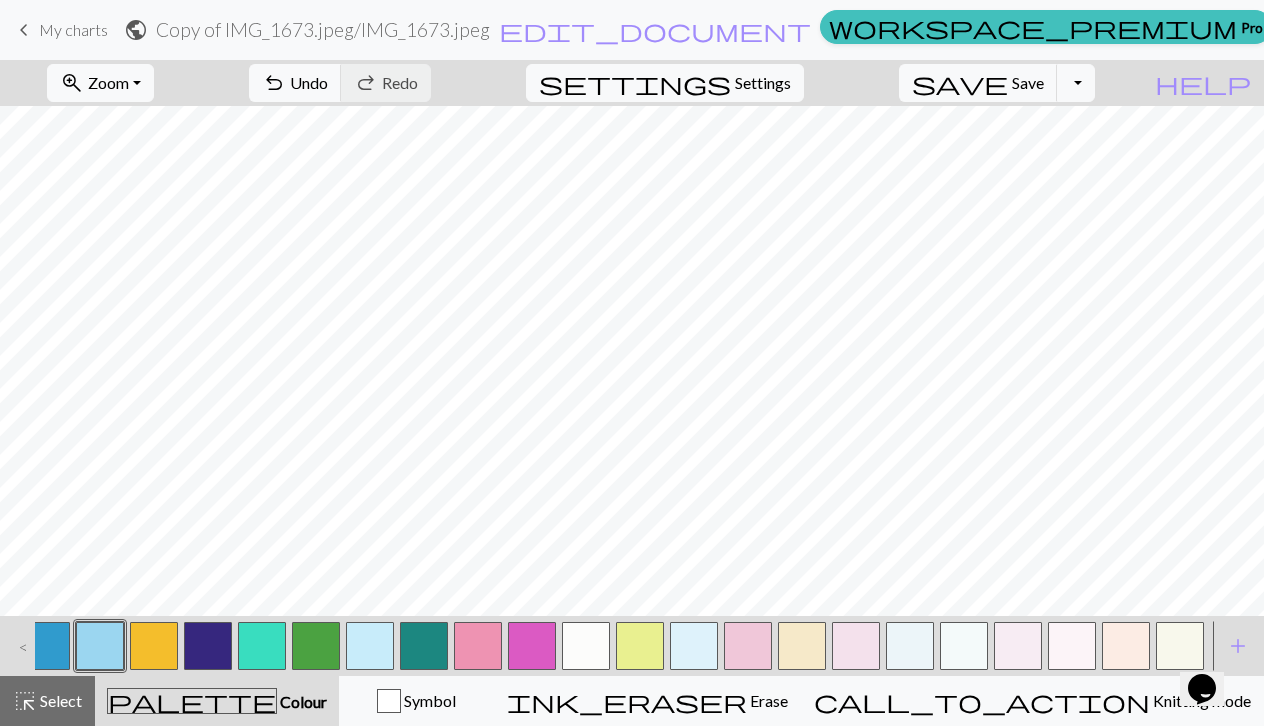 click at bounding box center [370, 646] 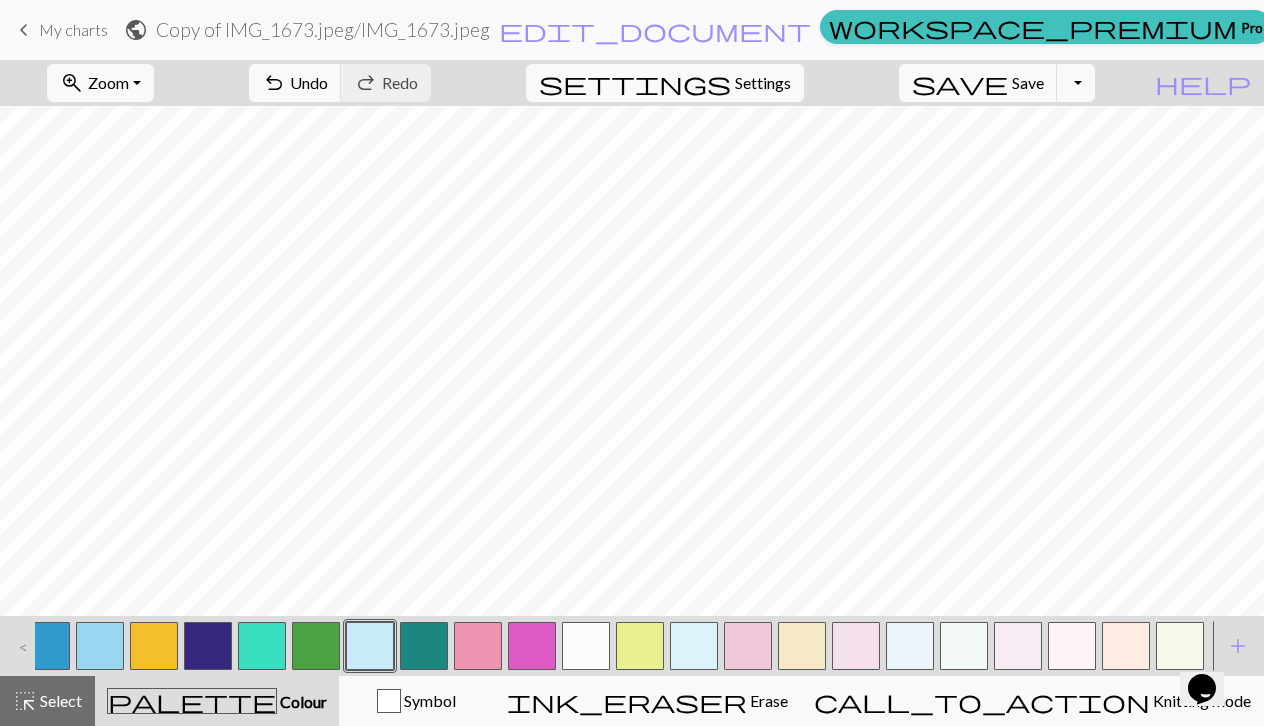 click at bounding box center (46, 646) 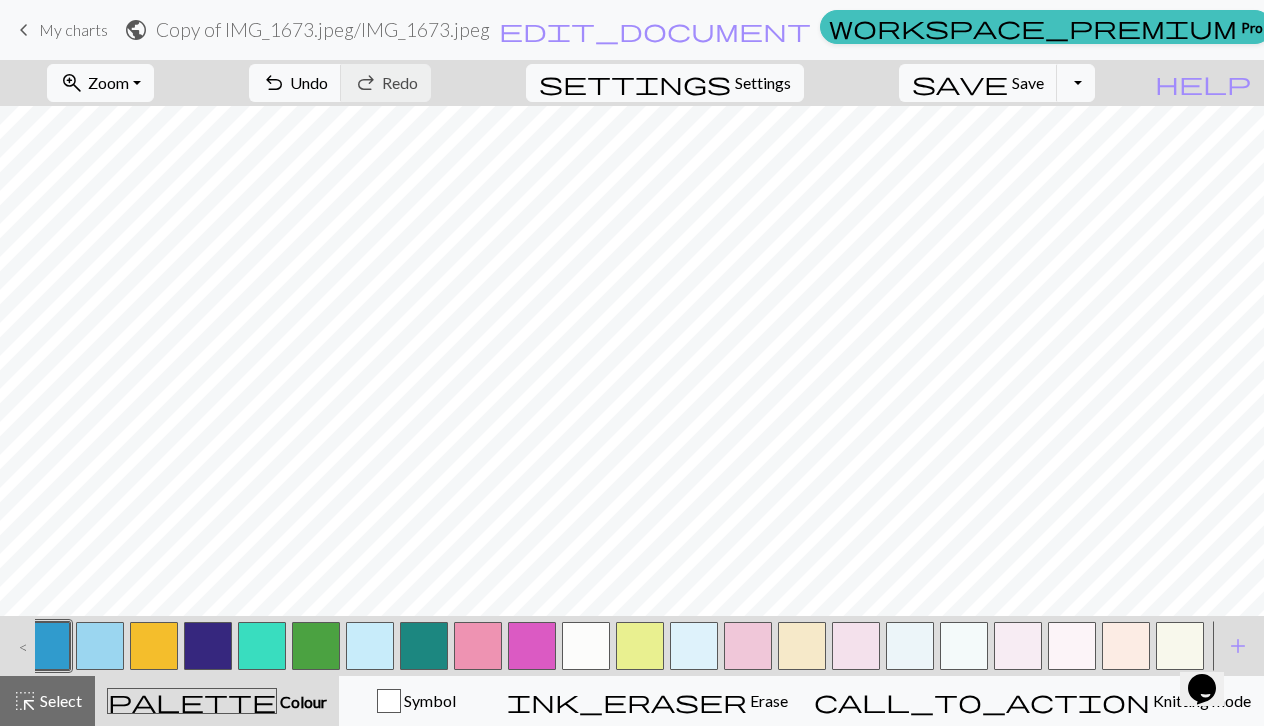 click at bounding box center [370, 646] 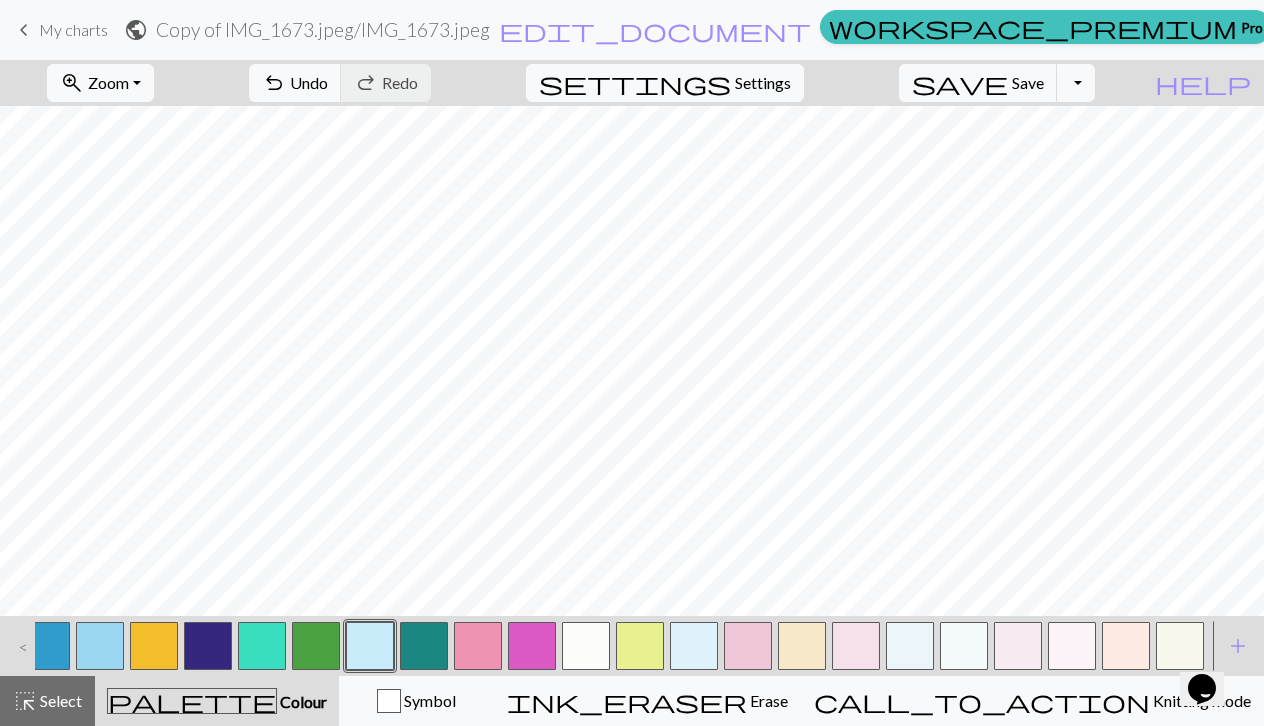 click at bounding box center [208, 646] 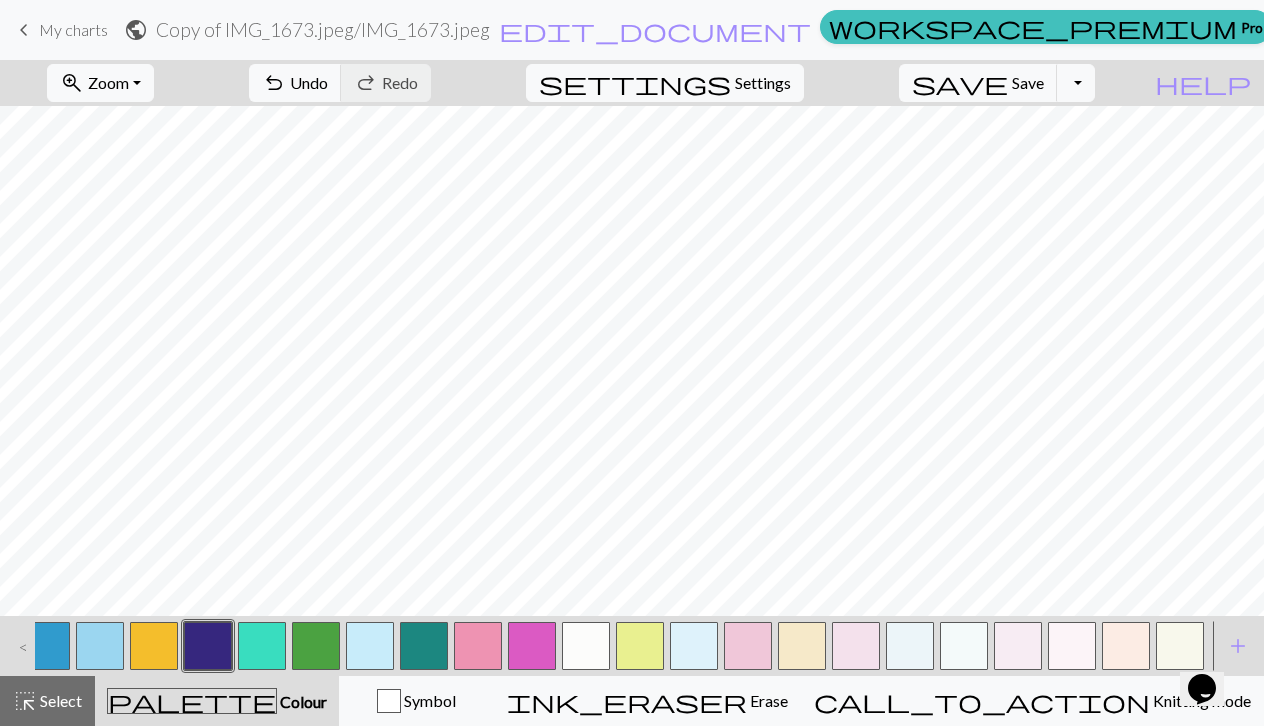 drag, startPoint x: 102, startPoint y: 651, endPoint x: 144, endPoint y: 604, distance: 63.03174 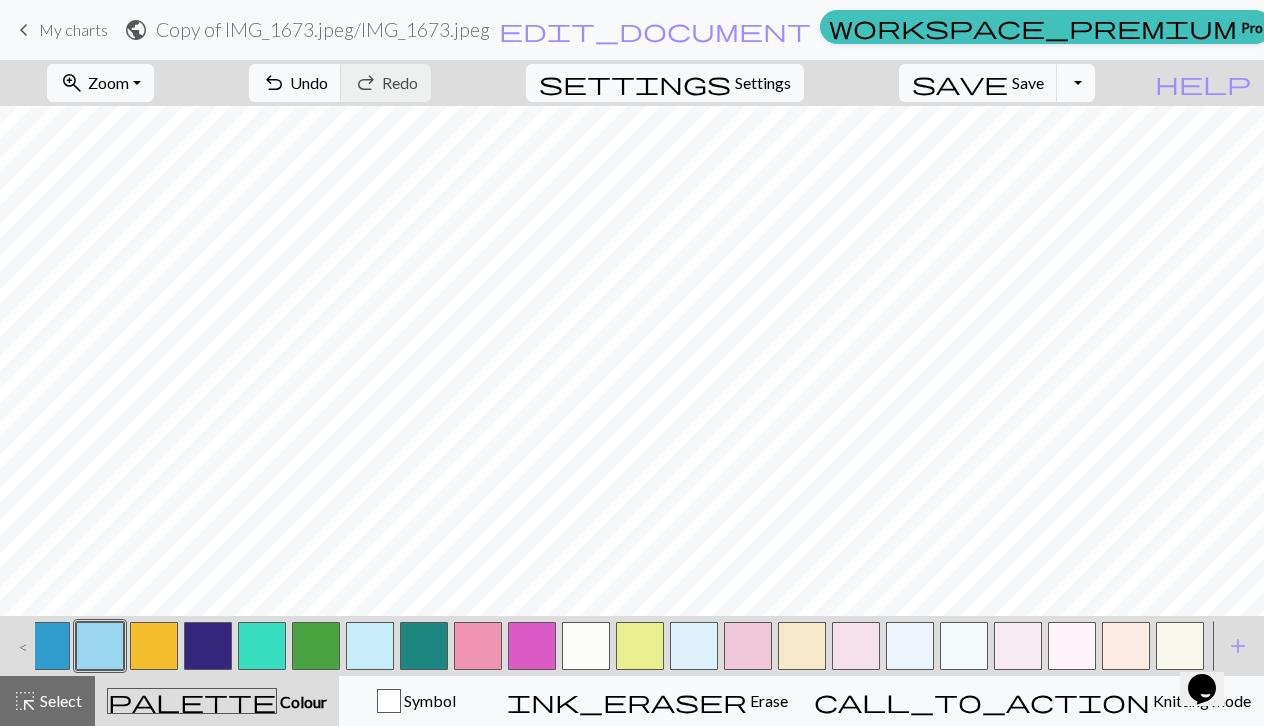 click at bounding box center [46, 646] 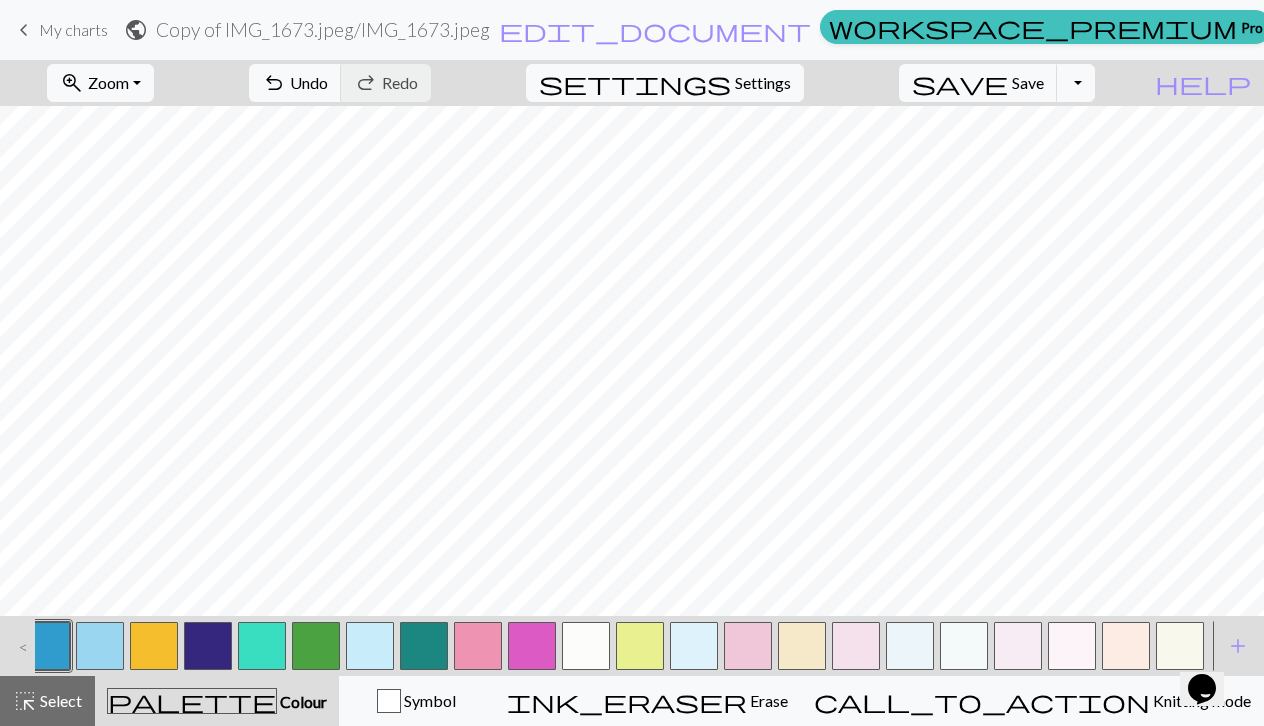 click at bounding box center [262, 646] 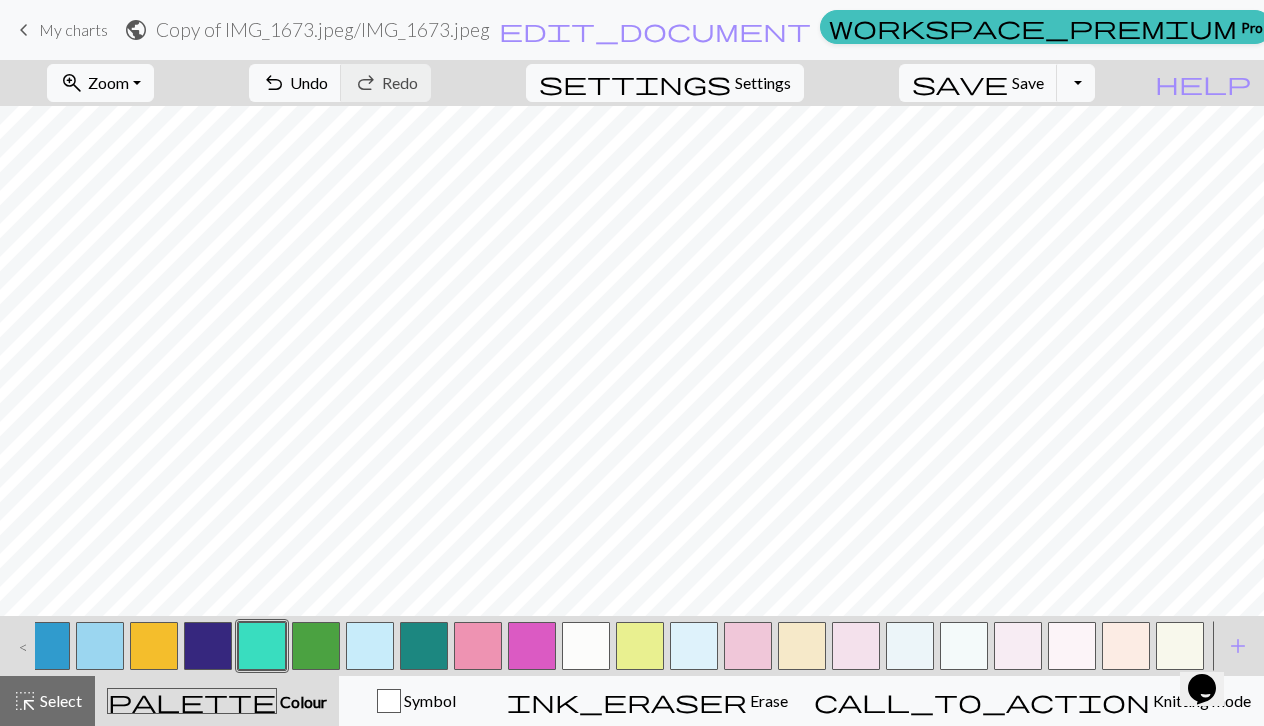 click at bounding box center [46, 646] 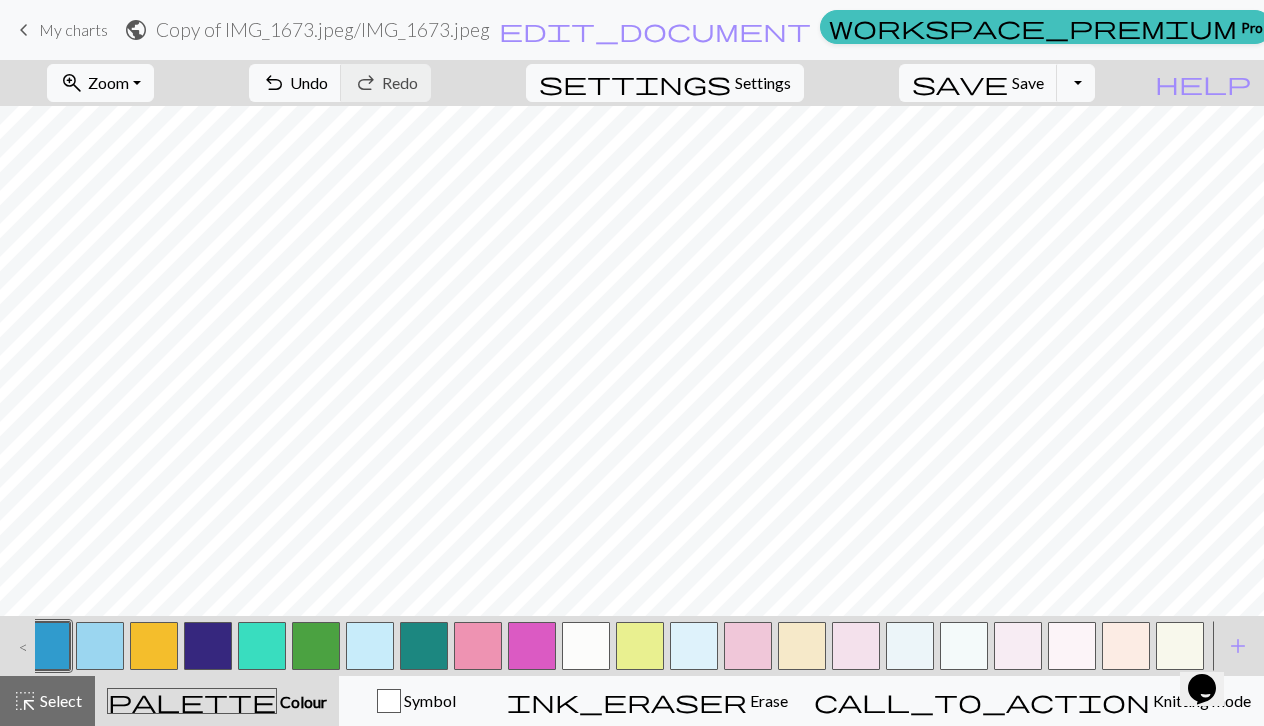 click at bounding box center (262, 646) 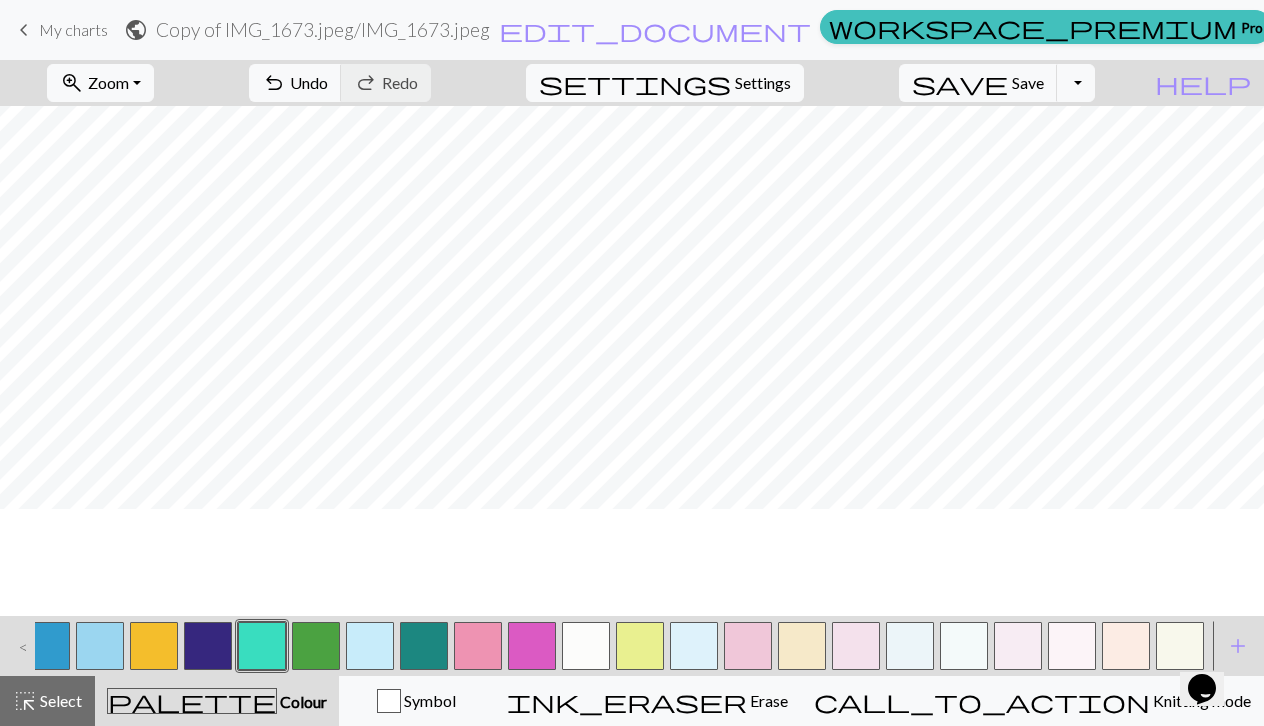 scroll, scrollTop: 0, scrollLeft: 0, axis: both 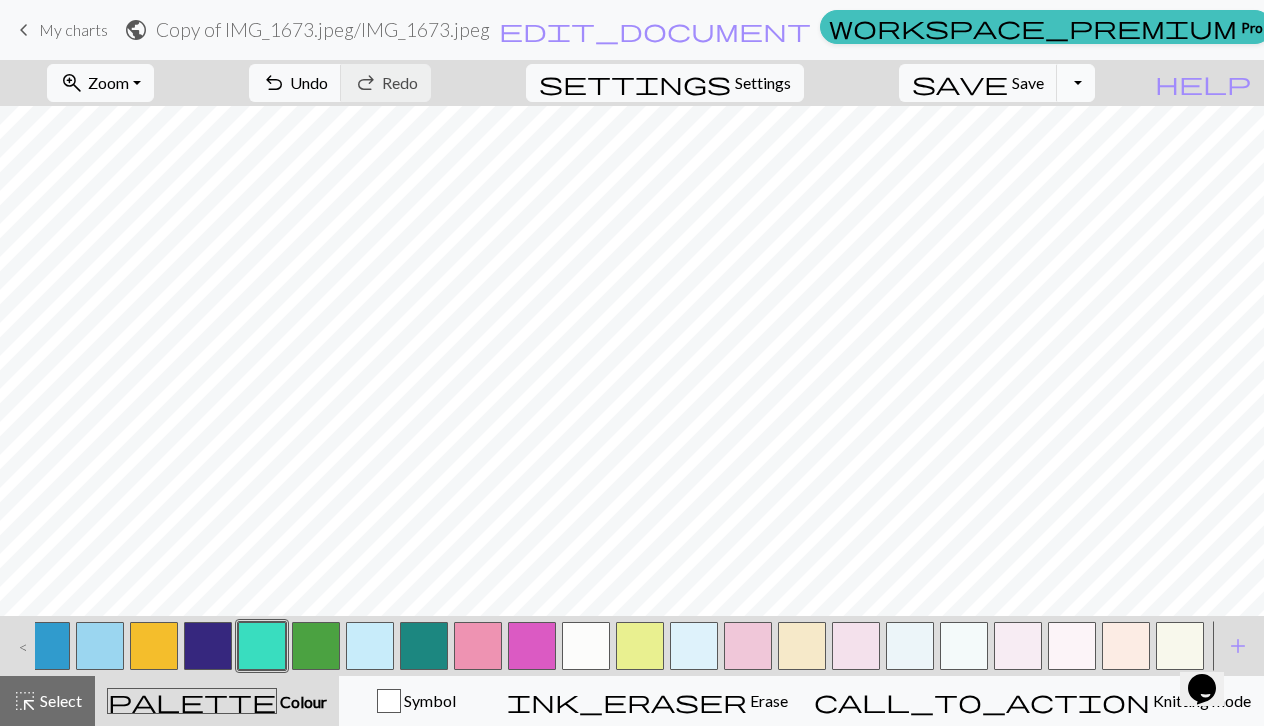 click on "Toggle Dropdown" at bounding box center [1076, 83] 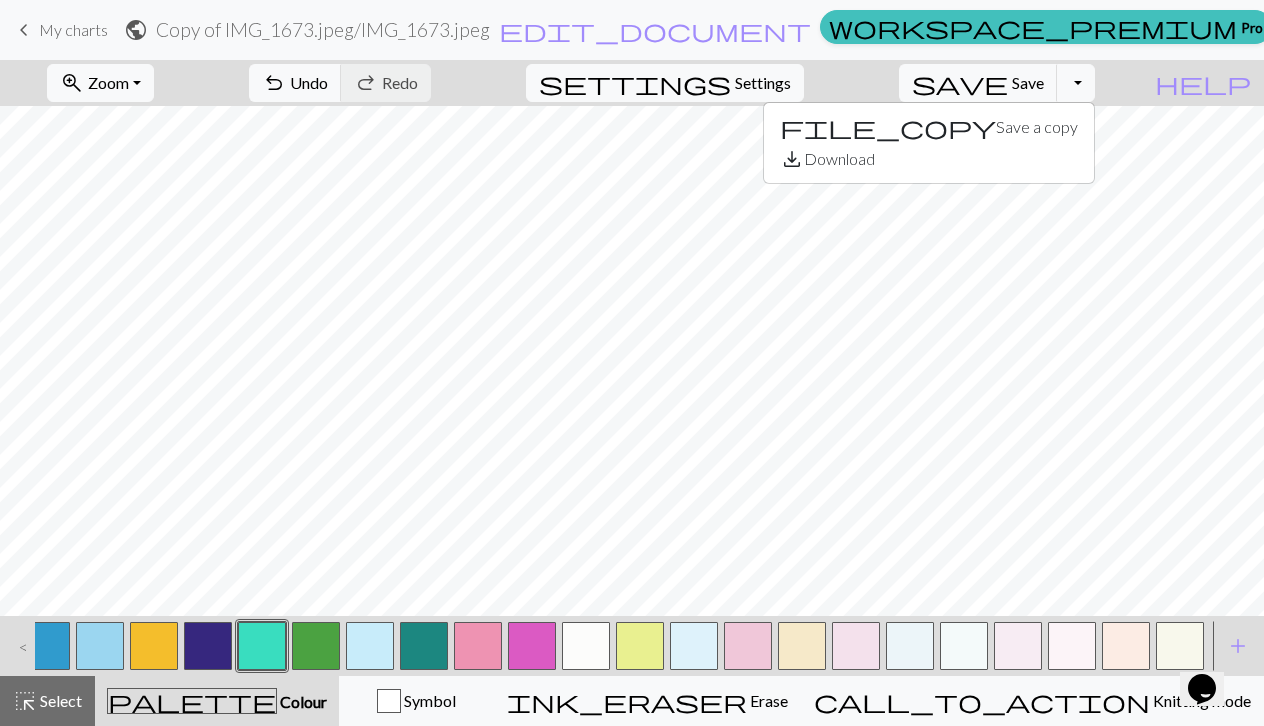 click on "save Save Save Toggle Dropdown file_copy  Save a copy save_alt  Download" at bounding box center (997, 83) 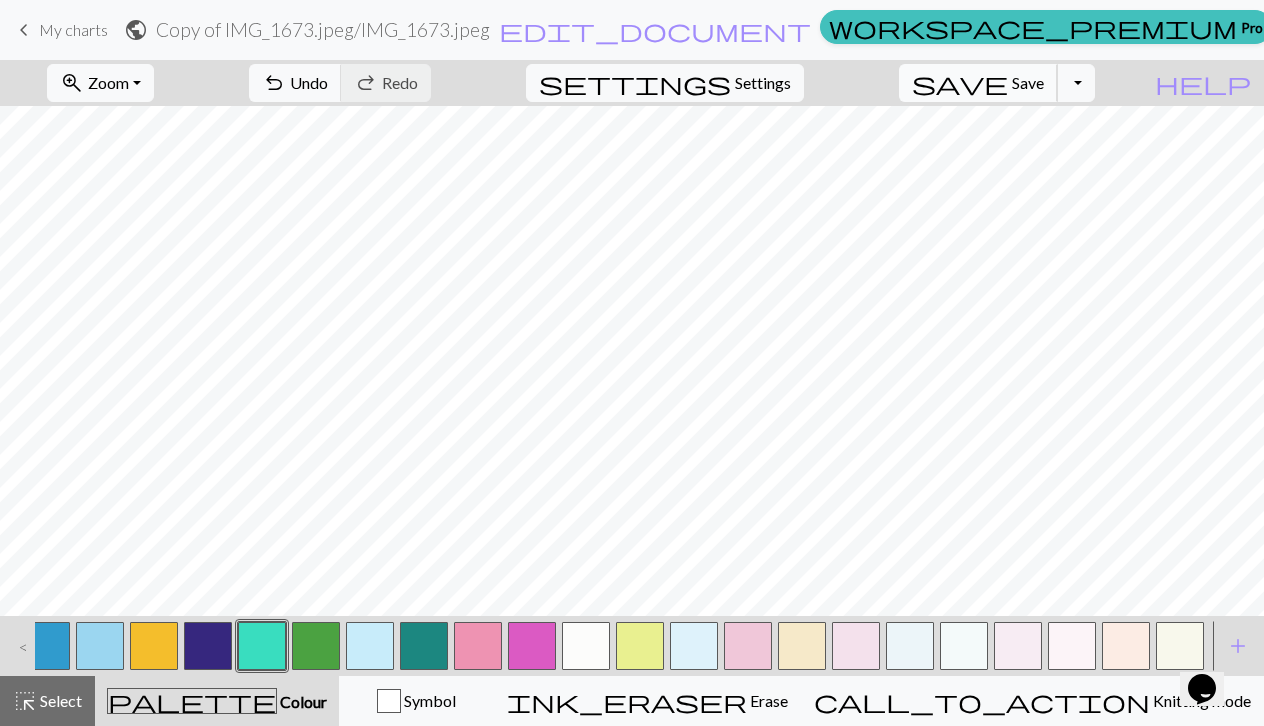 click on "Save" at bounding box center (1028, 82) 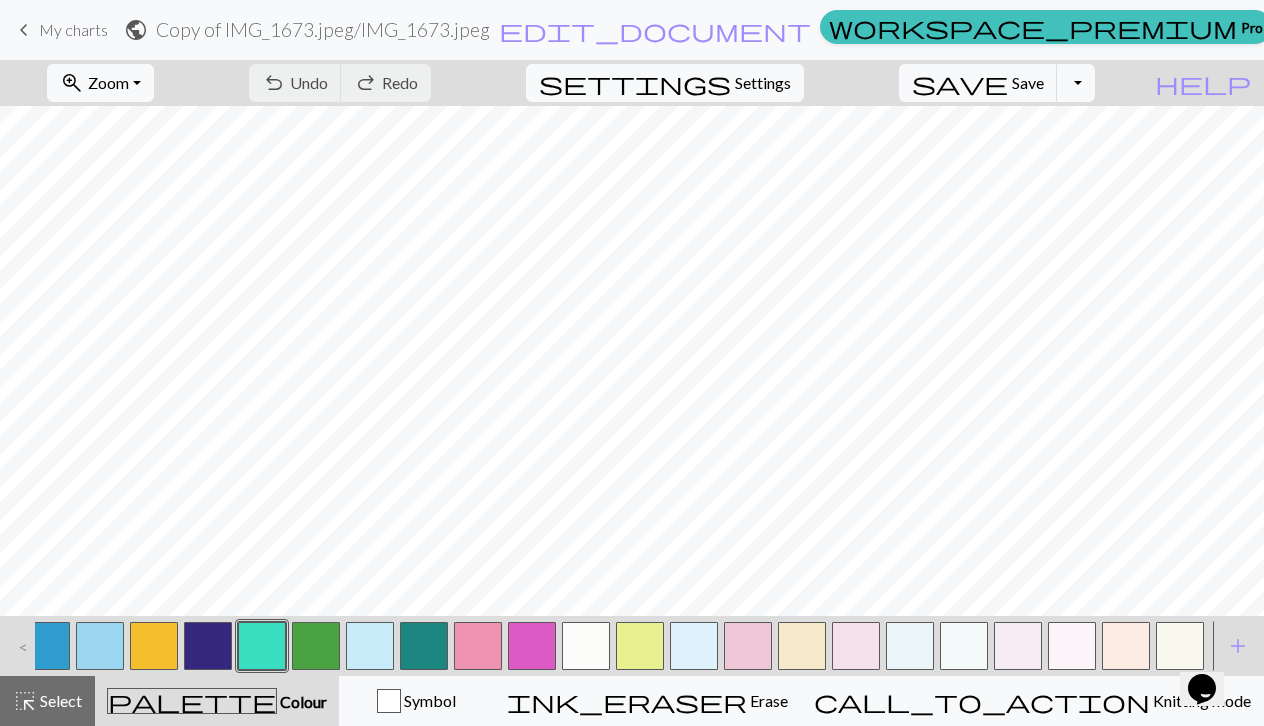 click on "Hi  [FIRST] [LAST]" at bounding box center [1571, 30] 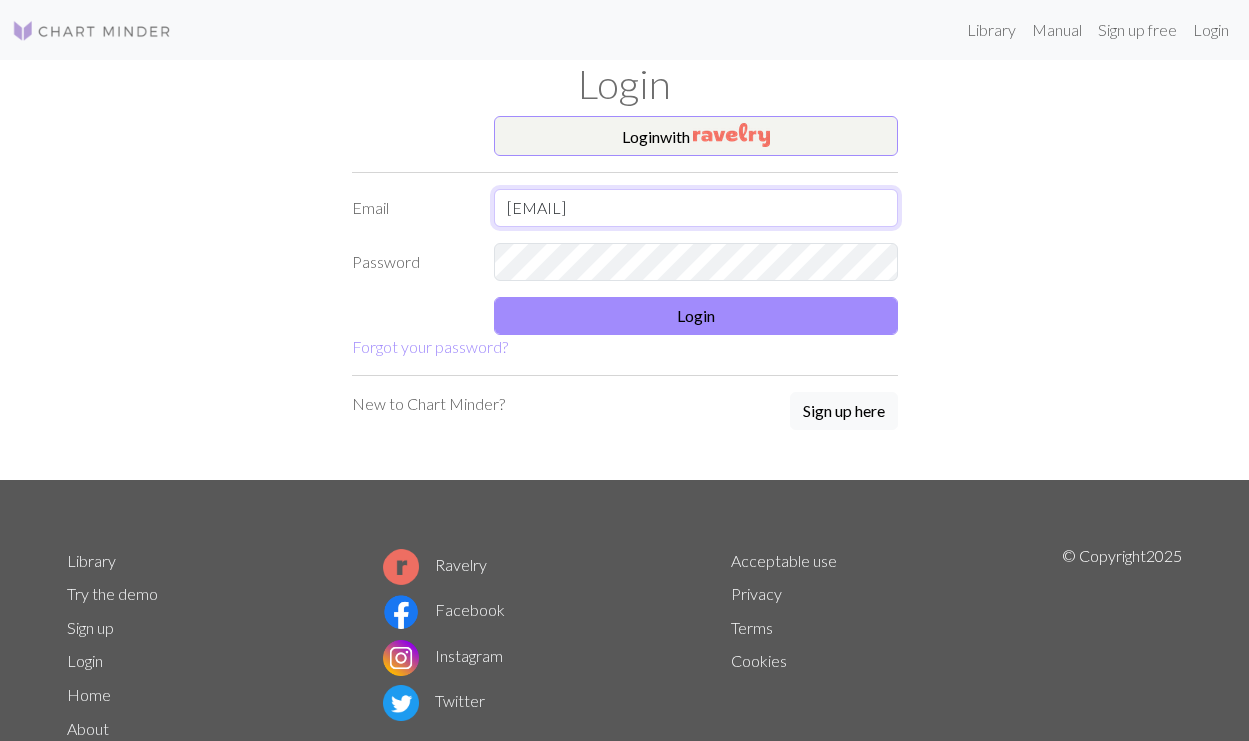 type on "[EMAIL]" 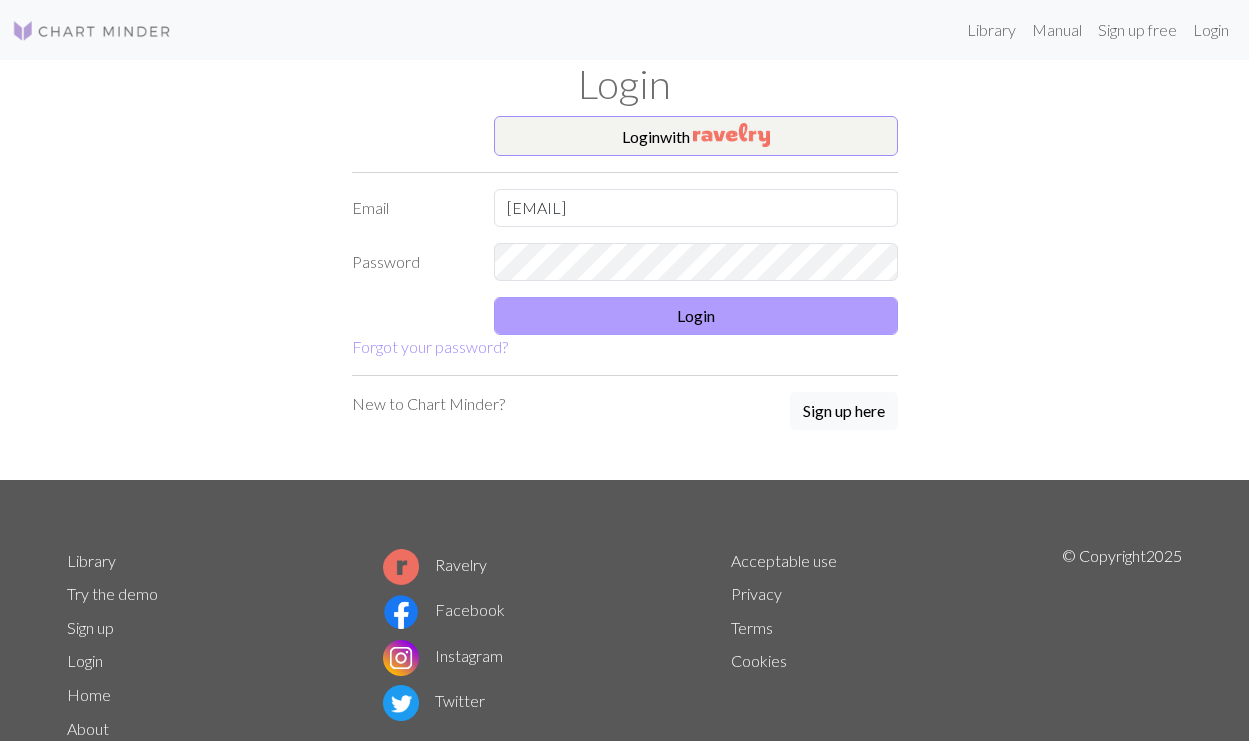 click on "Login" at bounding box center (696, 316) 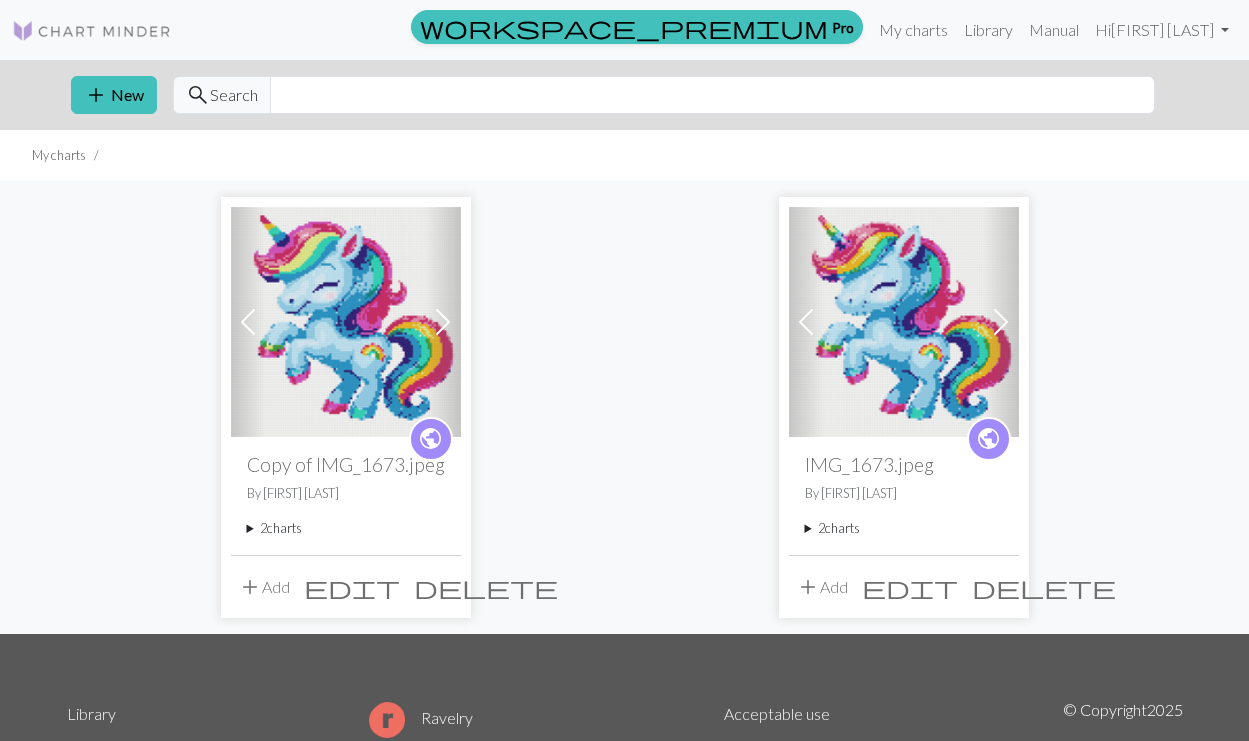 click at bounding box center (346, 322) 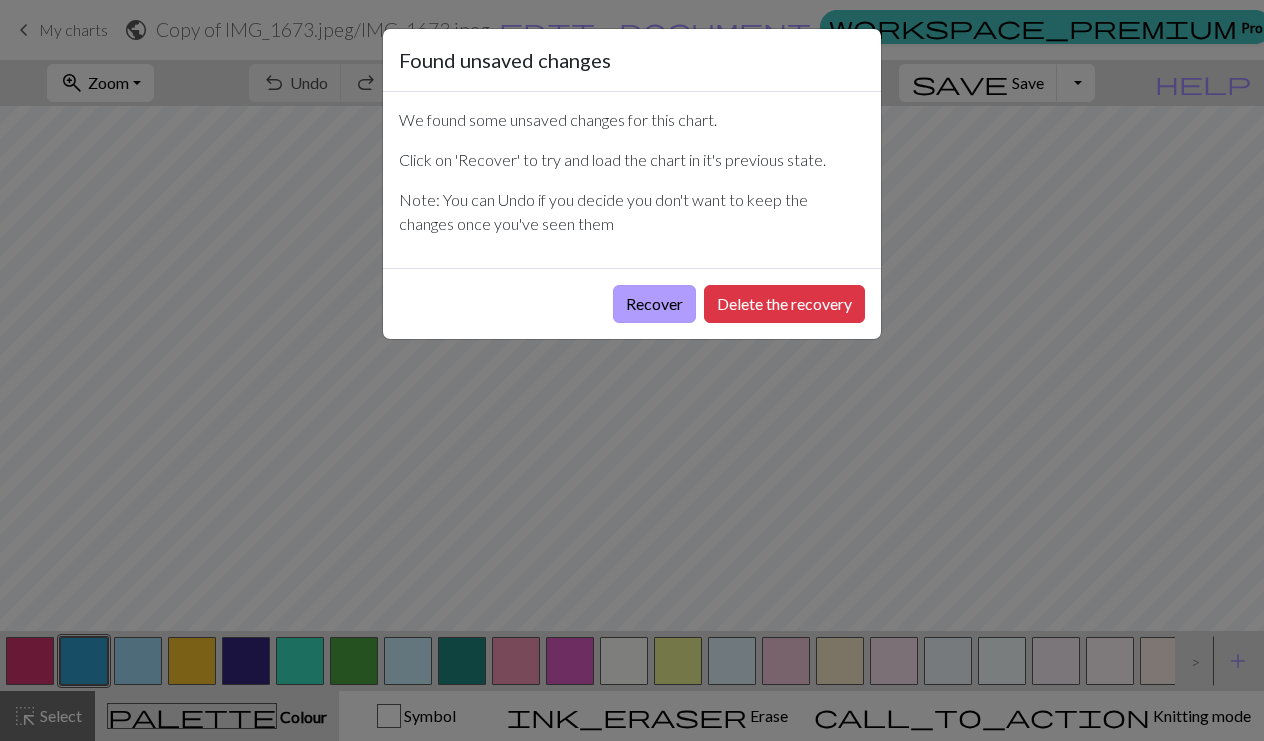 click on "Recover" at bounding box center [654, 304] 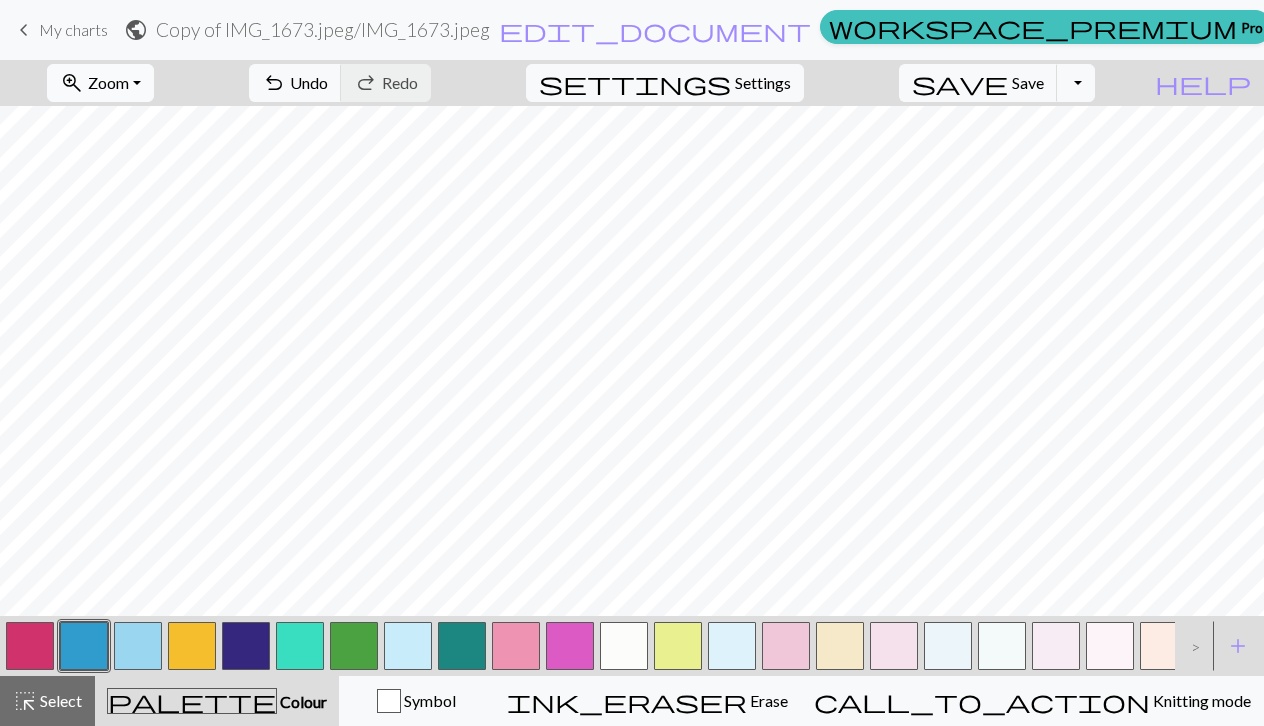 click on "zoom_in Zoom Zoom" at bounding box center [100, 83] 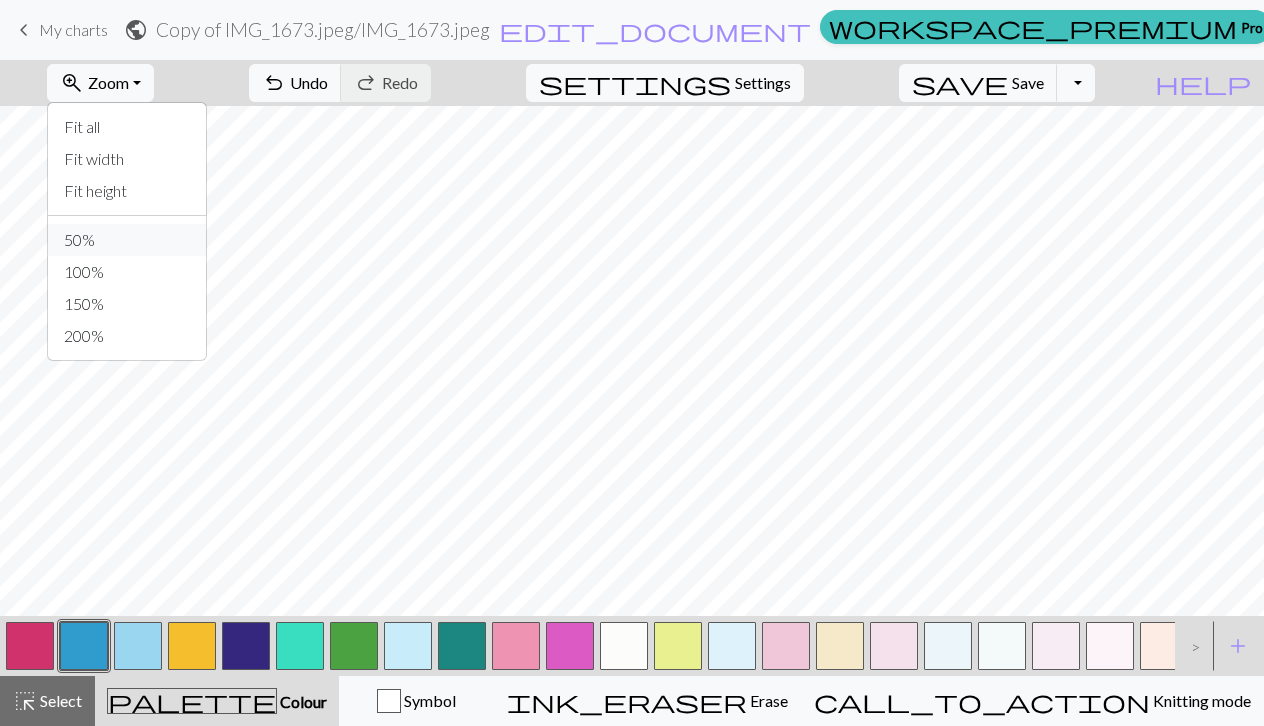 click on "50%" at bounding box center [127, 240] 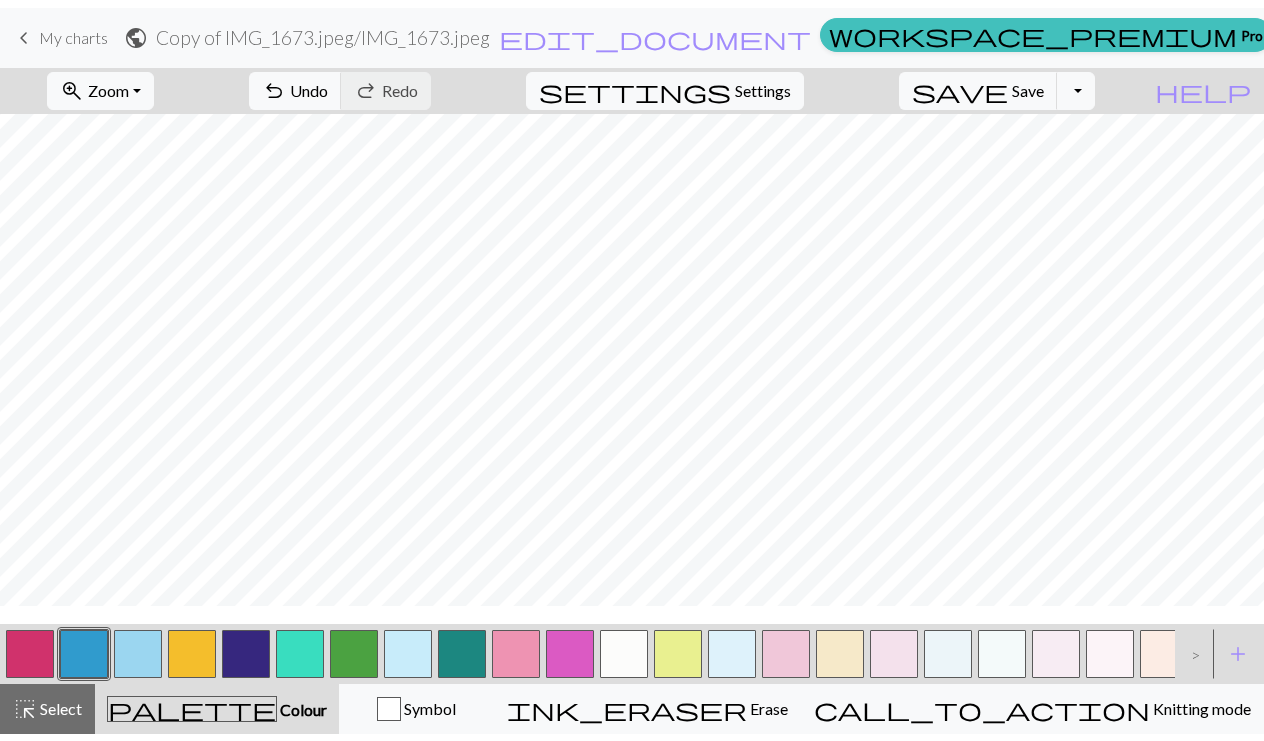 scroll, scrollTop: 0, scrollLeft: 0, axis: both 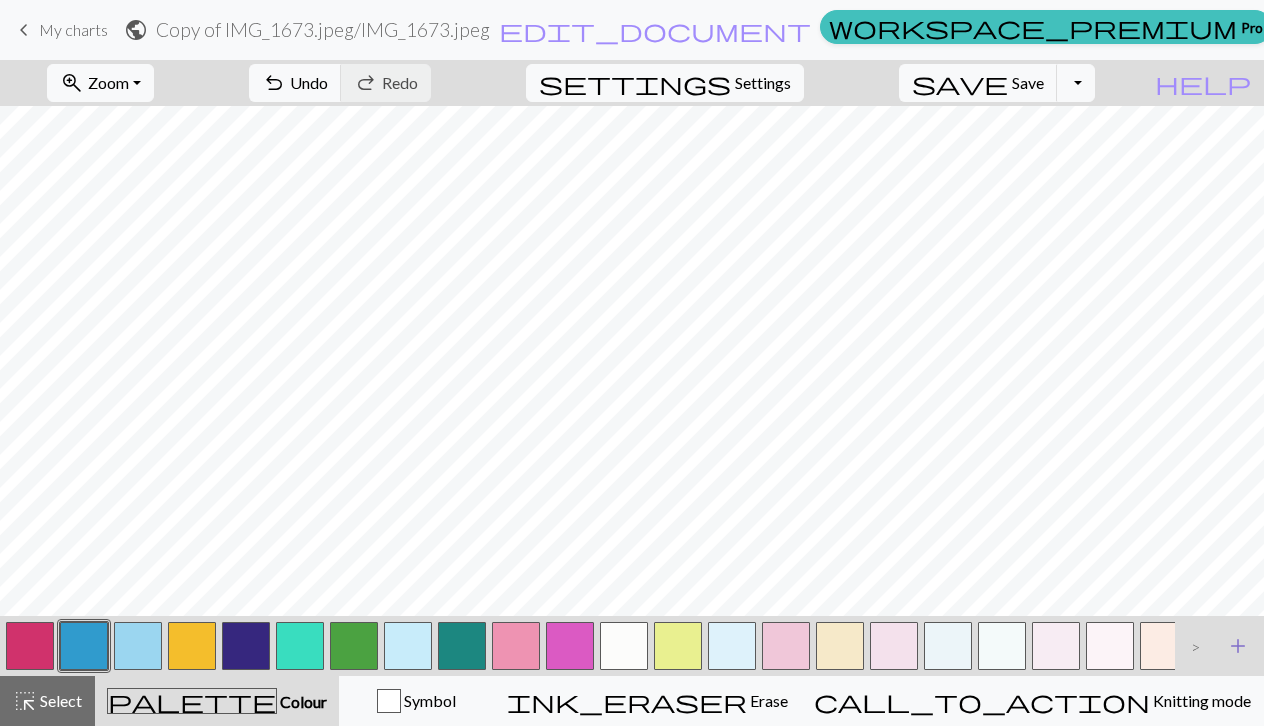 click on "add" at bounding box center (1238, 646) 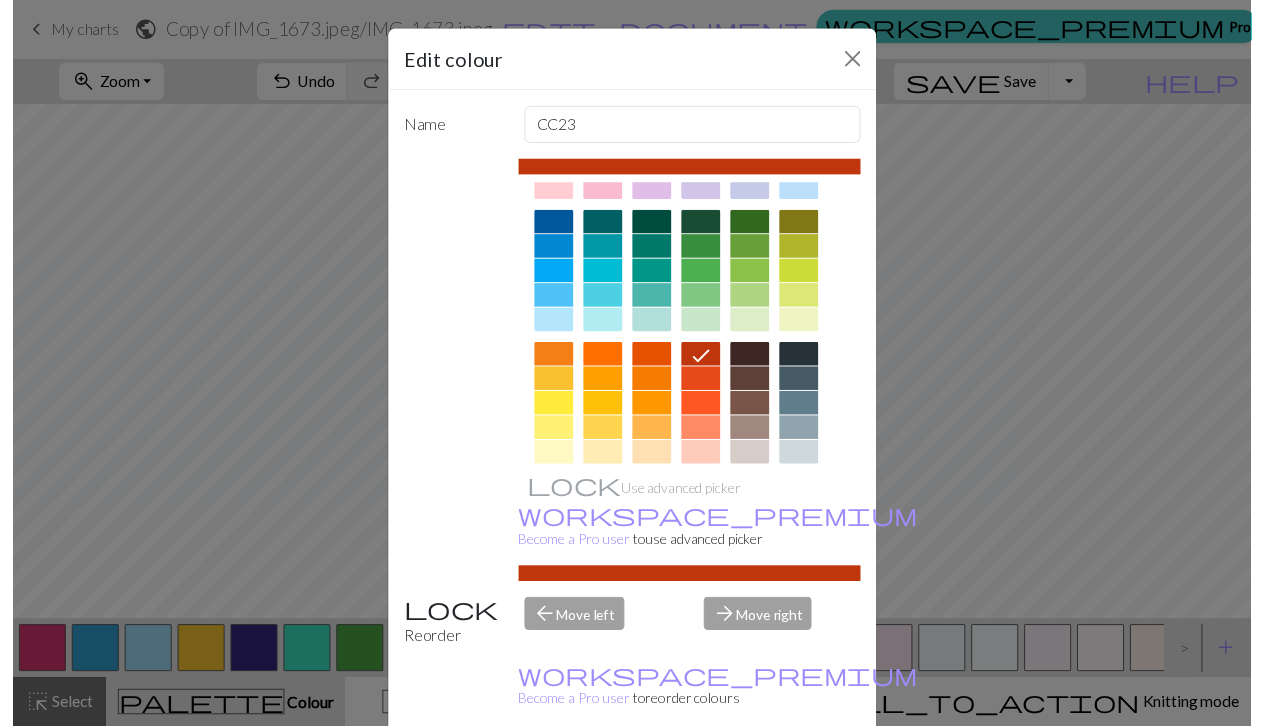 scroll, scrollTop: 125, scrollLeft: 0, axis: vertical 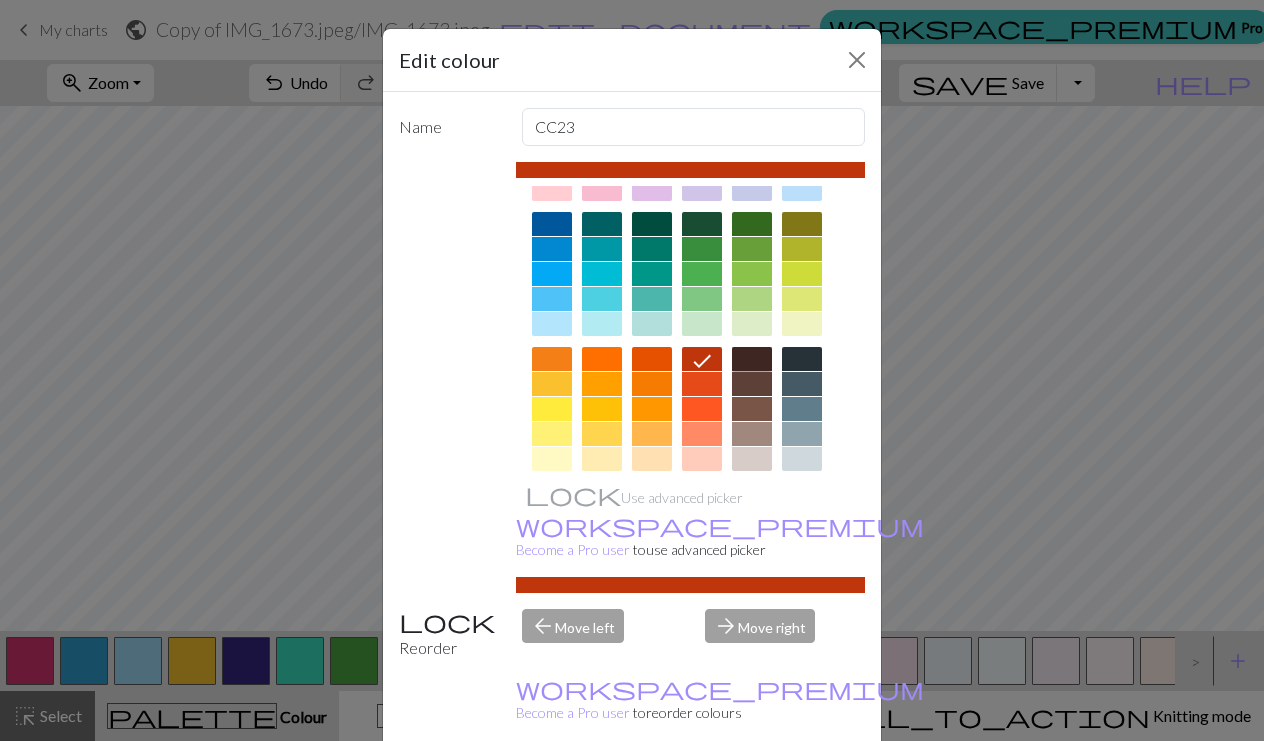 click at bounding box center [752, 359] 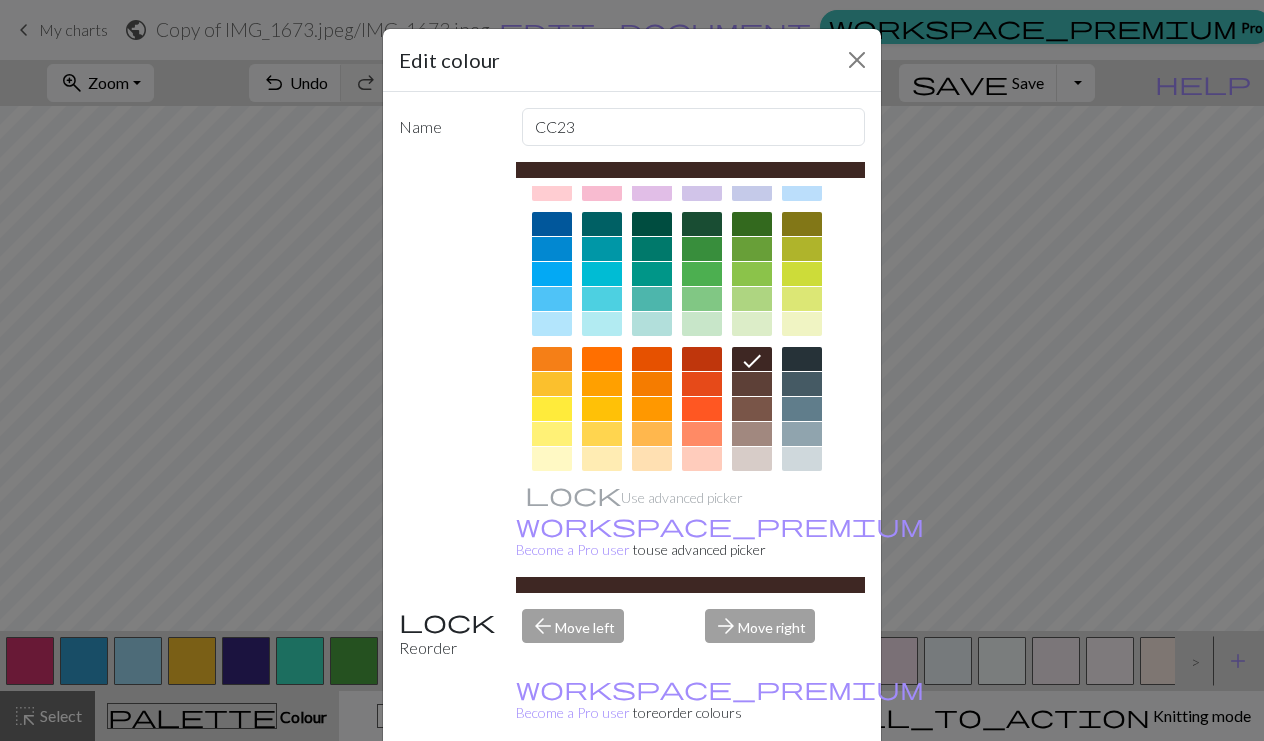 click on "Done" at bounding box center [752, 792] 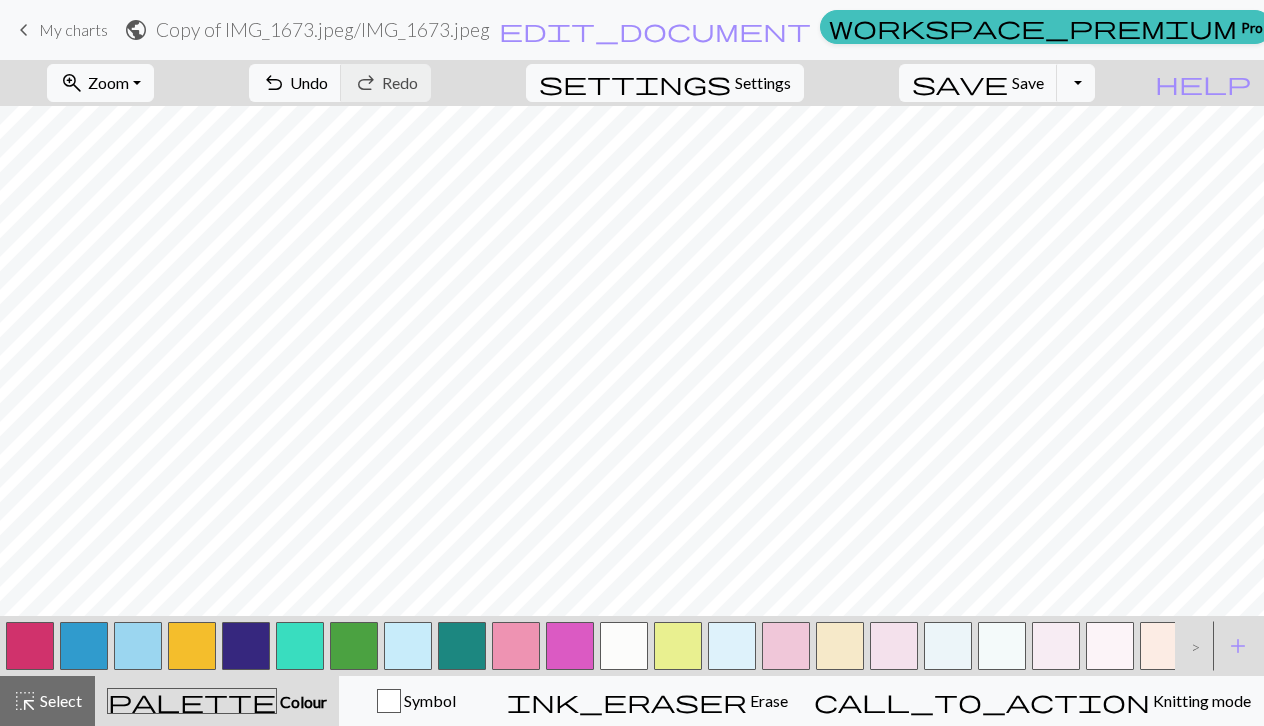 click on ">" at bounding box center [1191, 646] 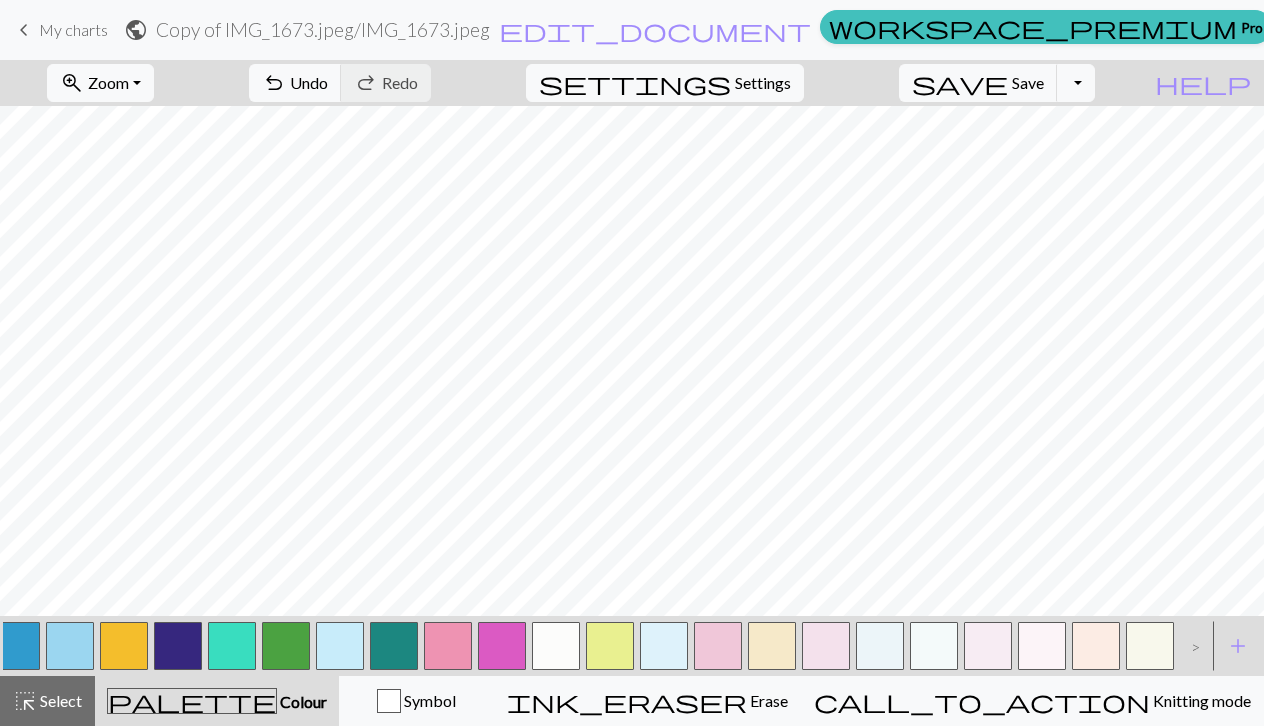 scroll, scrollTop: 0, scrollLeft: 92, axis: horizontal 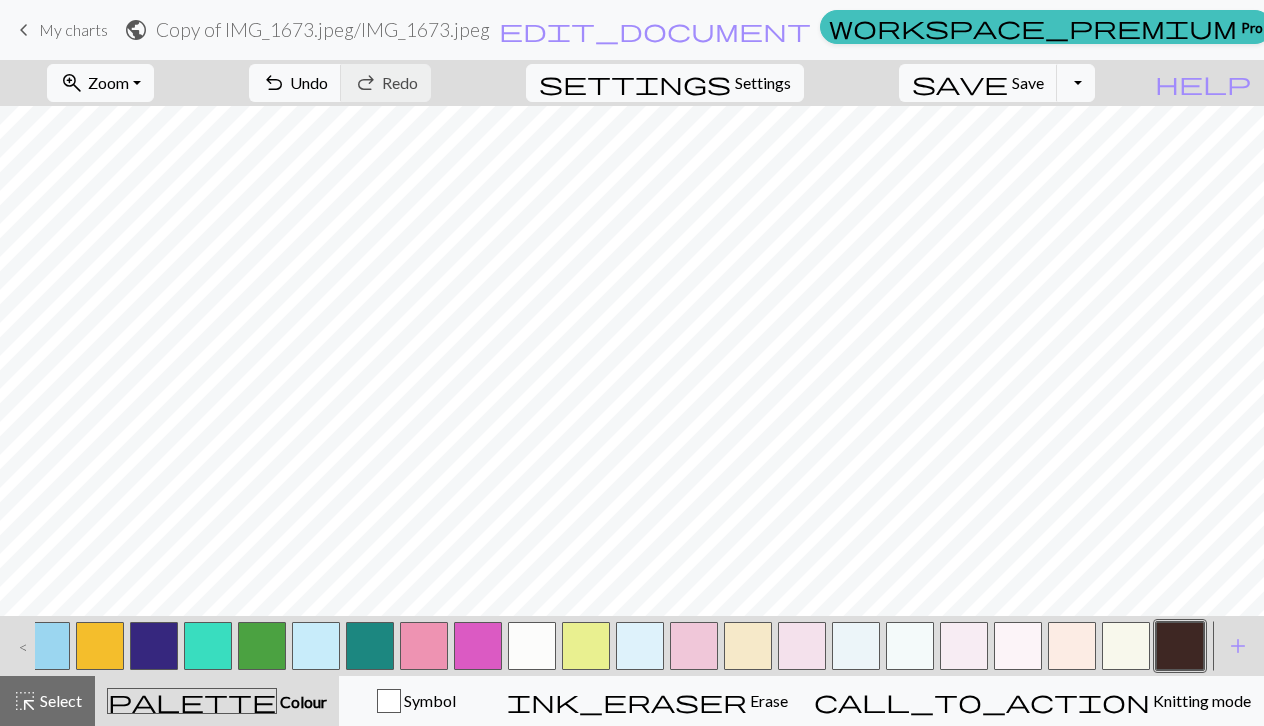 click at bounding box center [1180, 646] 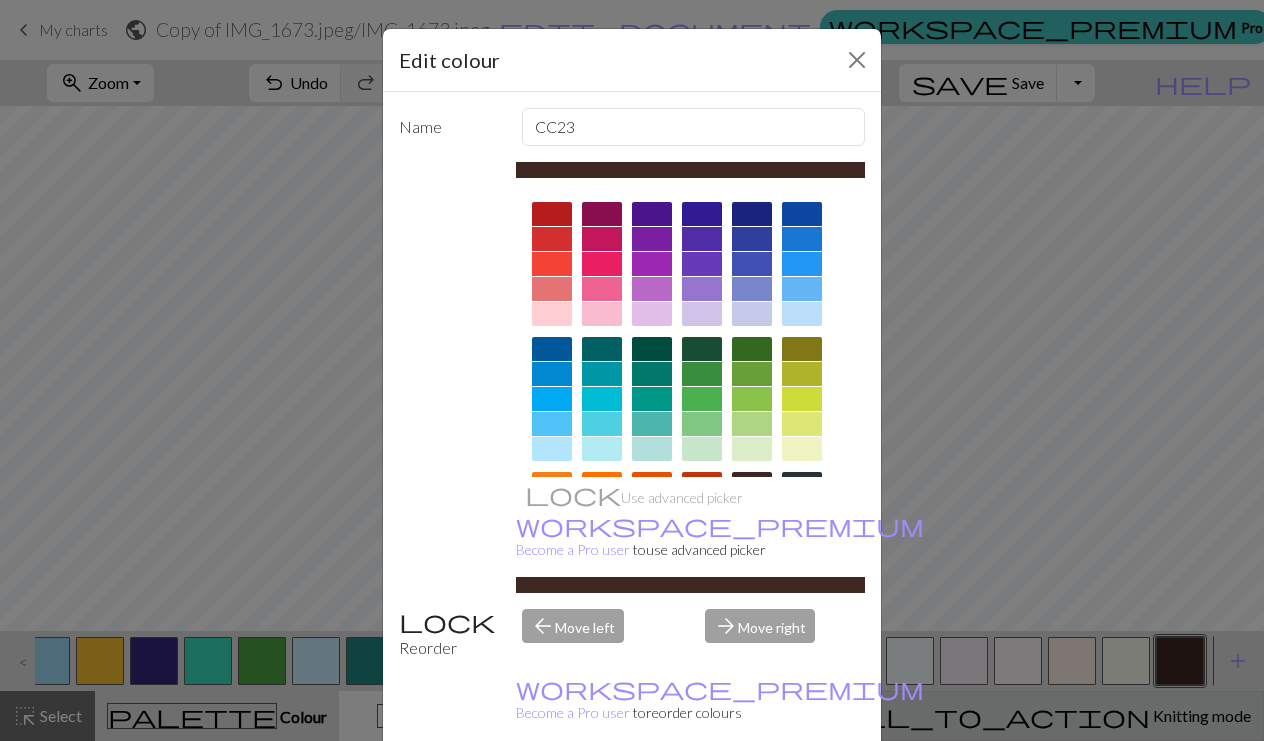 drag, startPoint x: 818, startPoint y: 735, endPoint x: 1152, endPoint y: 682, distance: 338.17896 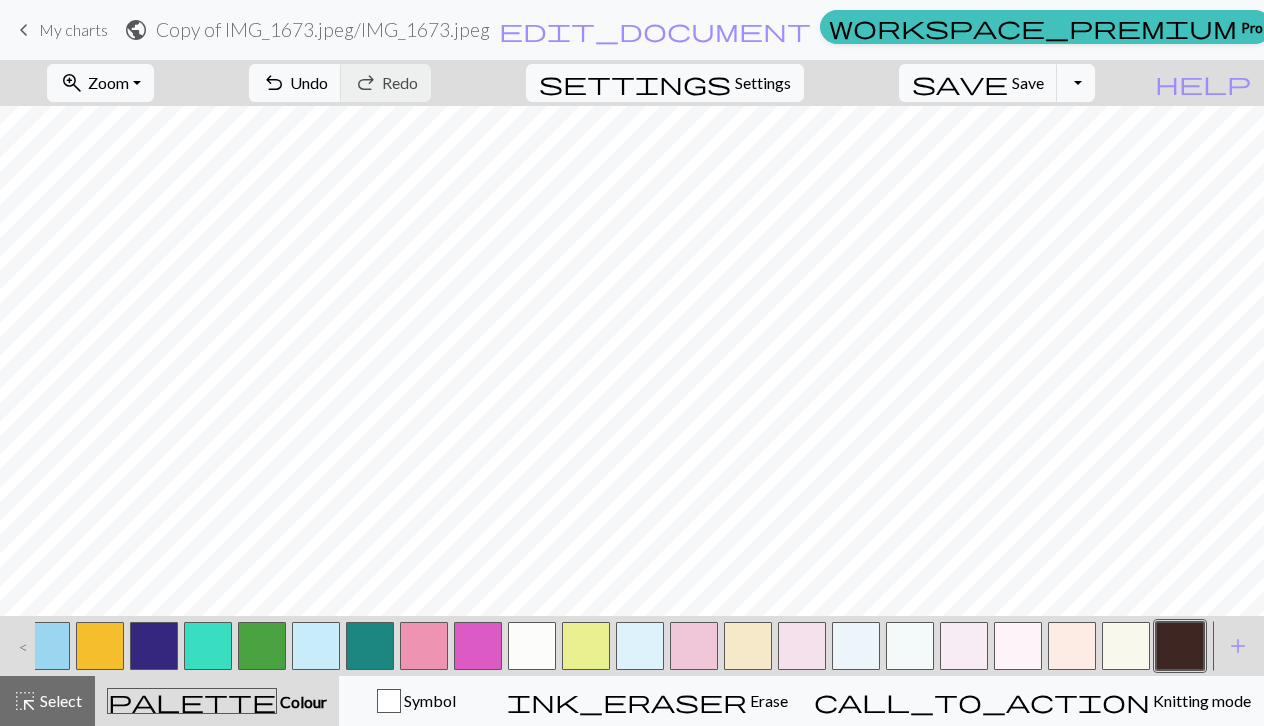 click at bounding box center [1180, 646] 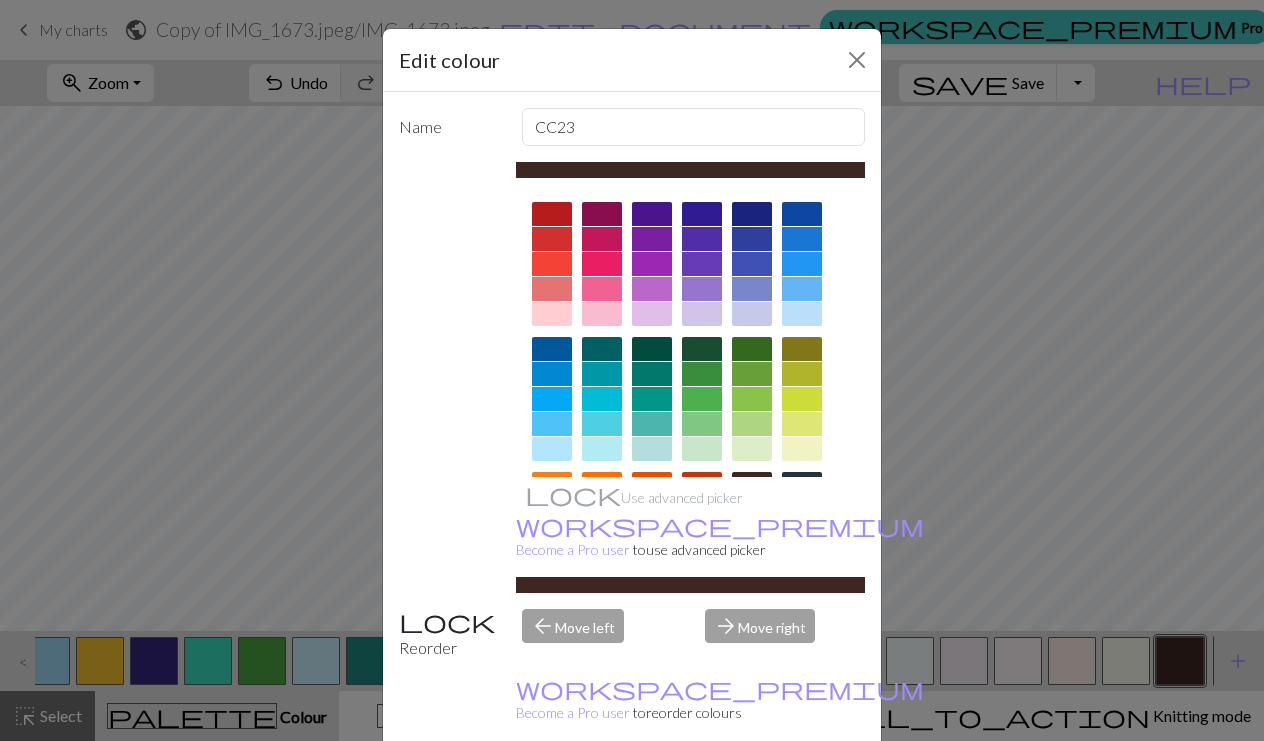 click on "Done" at bounding box center [752, 792] 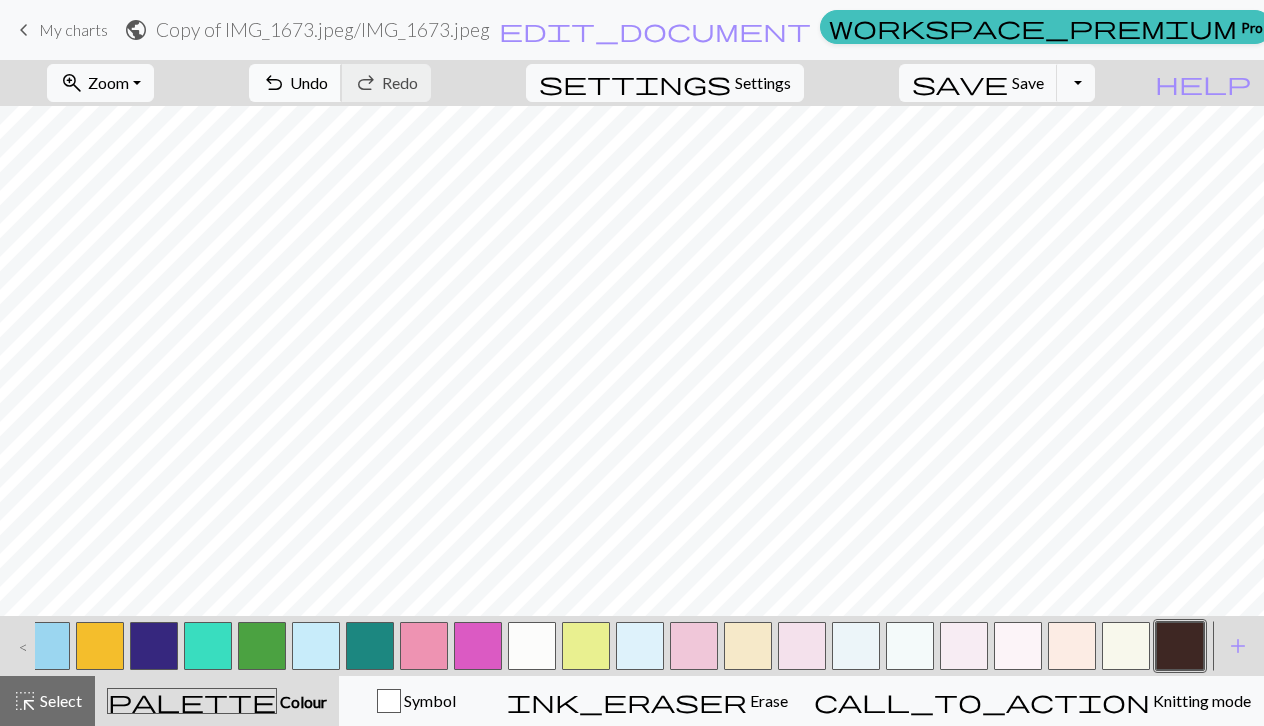 click on "undo" at bounding box center (274, 83) 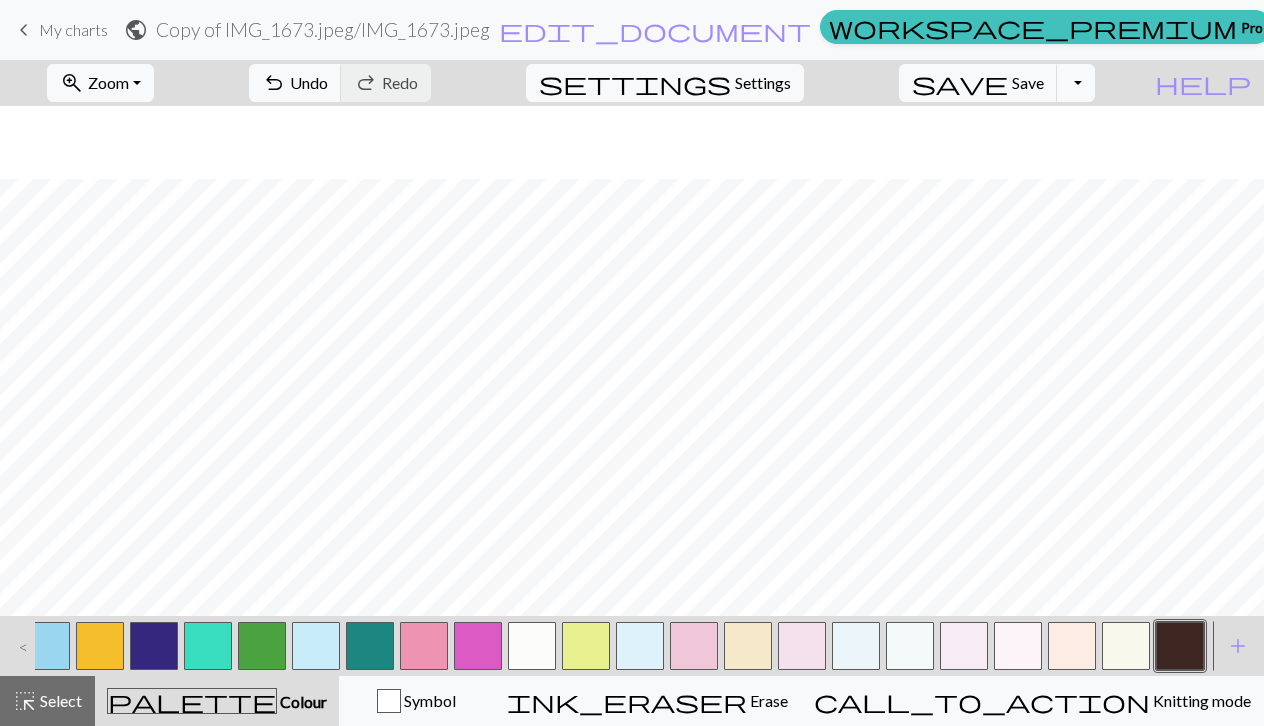 scroll, scrollTop: 112, scrollLeft: 0, axis: vertical 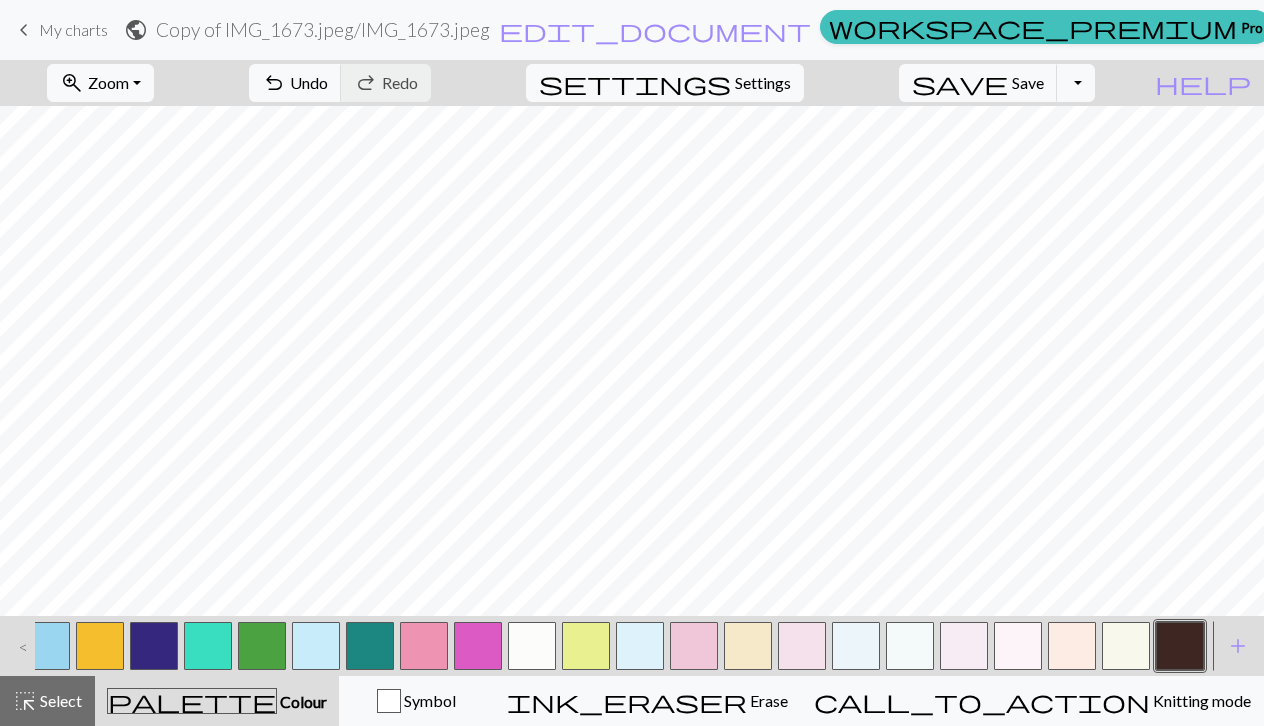 click at bounding box center (478, 646) 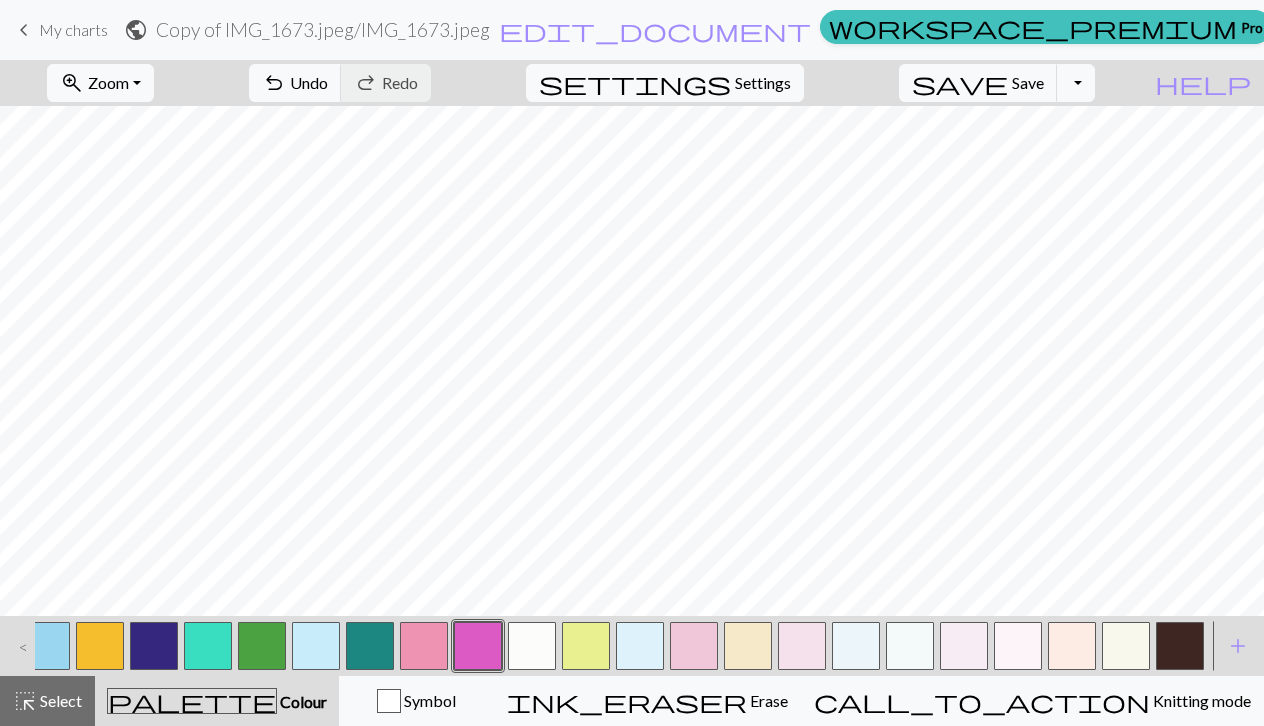 click at bounding box center [100, 646] 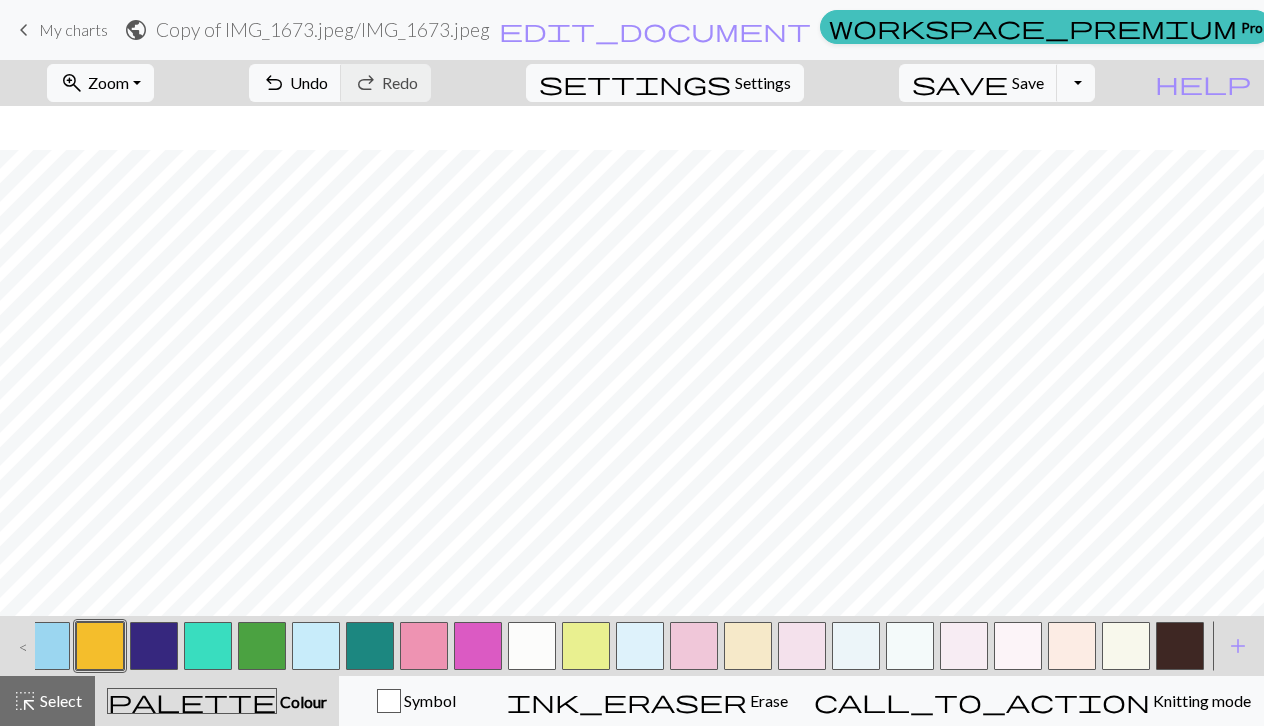 scroll, scrollTop: 44, scrollLeft: 0, axis: vertical 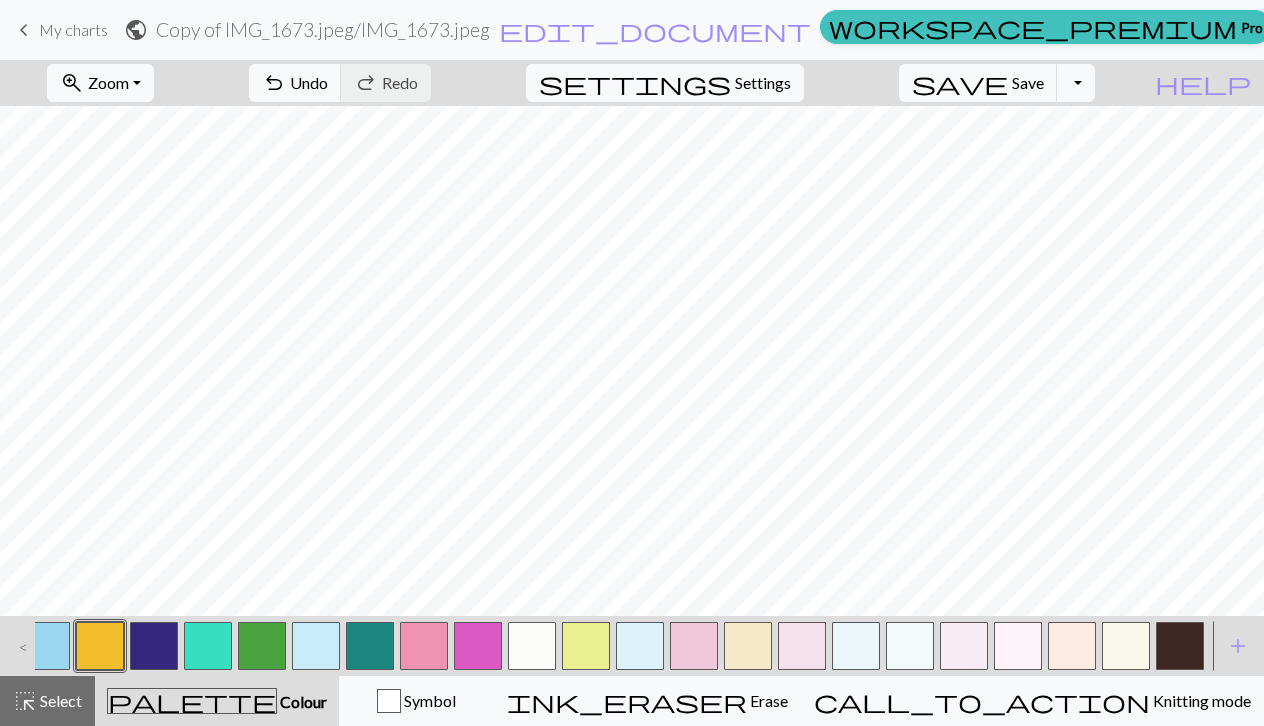 drag, startPoint x: 589, startPoint y: 642, endPoint x: 588, endPoint y: 618, distance: 24.020824 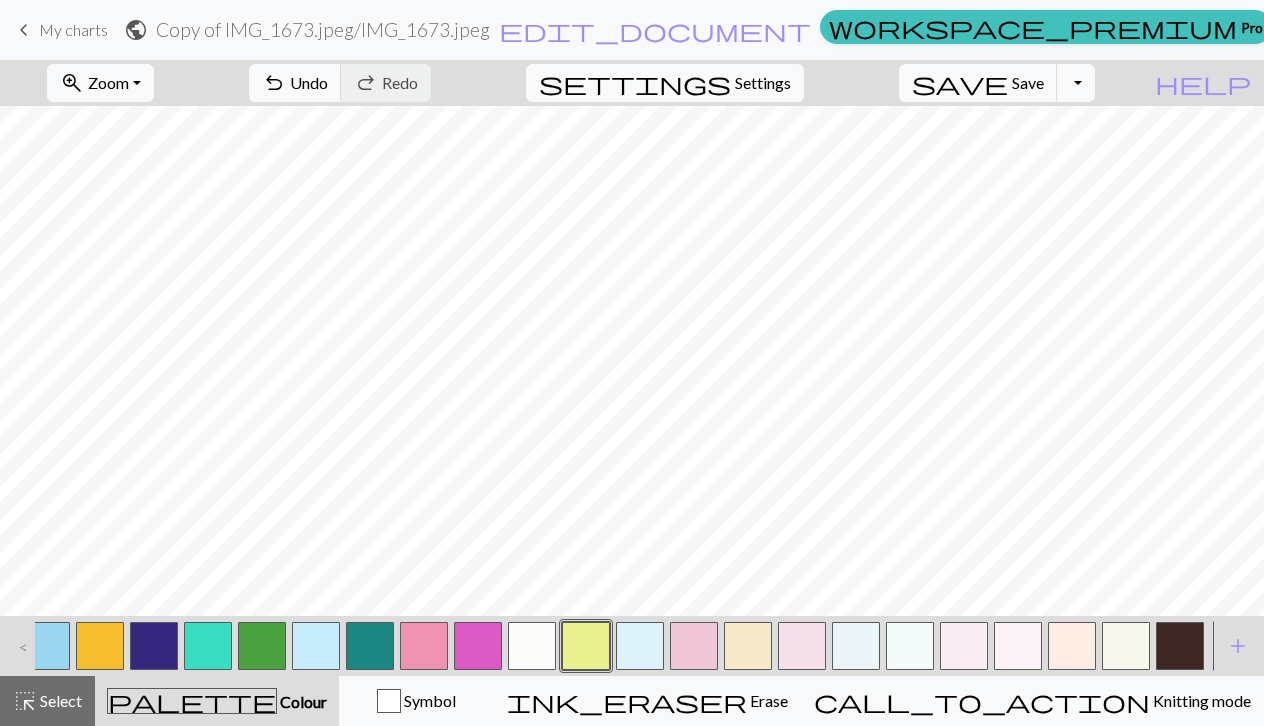 click at bounding box center [478, 646] 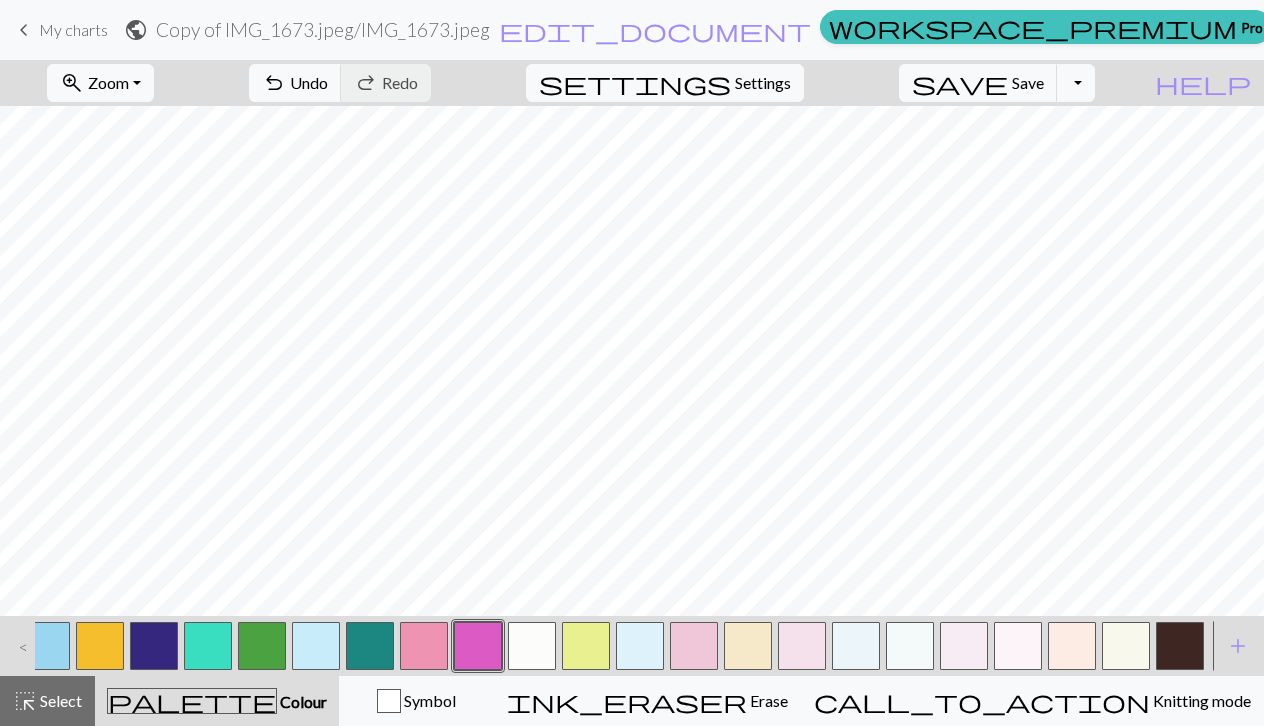 click at bounding box center [100, 646] 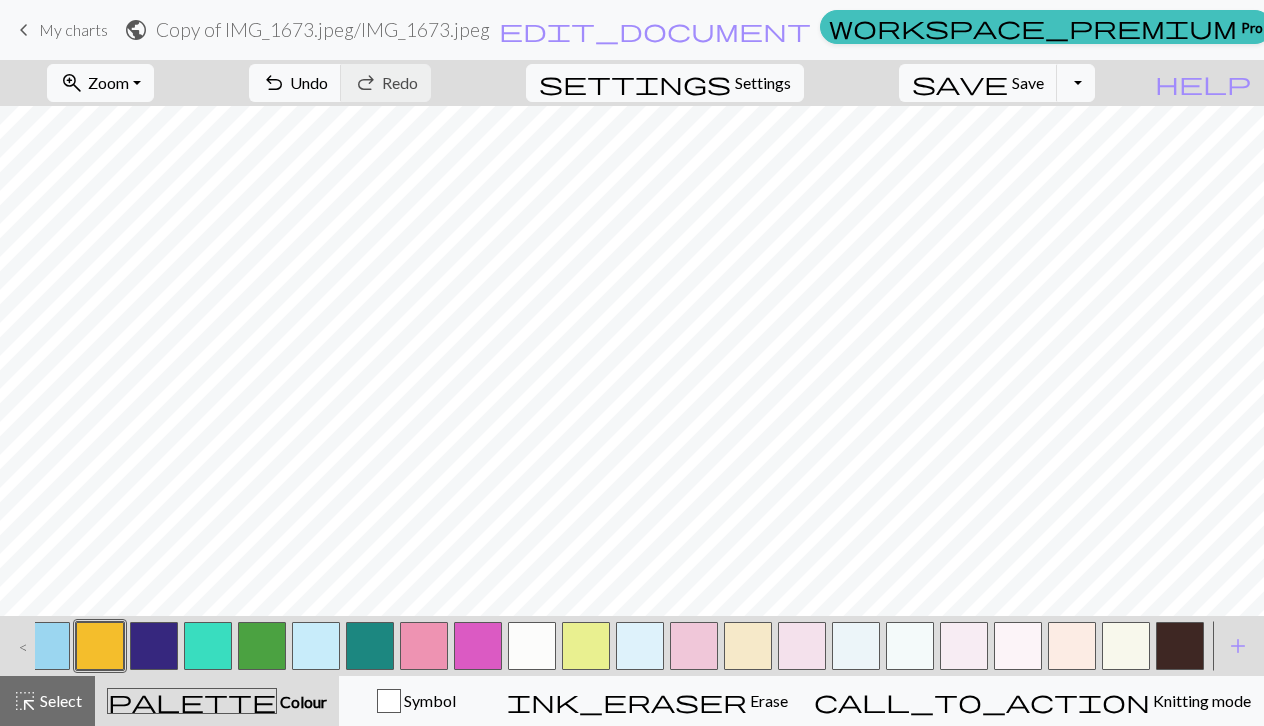 click at bounding box center (478, 646) 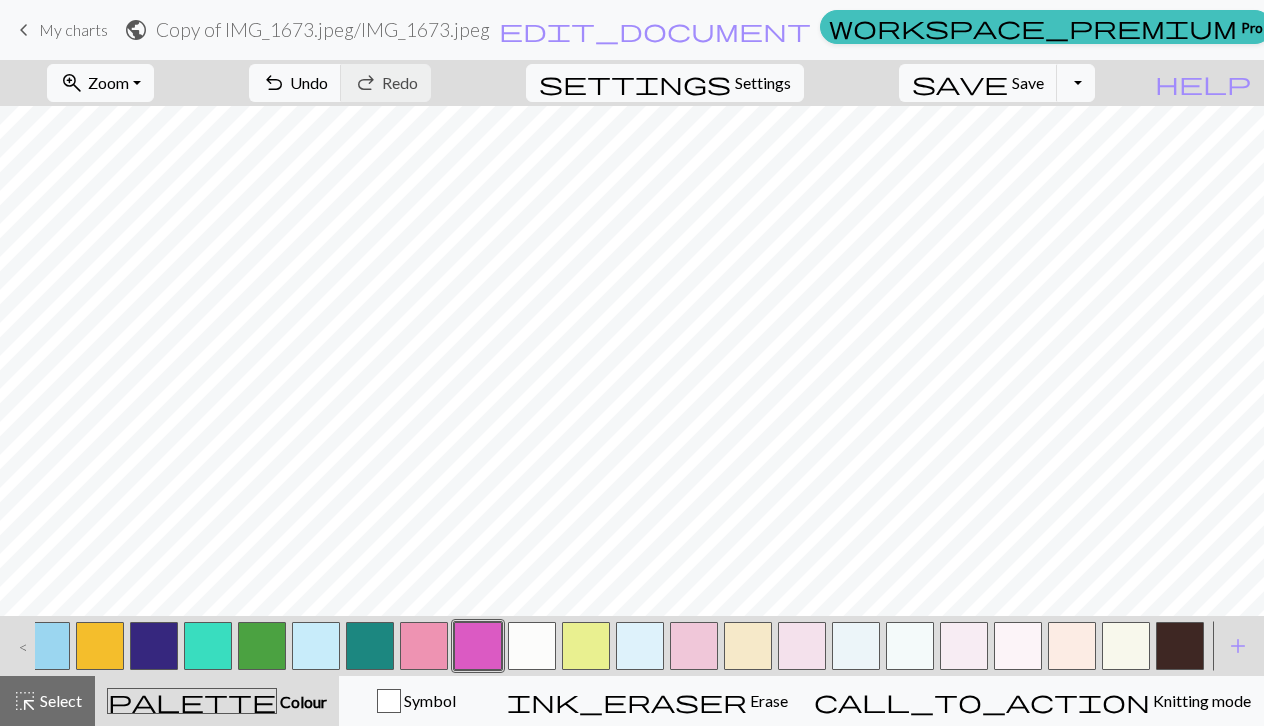 click at bounding box center (100, 646) 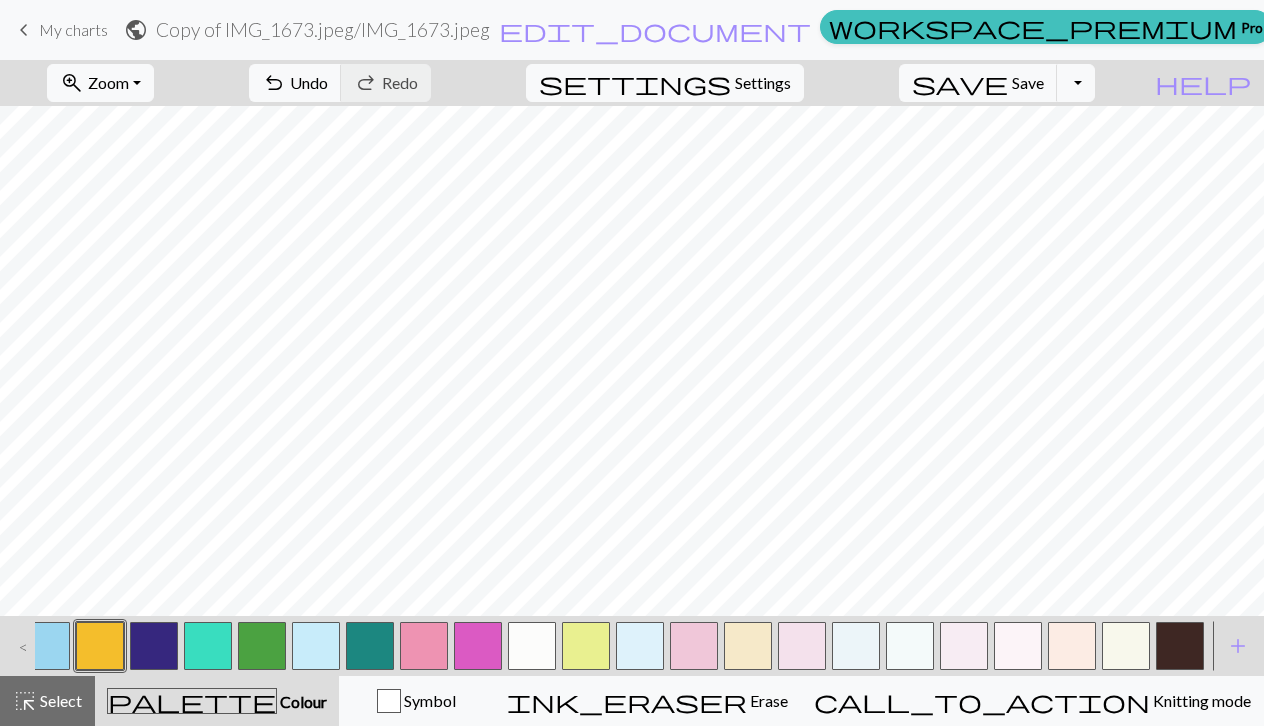 drag, startPoint x: 584, startPoint y: 643, endPoint x: 573, endPoint y: 618, distance: 27.313 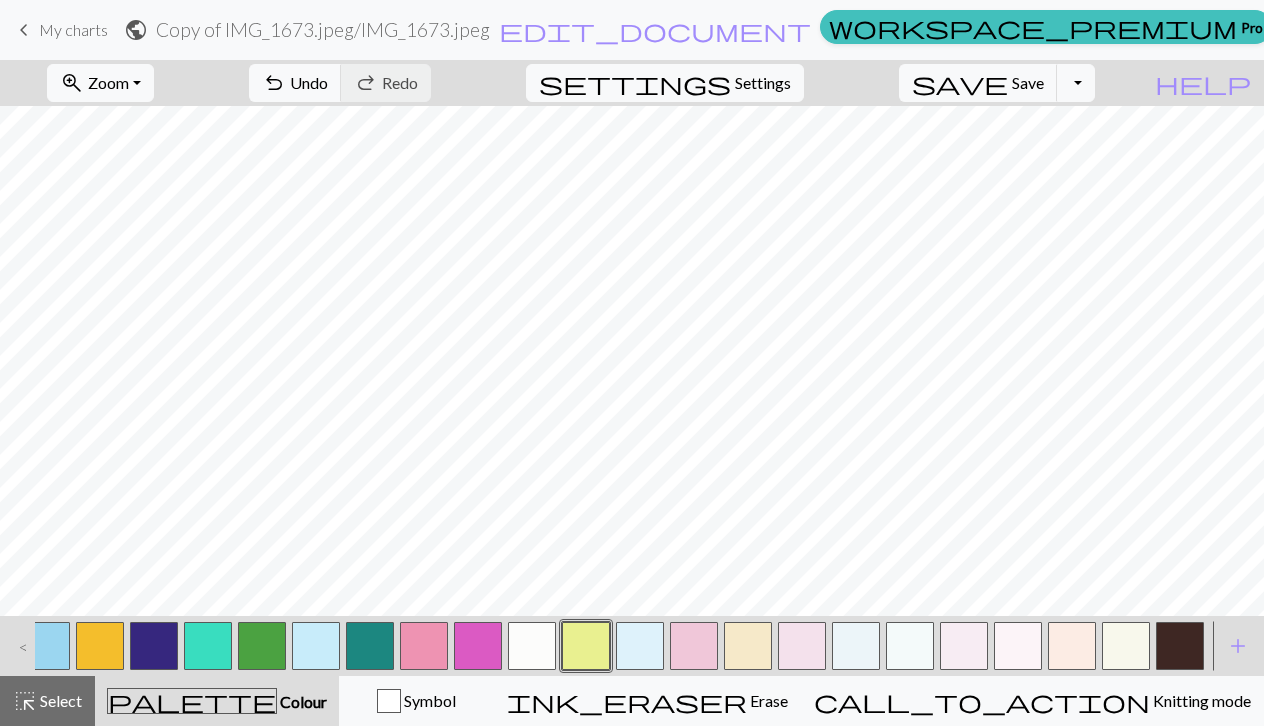 click at bounding box center [100, 646] 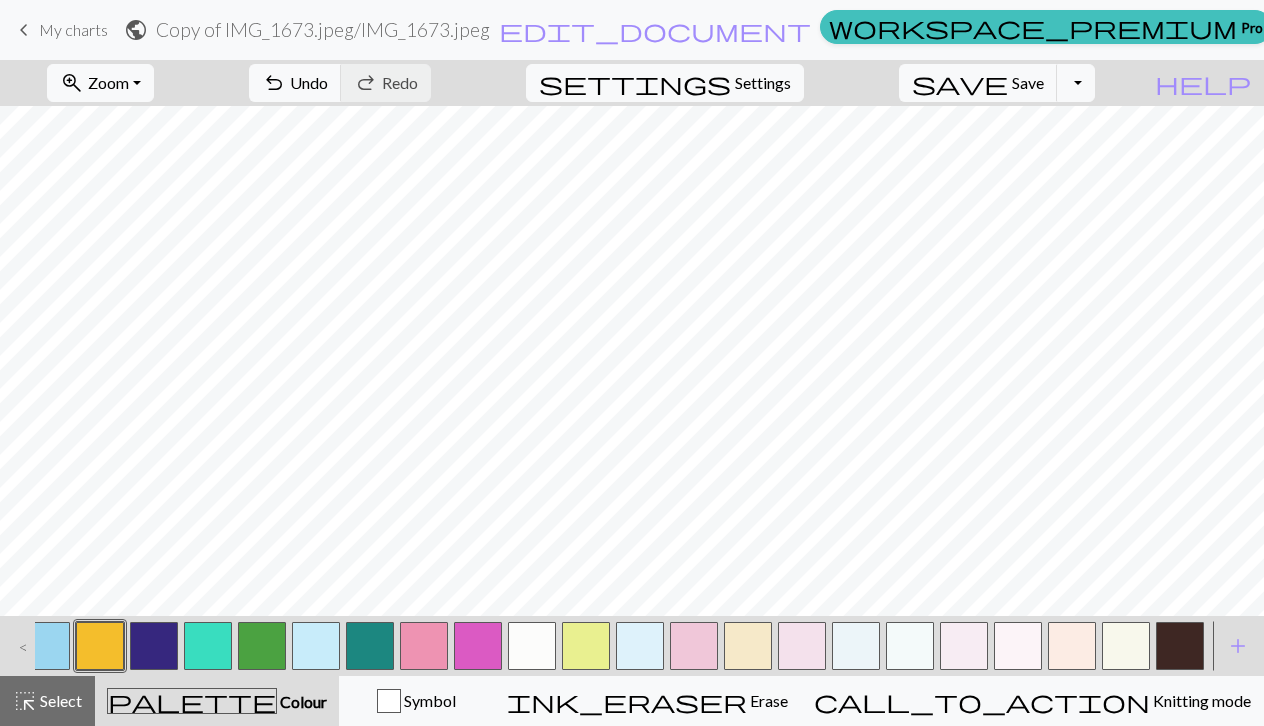 click at bounding box center [532, 646] 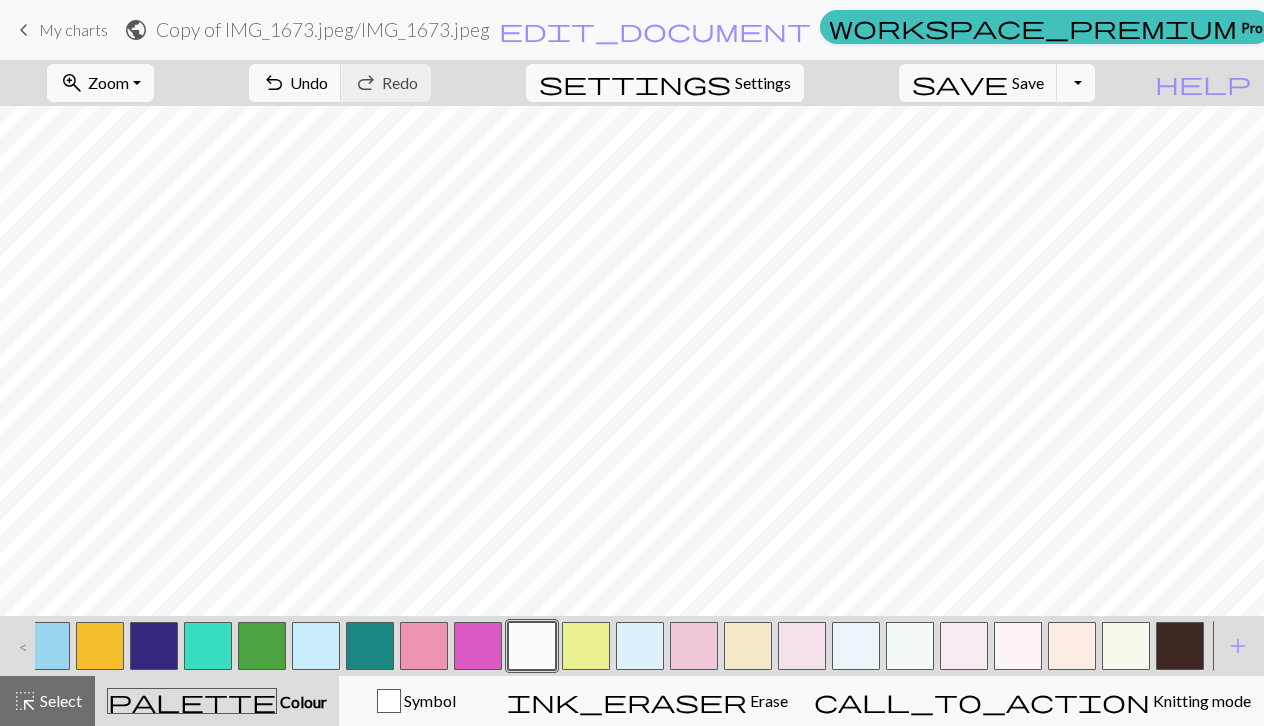 drag, startPoint x: 147, startPoint y: 650, endPoint x: 185, endPoint y: 606, distance: 58.137768 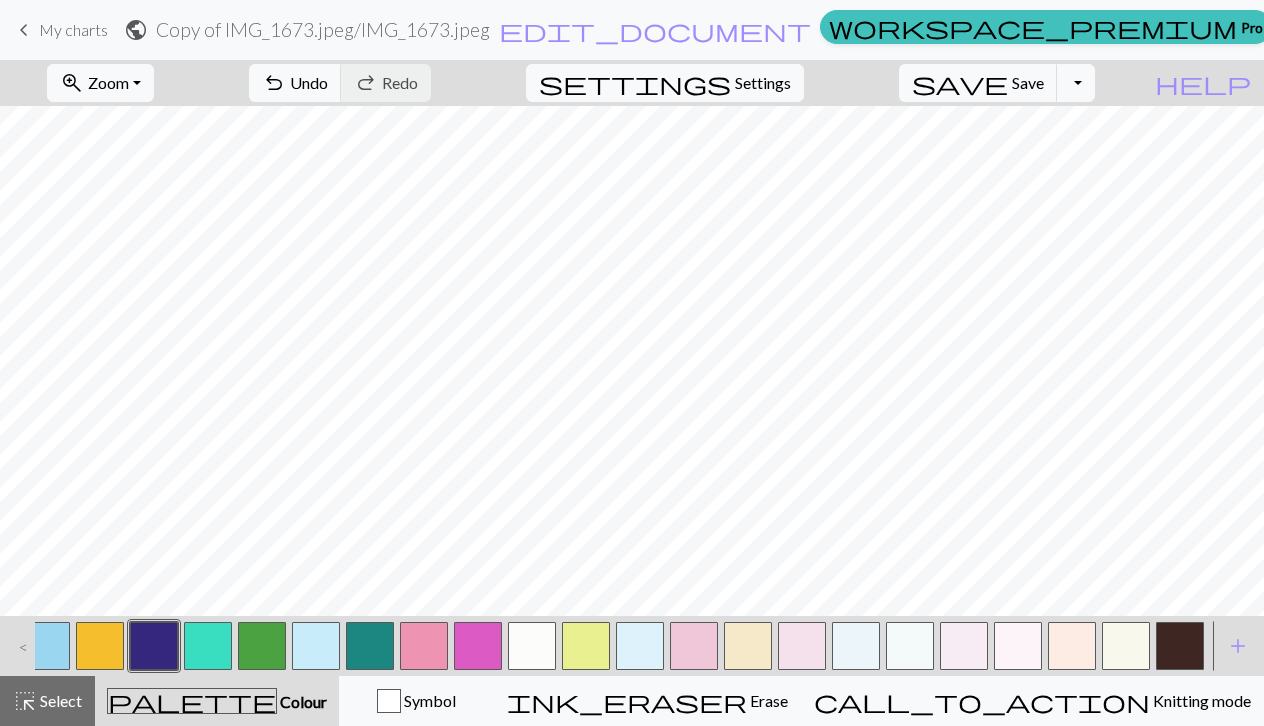 drag, startPoint x: 546, startPoint y: 628, endPoint x: 521, endPoint y: 603, distance: 35.35534 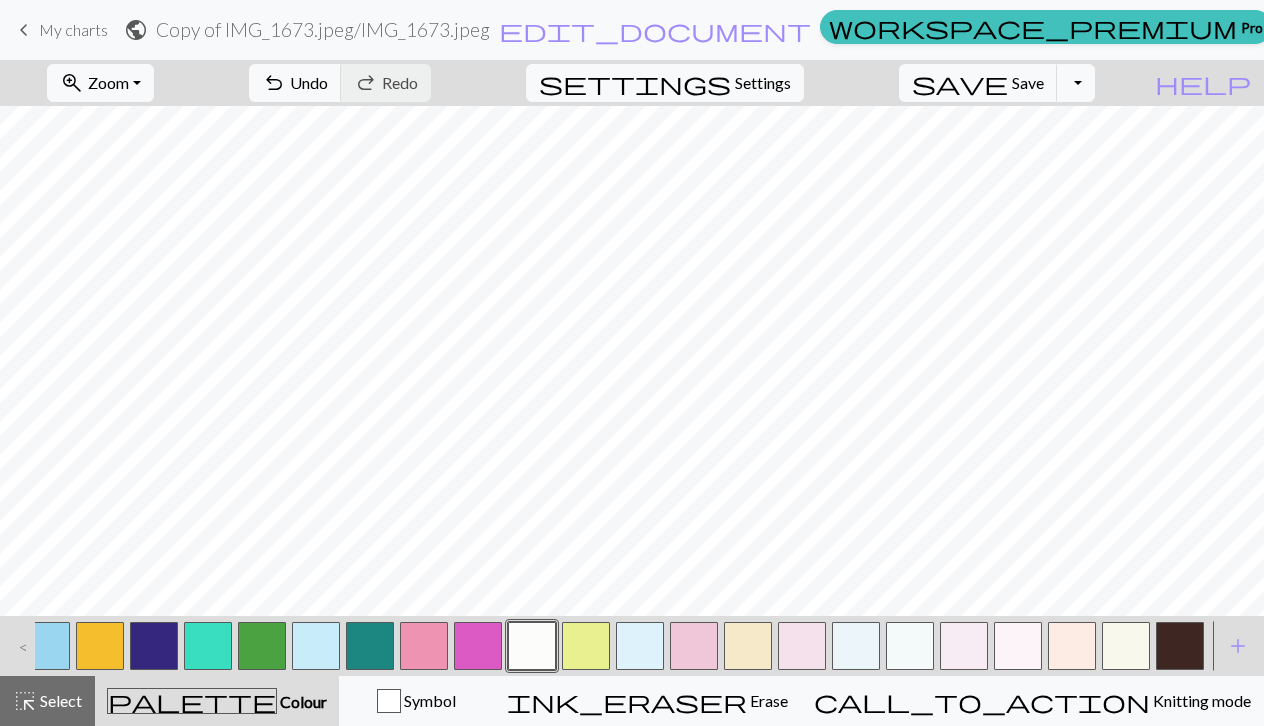 click at bounding box center (154, 646) 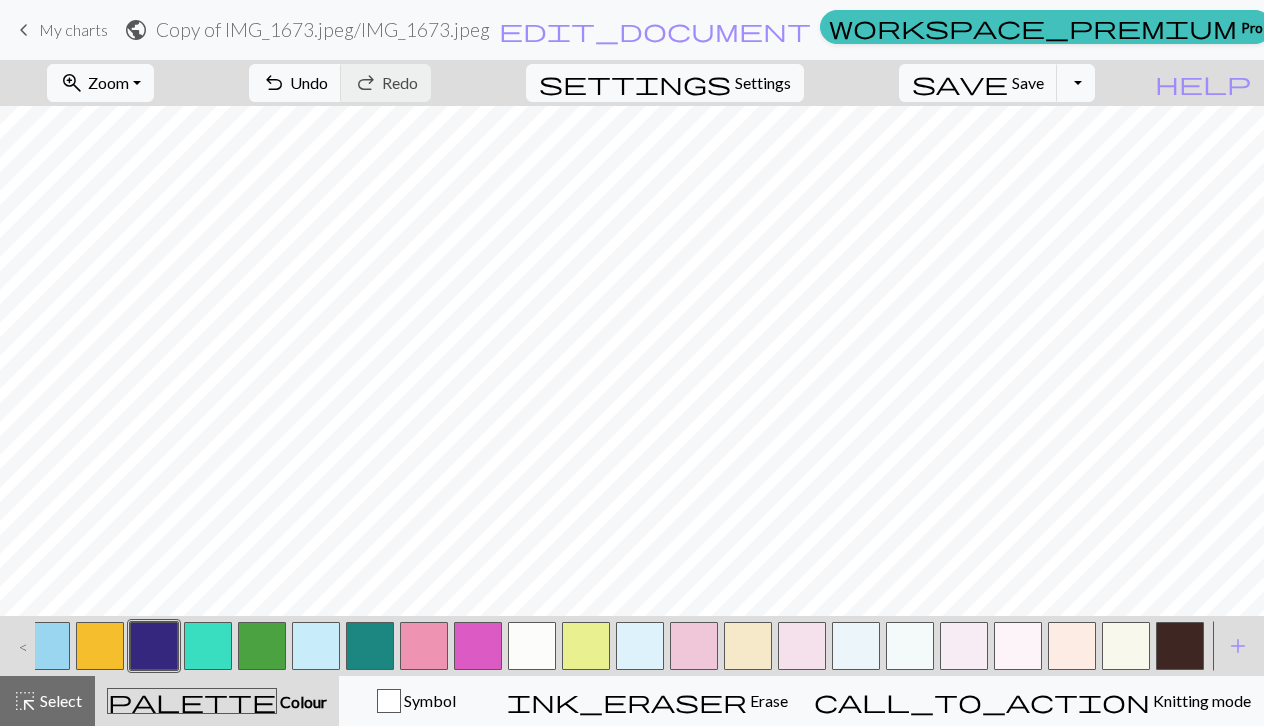 click at bounding box center (532, 646) 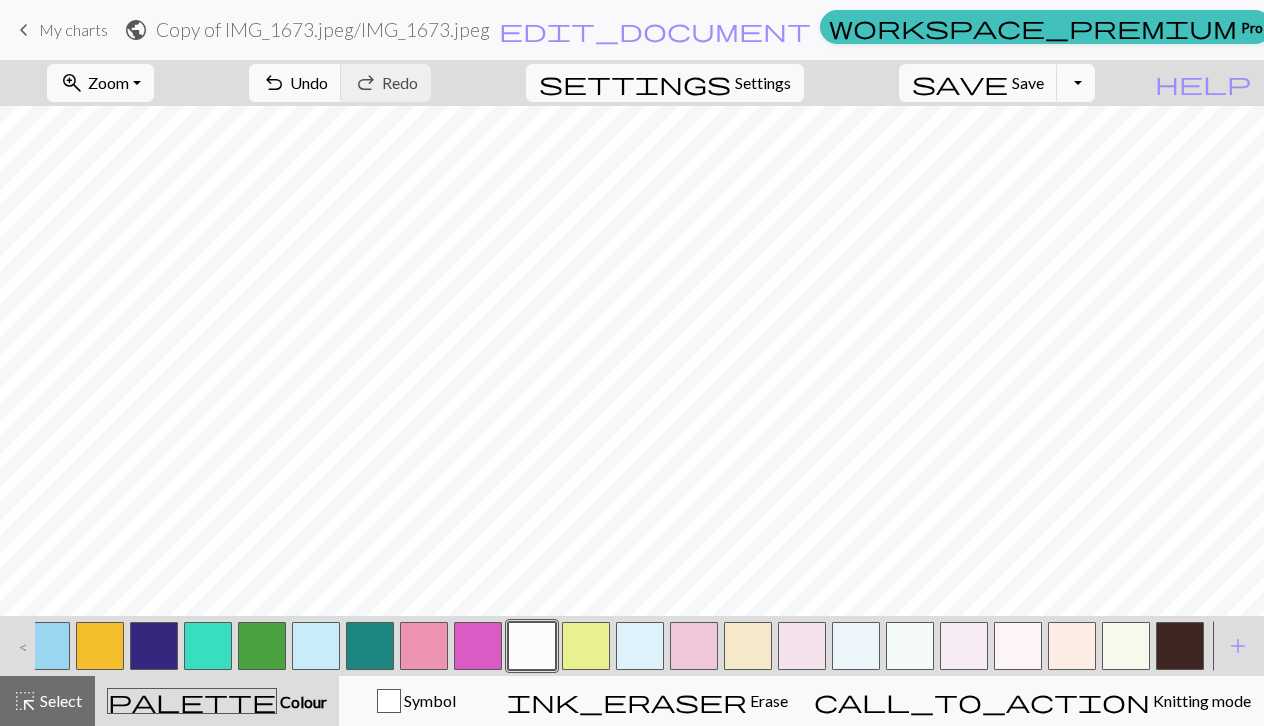 click at bounding box center (586, 646) 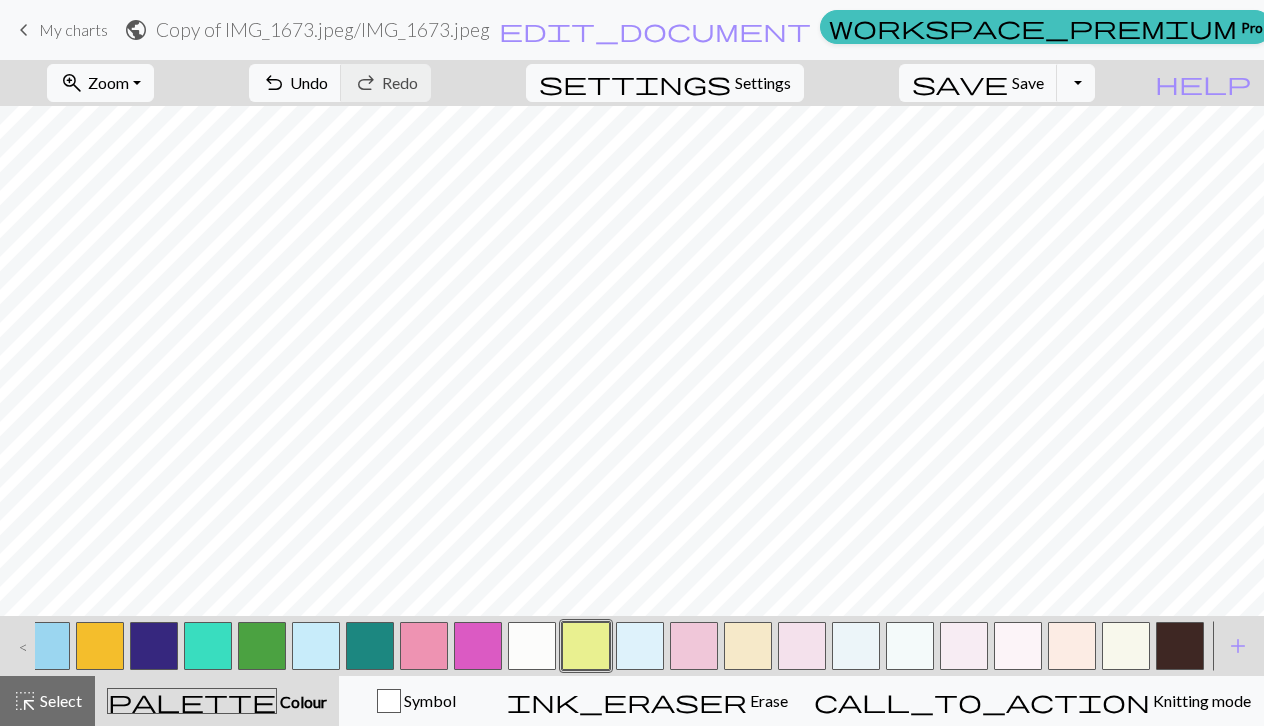click at bounding box center [100, 646] 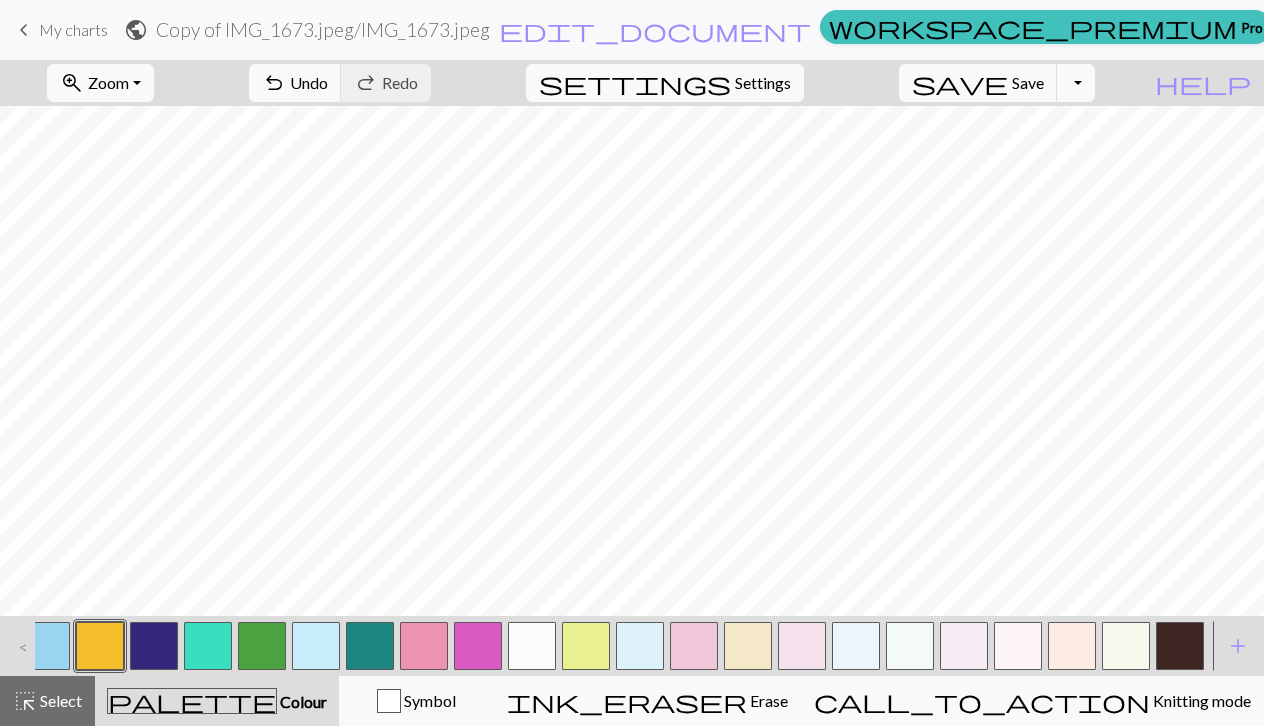 click at bounding box center (478, 646) 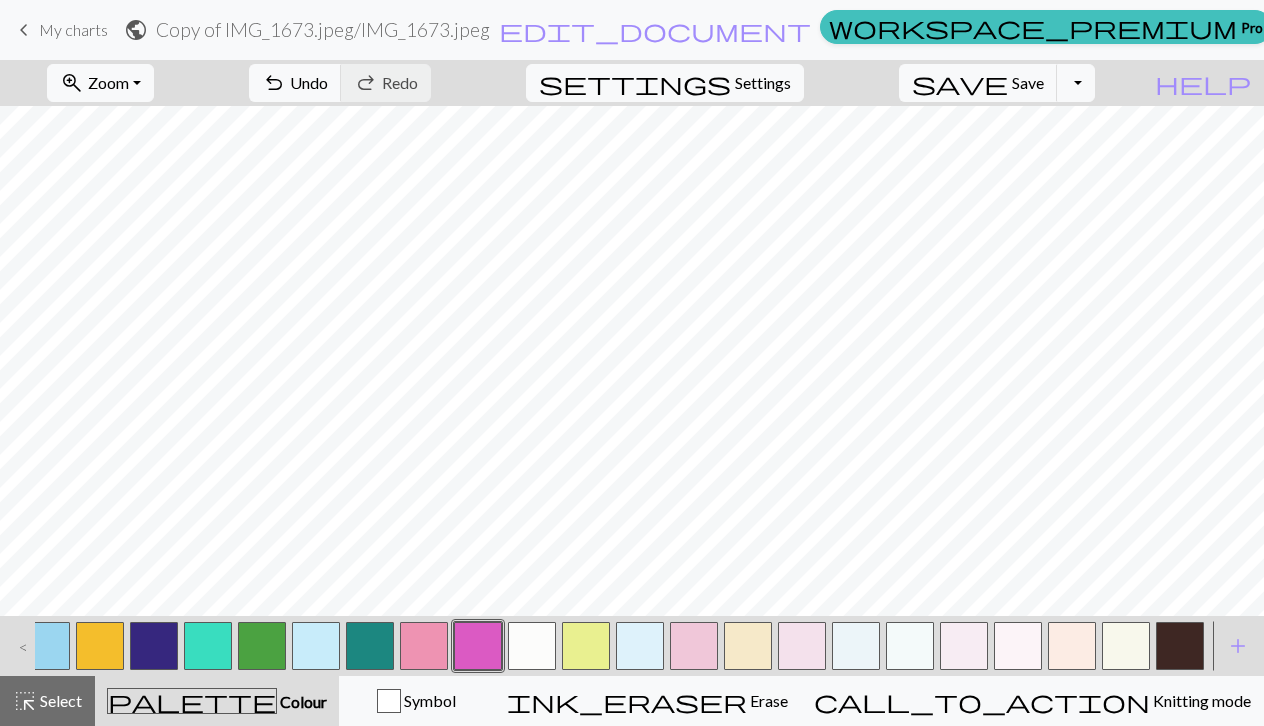 click at bounding box center [100, 646] 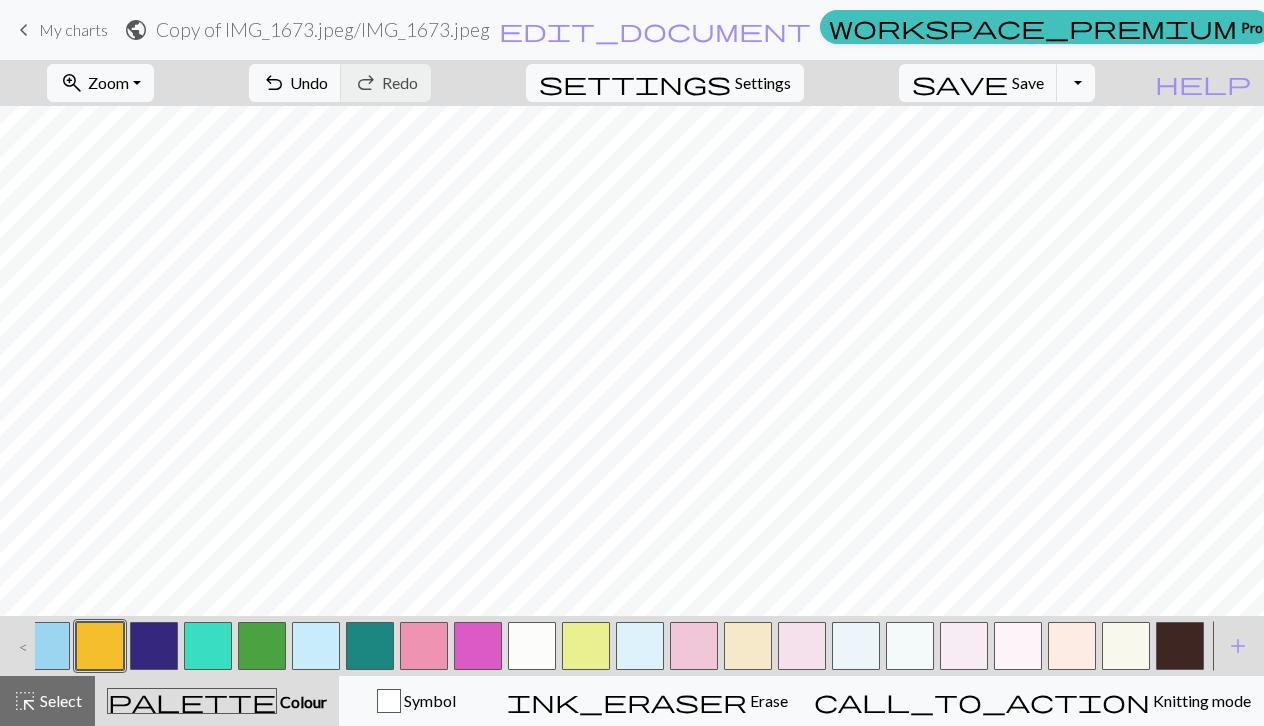 drag, startPoint x: 186, startPoint y: 650, endPoint x: 228, endPoint y: 602, distance: 63.780876 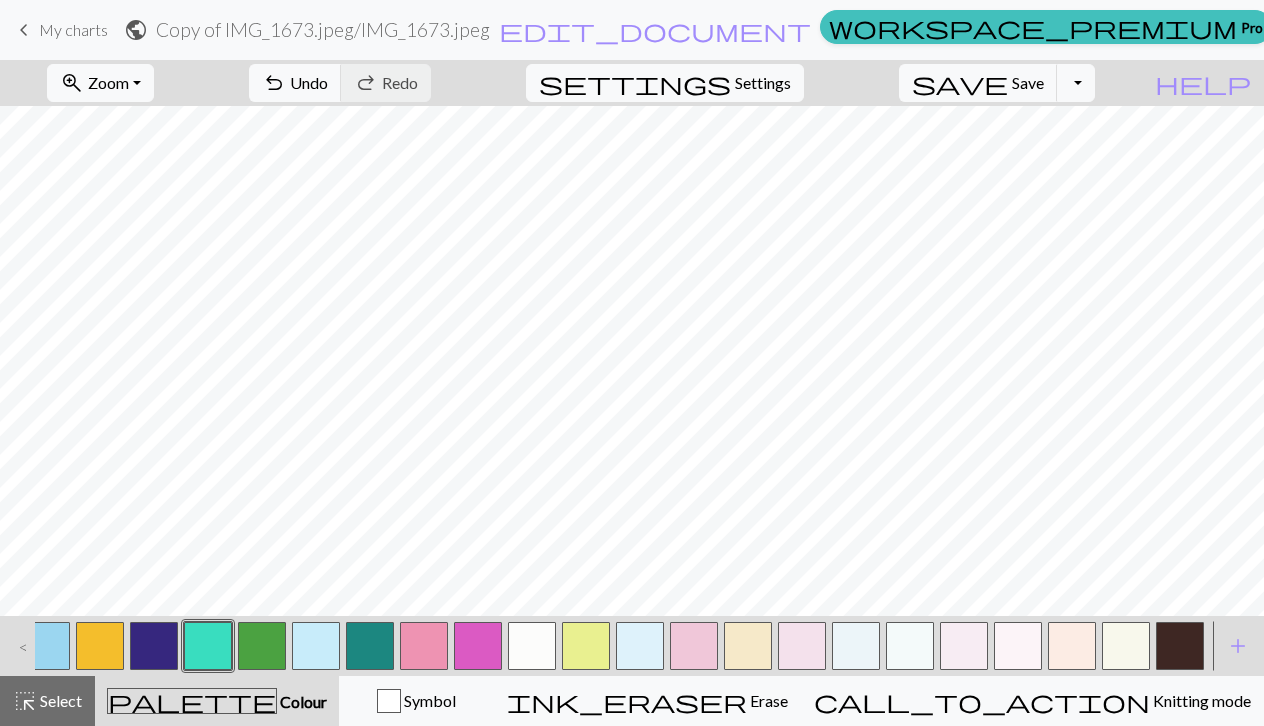 click on "<" at bounding box center (19, 646) 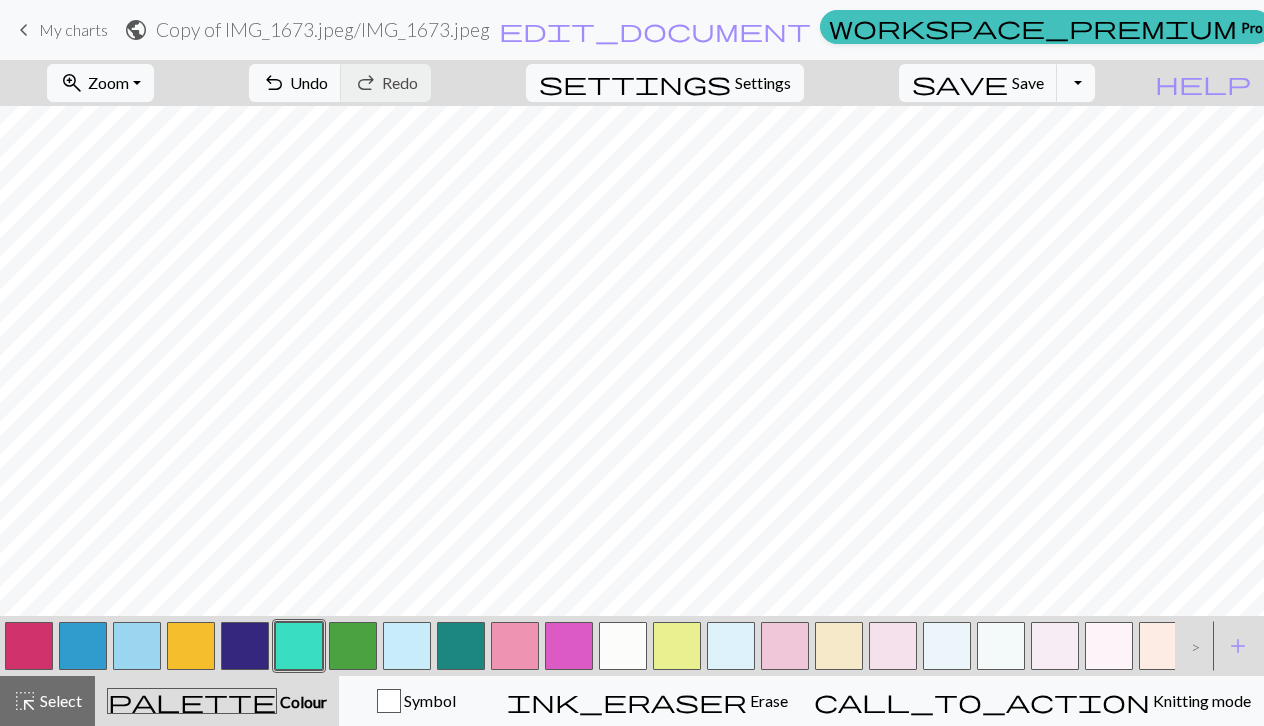 scroll, scrollTop: 0, scrollLeft: 0, axis: both 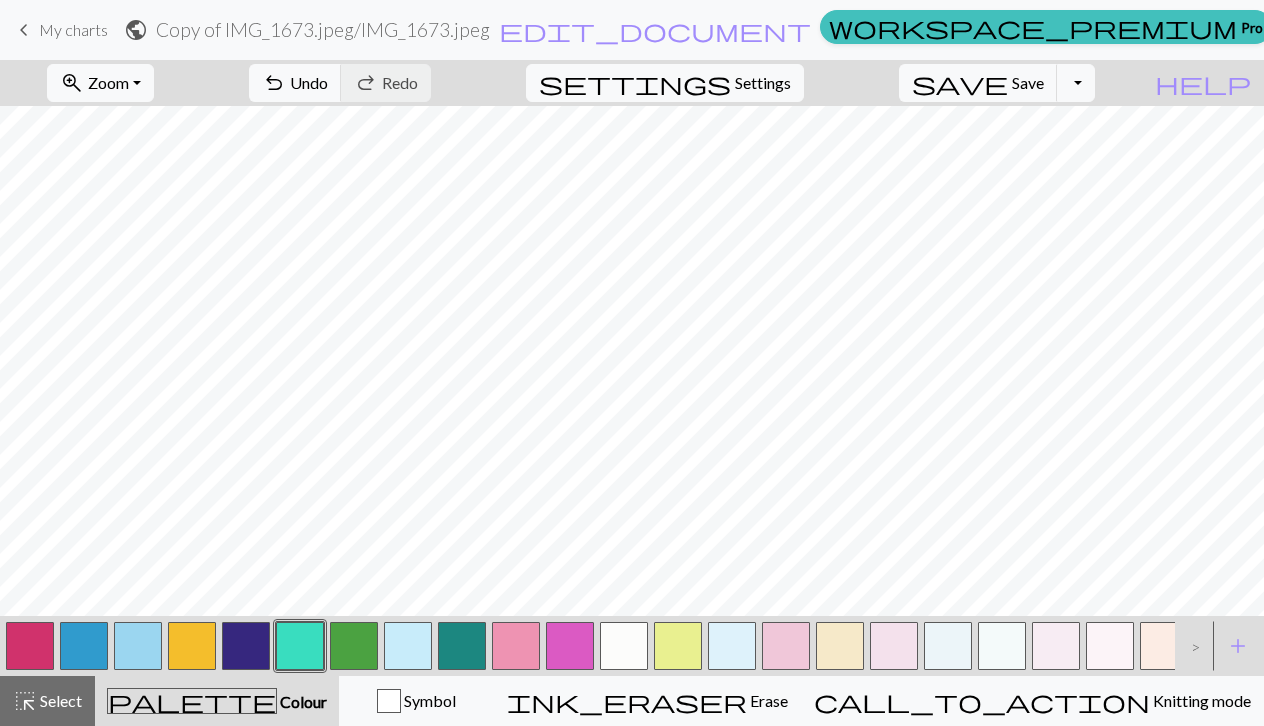 drag, startPoint x: 79, startPoint y: 631, endPoint x: 112, endPoint y: 604, distance: 42.638012 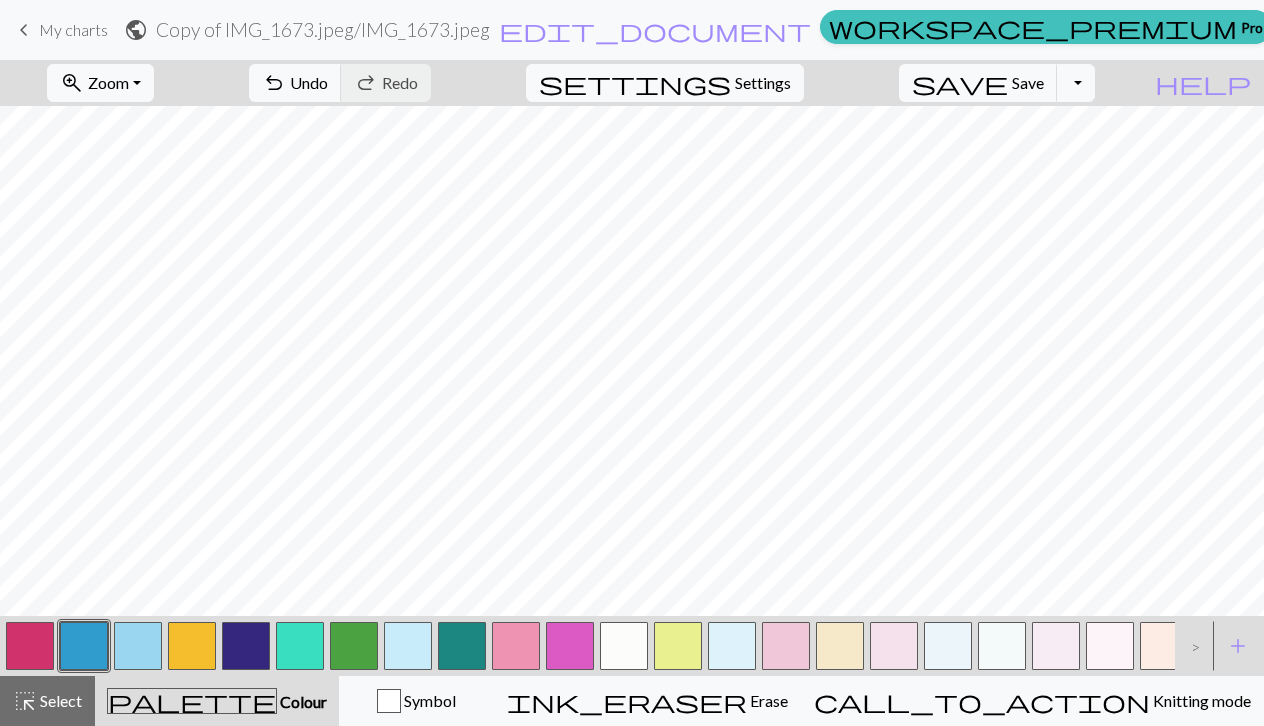 click at bounding box center [678, 646] 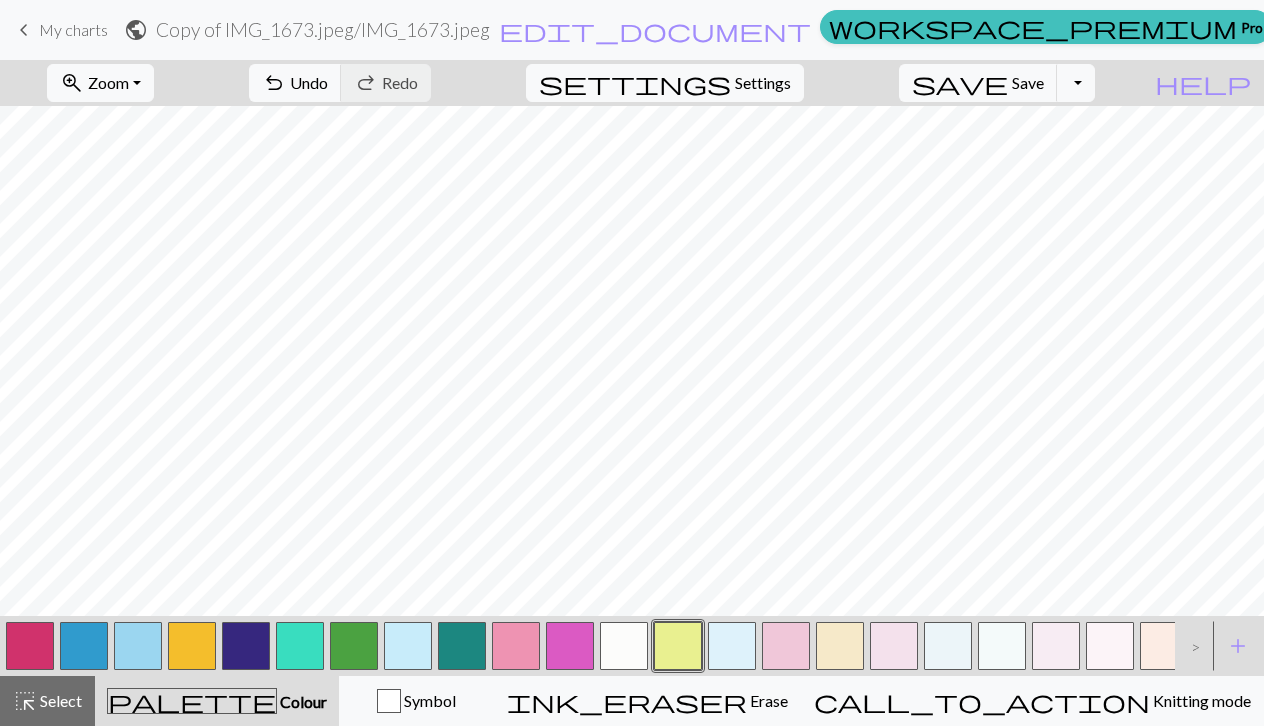 click at bounding box center [624, 646] 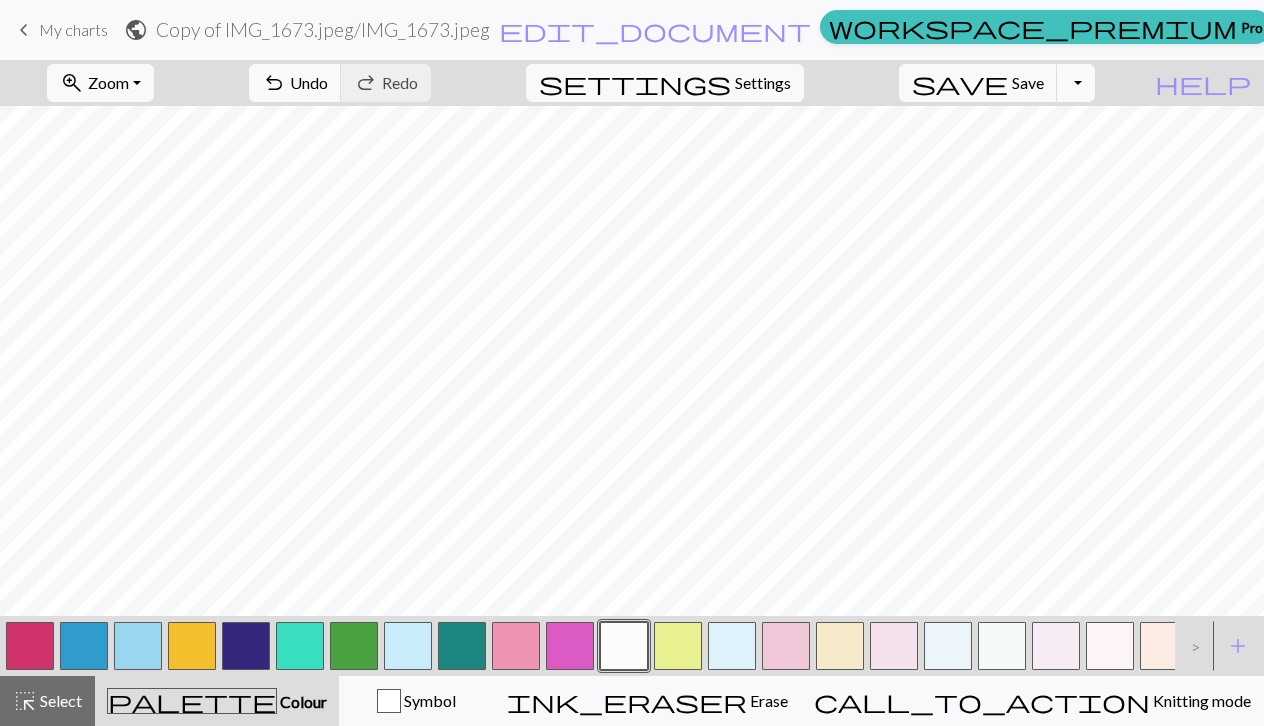 click at bounding box center (300, 646) 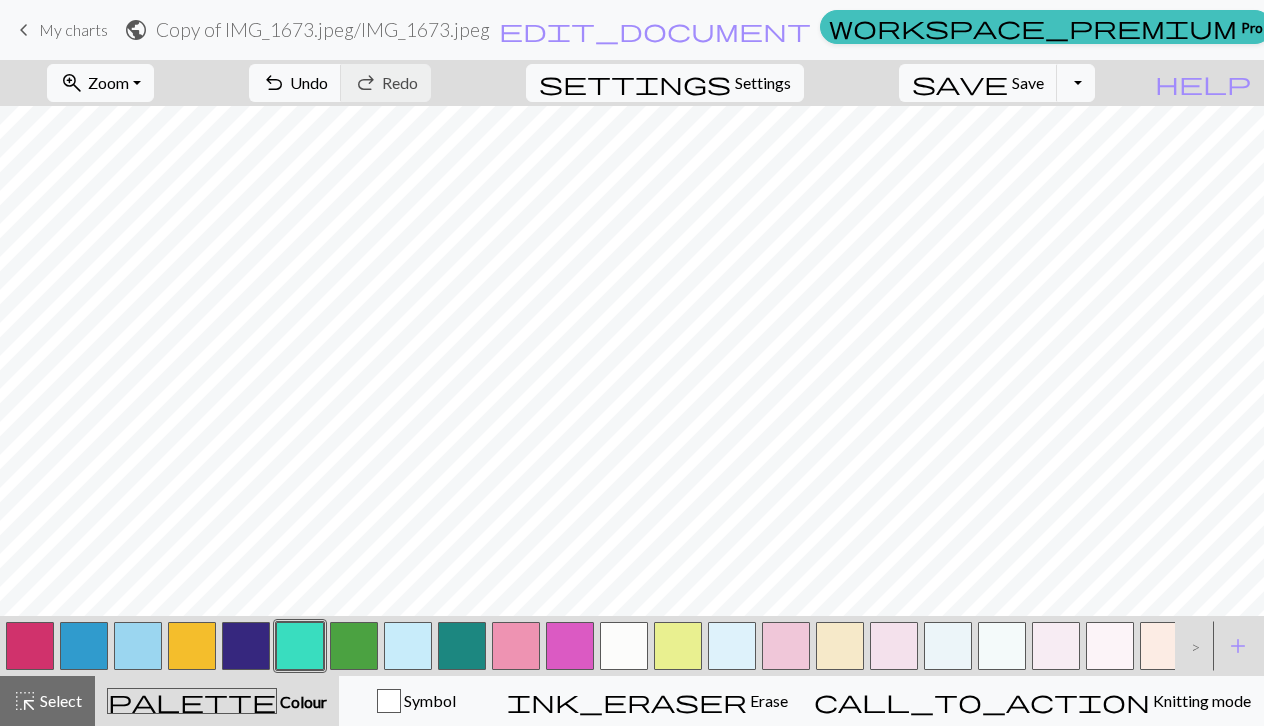 click at bounding box center [300, 646] 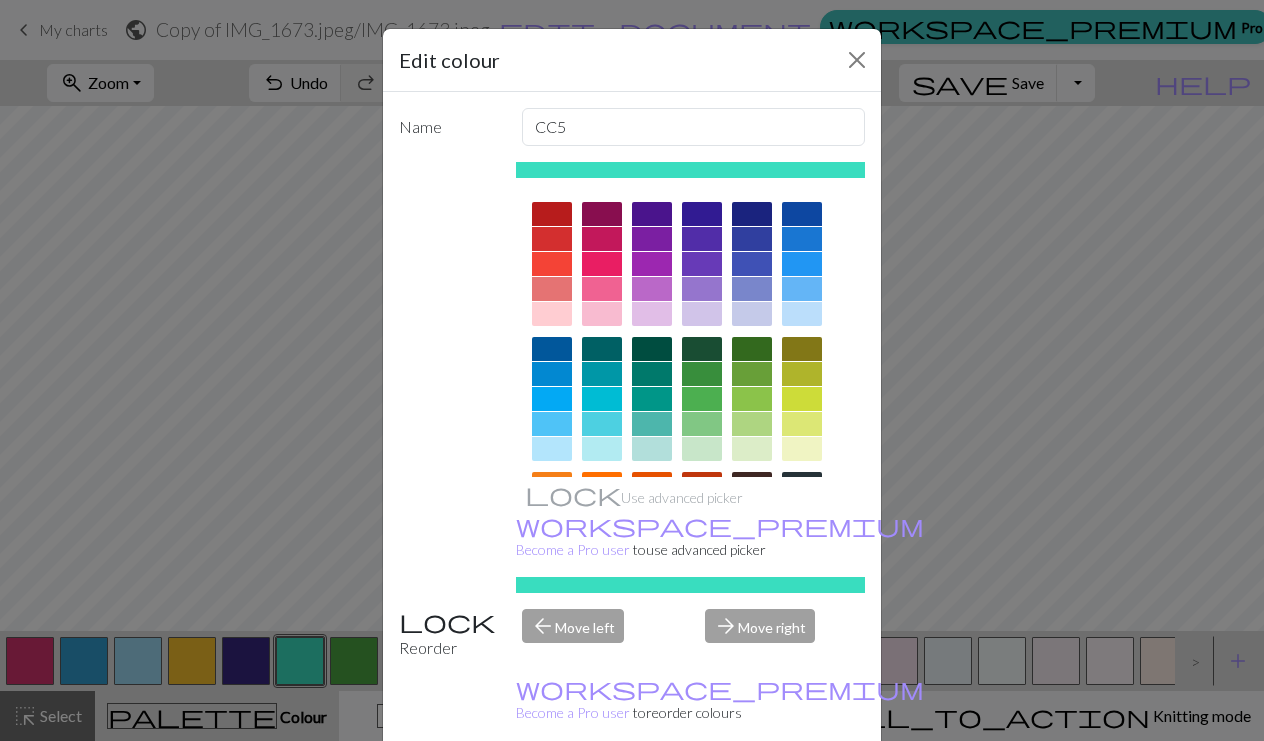 click at bounding box center (857, 60) 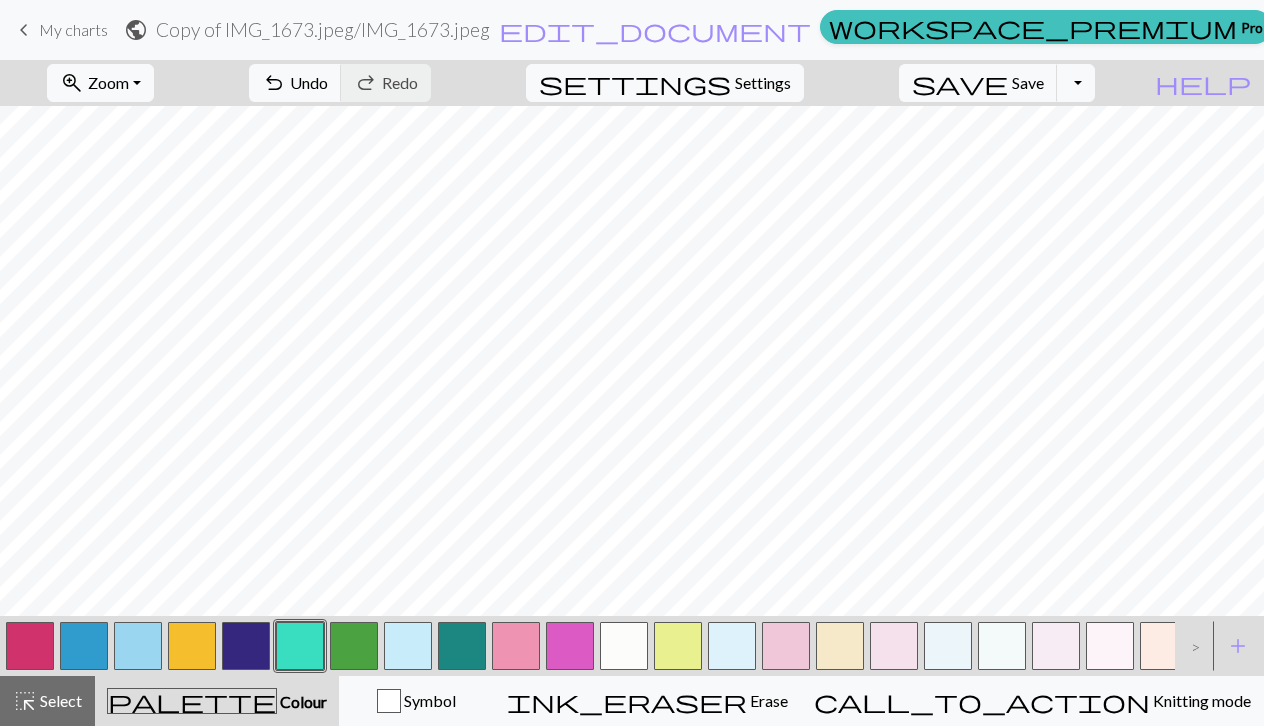 drag, startPoint x: 238, startPoint y: 635, endPoint x: 249, endPoint y: 604, distance: 32.89377 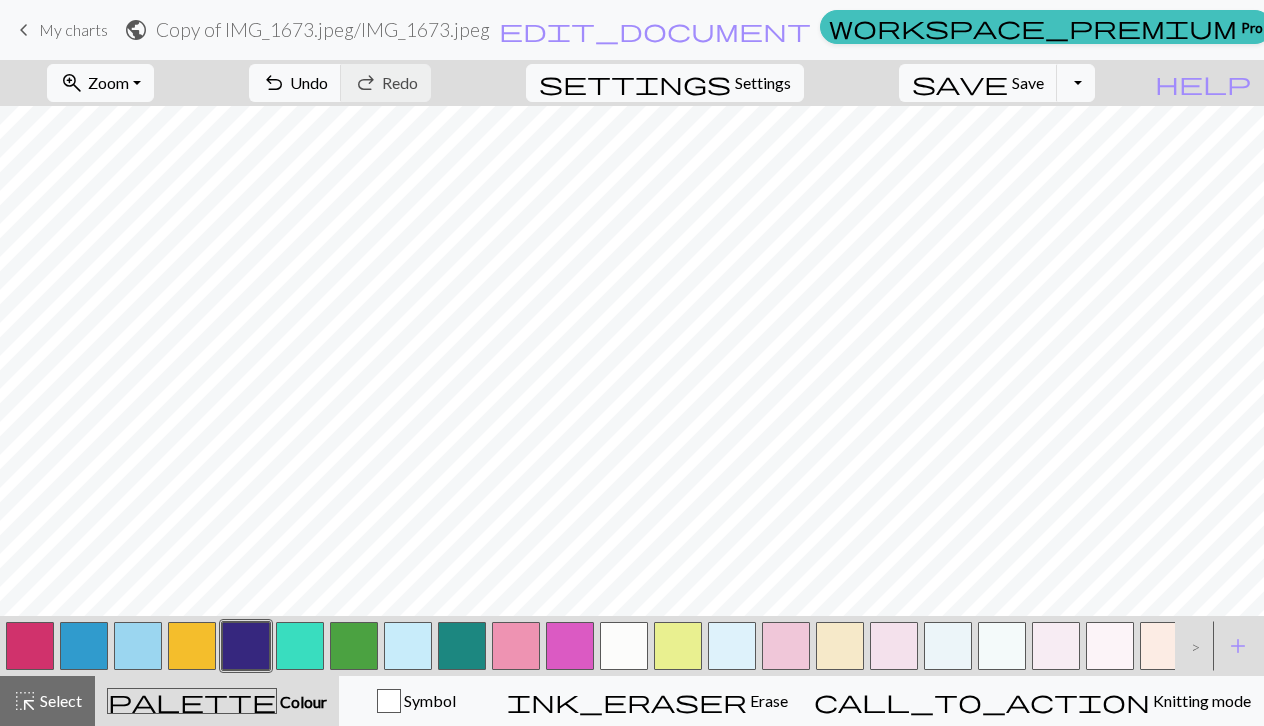 drag, startPoint x: 84, startPoint y: 642, endPoint x: 92, endPoint y: 634, distance: 11.313708 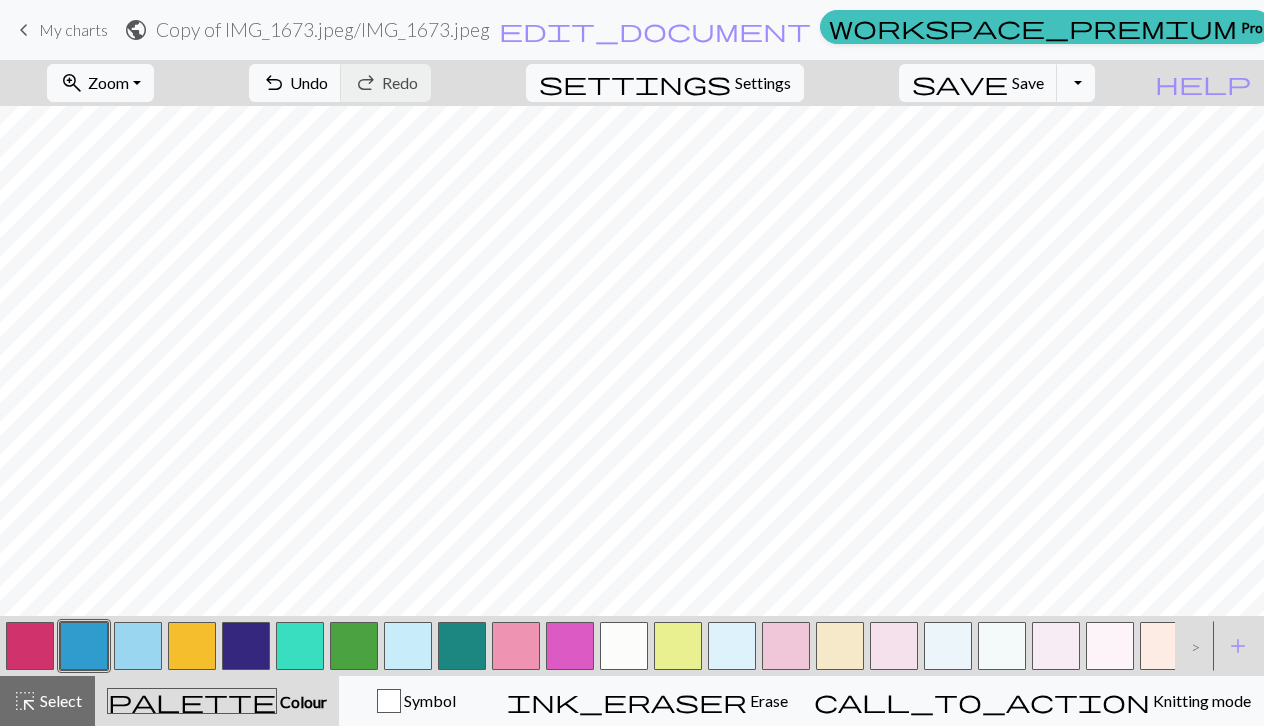 drag, startPoint x: 619, startPoint y: 625, endPoint x: 582, endPoint y: 602, distance: 43.56604 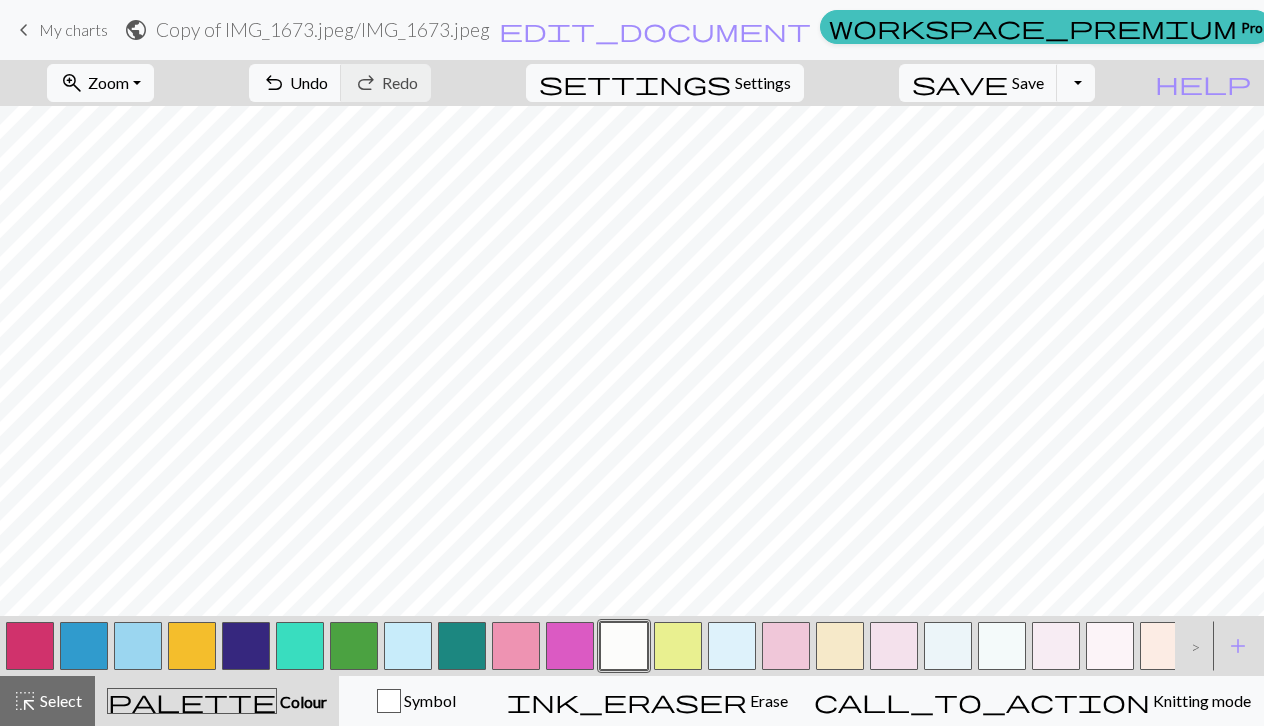 click at bounding box center (192, 646) 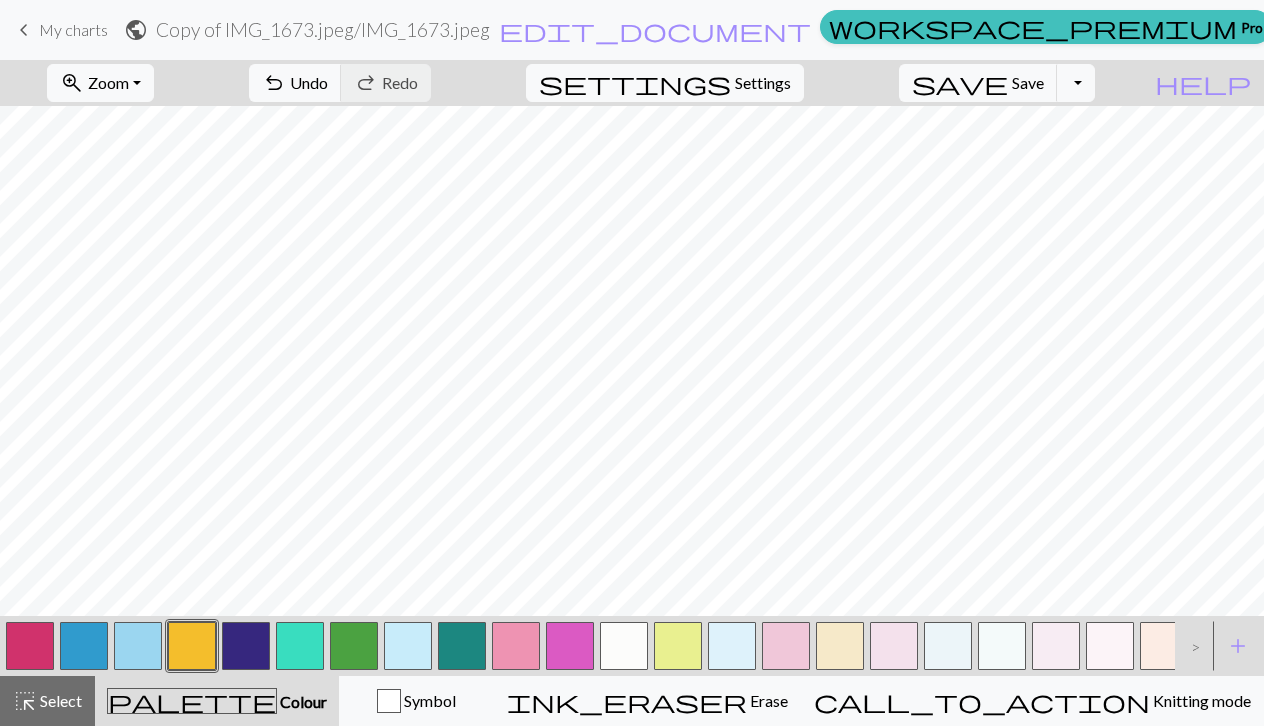 drag, startPoint x: 629, startPoint y: 636, endPoint x: 618, endPoint y: 606, distance: 31.95309 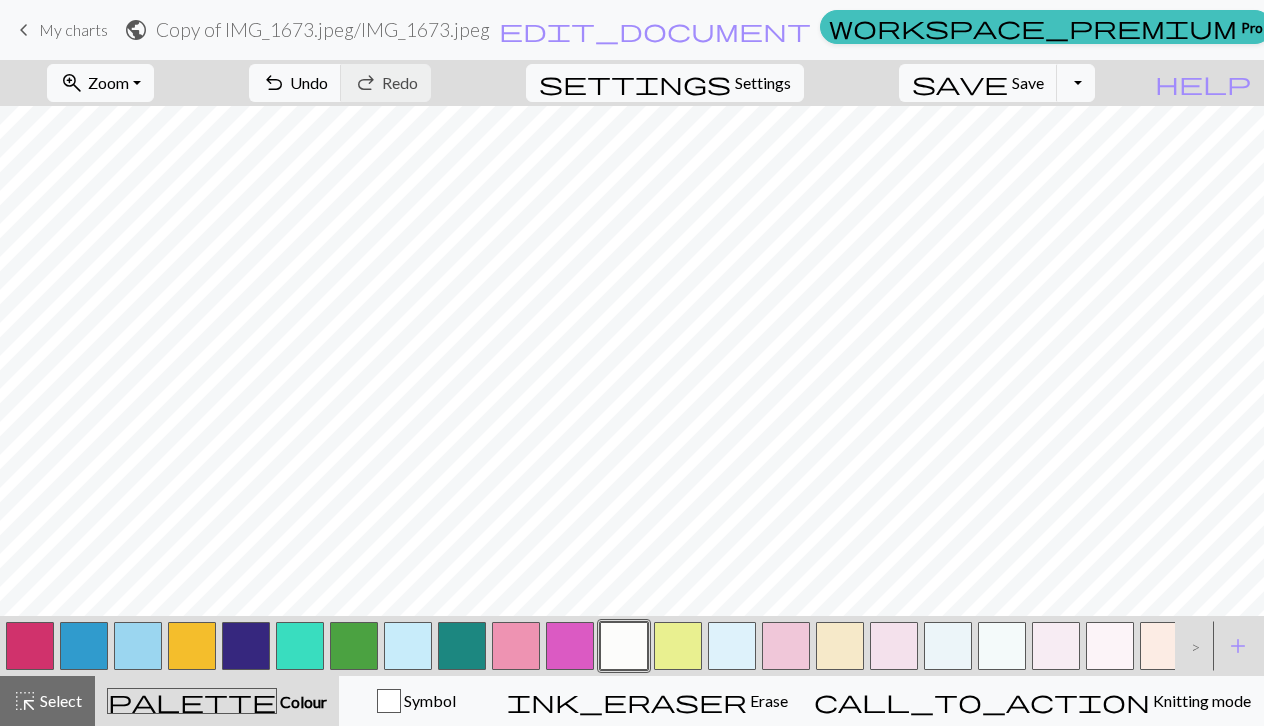 click at bounding box center [192, 646] 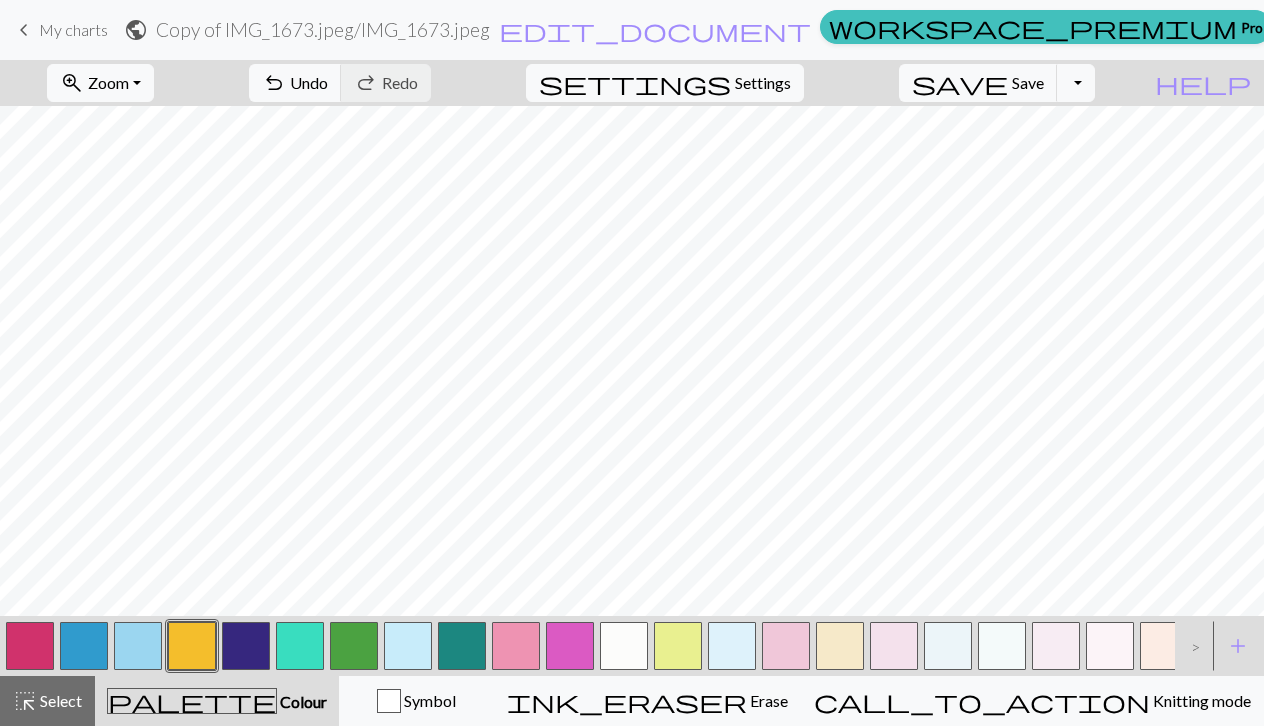 click at bounding box center [570, 646] 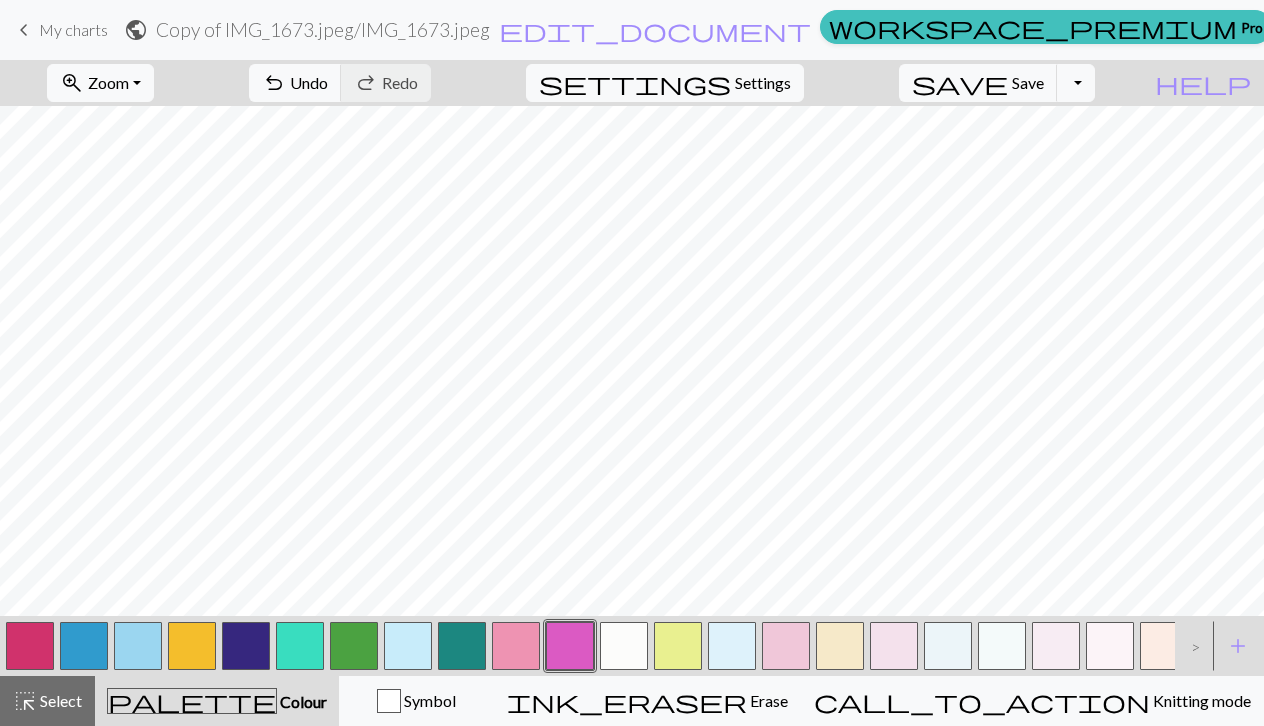 click at bounding box center (570, 646) 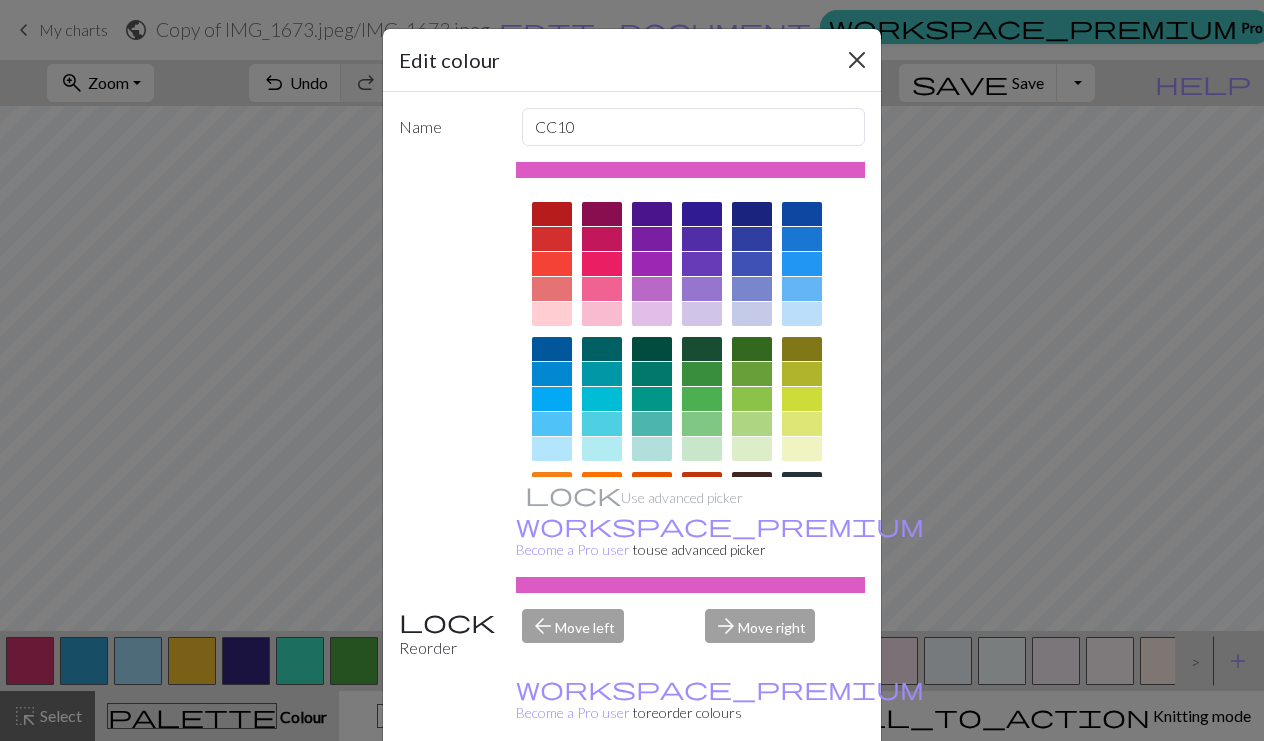 click at bounding box center (857, 60) 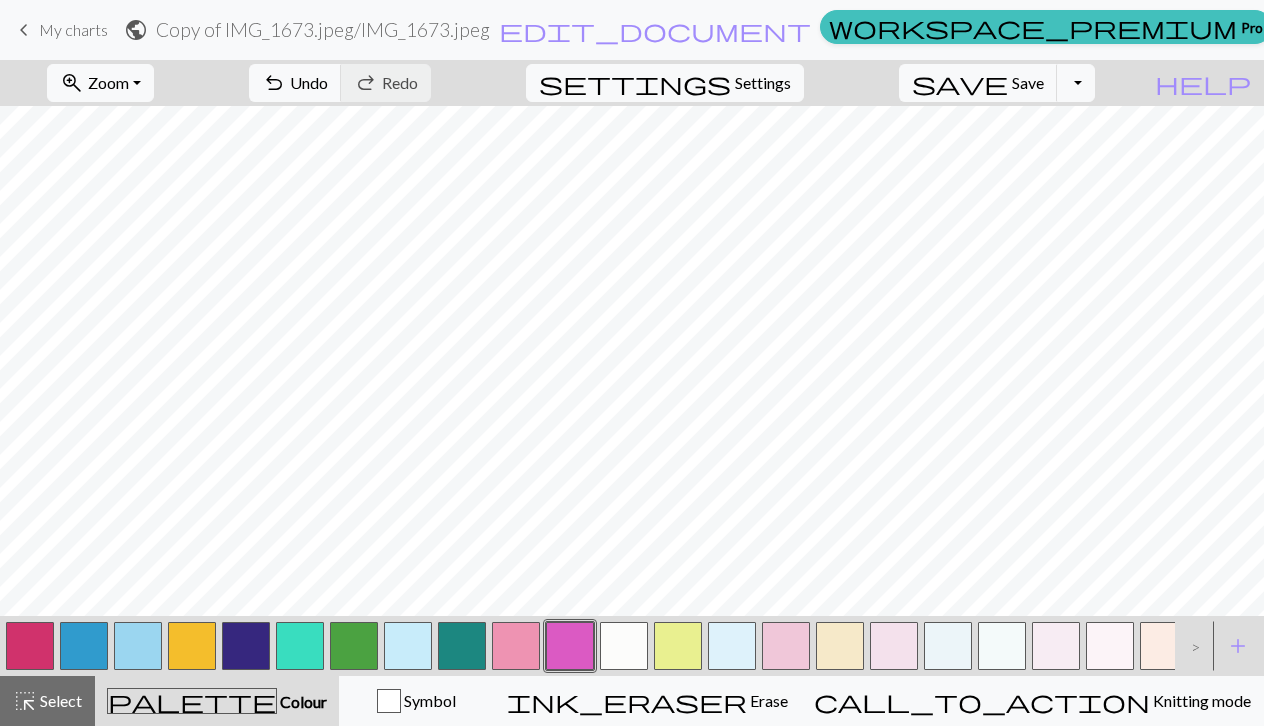 drag, startPoint x: 86, startPoint y: 642, endPoint x: 106, endPoint y: 604, distance: 42.941822 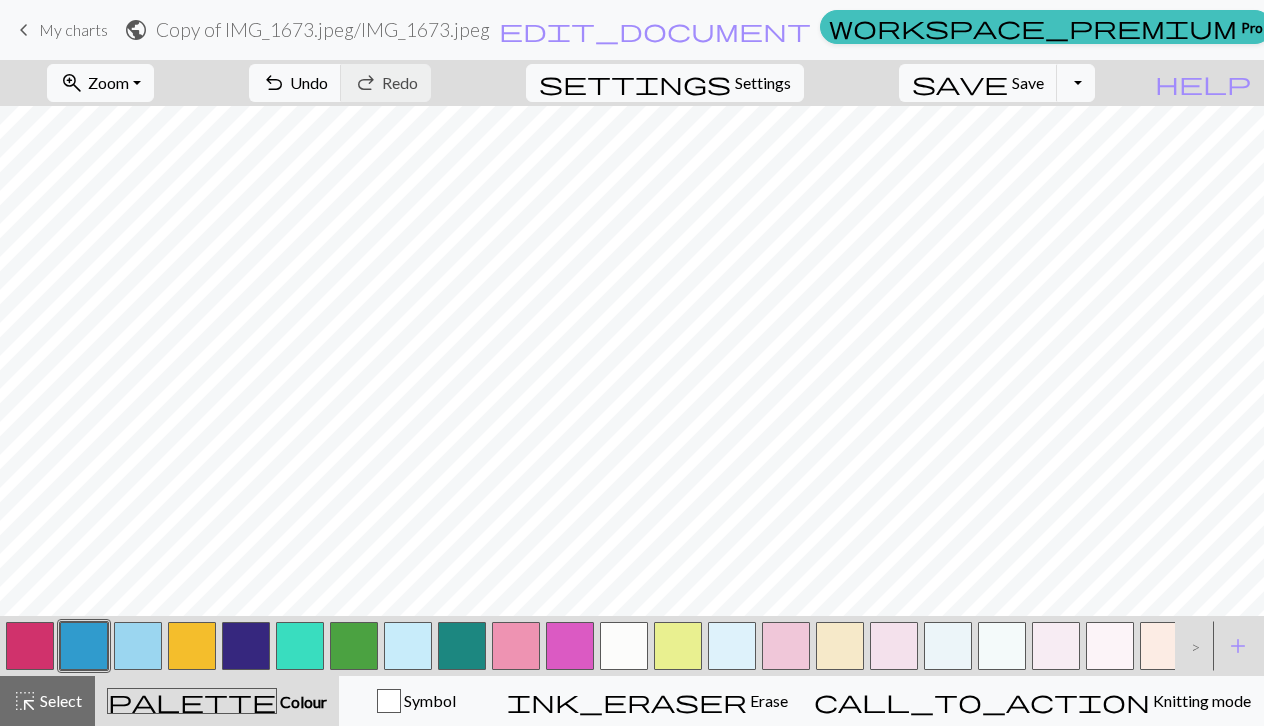 click at bounding box center [624, 646] 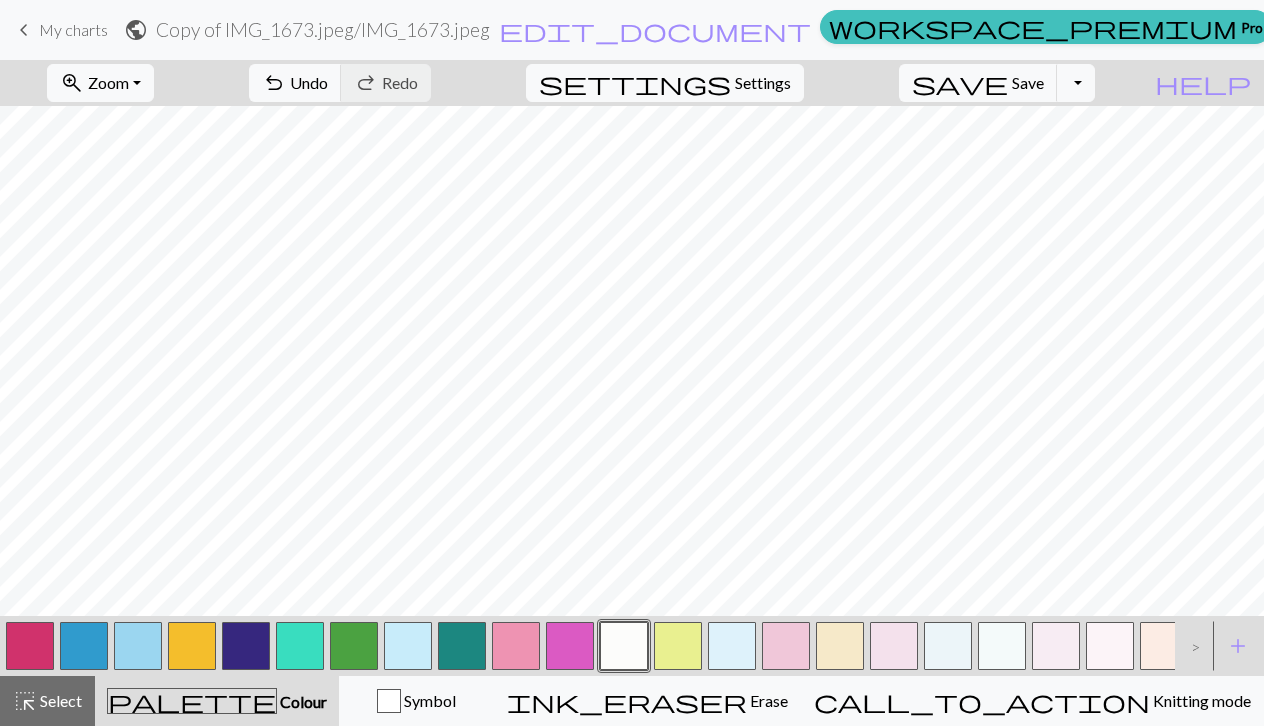 click at bounding box center [300, 646] 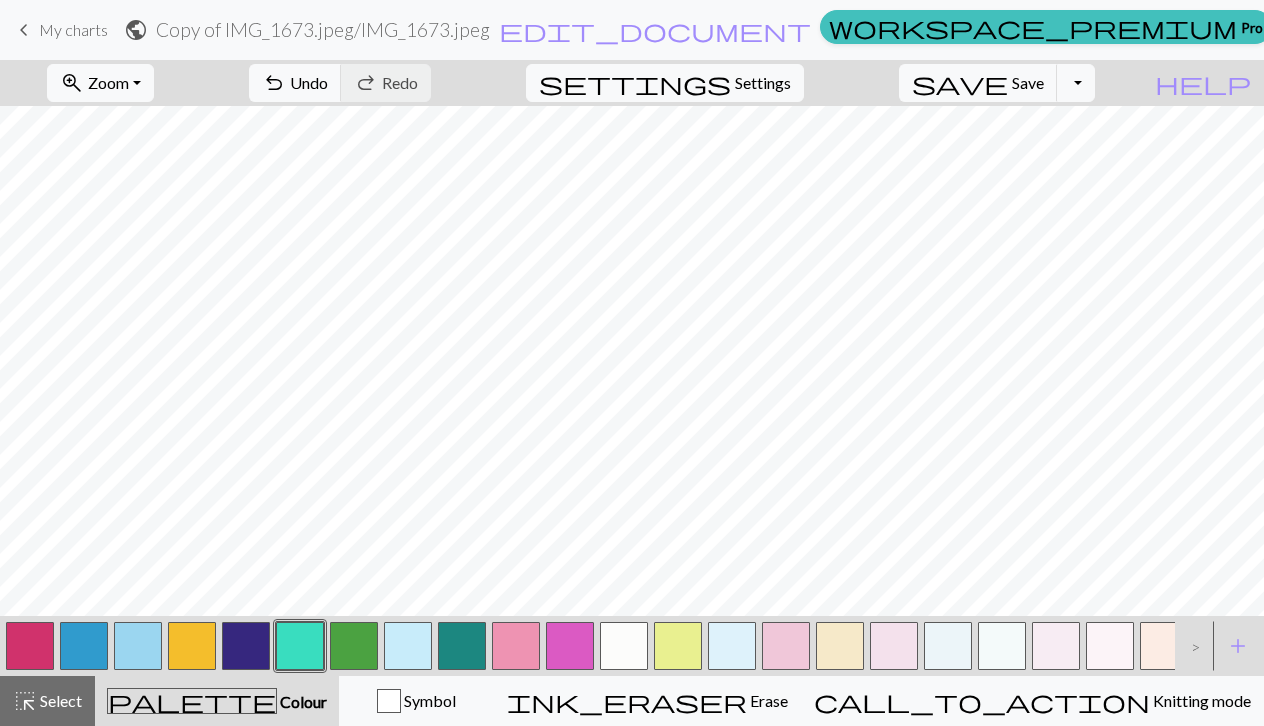 click at bounding box center [624, 646] 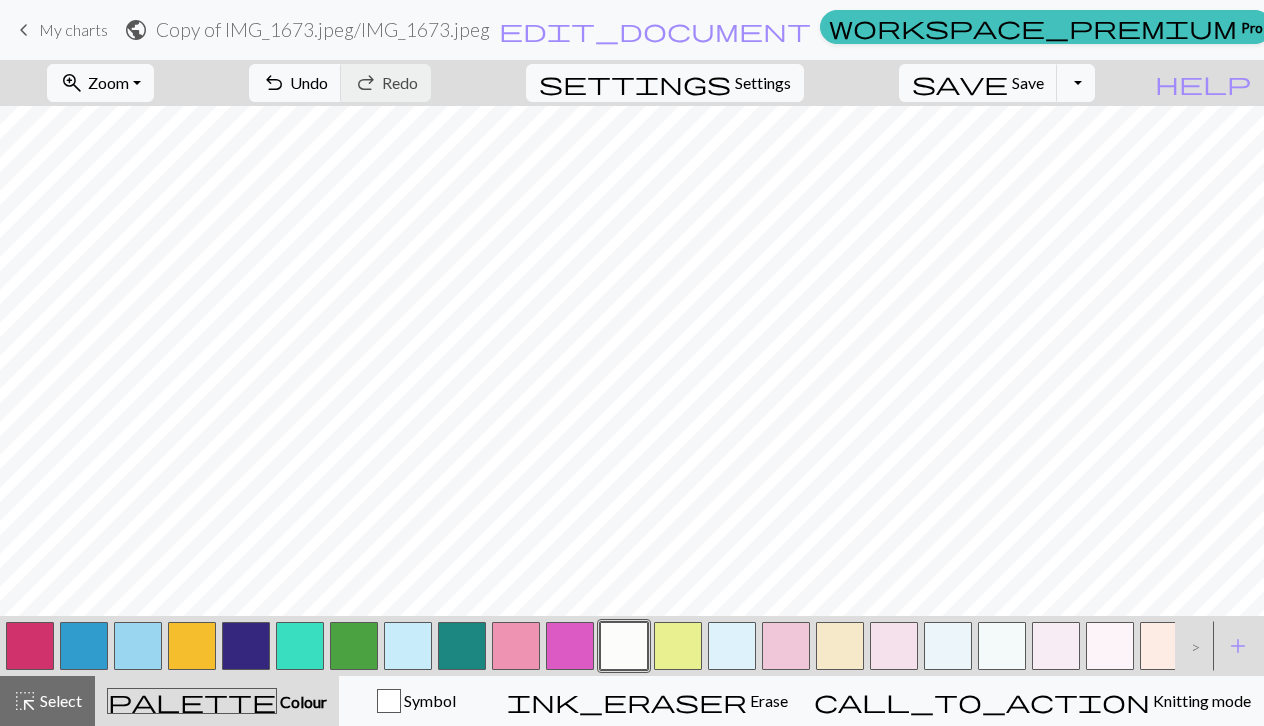 click at bounding box center [300, 646] 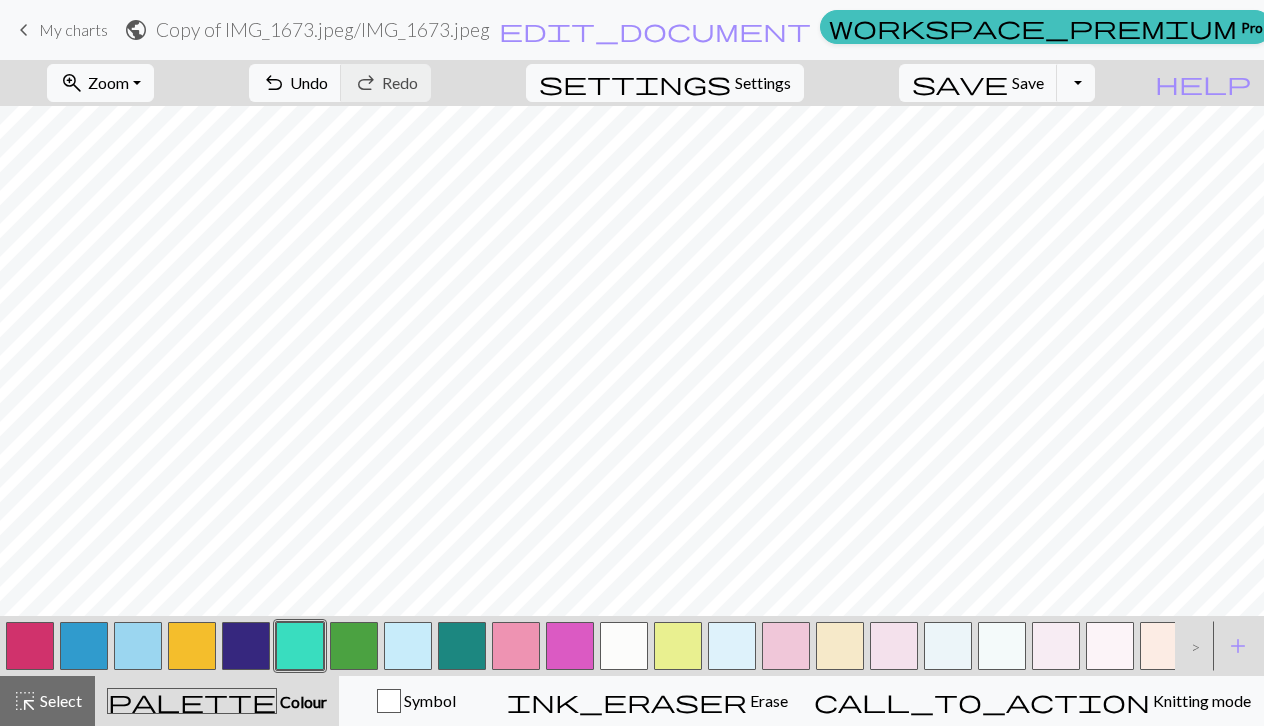 click at bounding box center (678, 646) 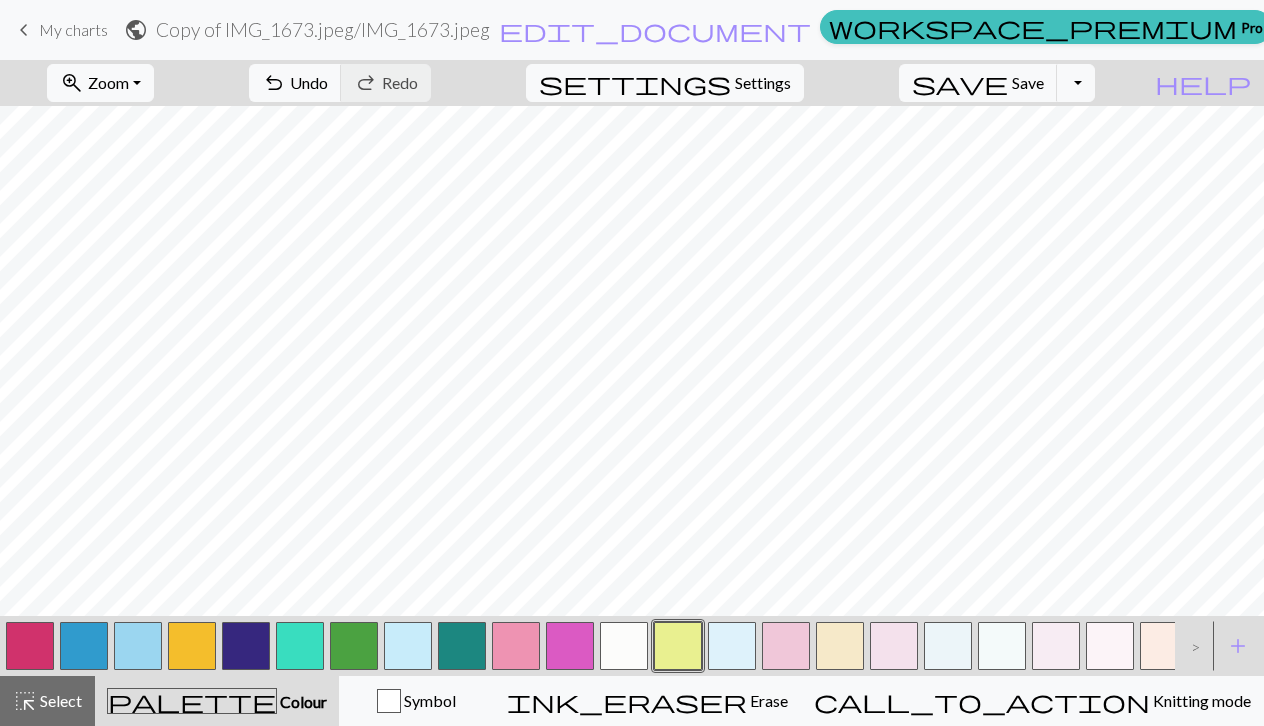 click at bounding box center [570, 646] 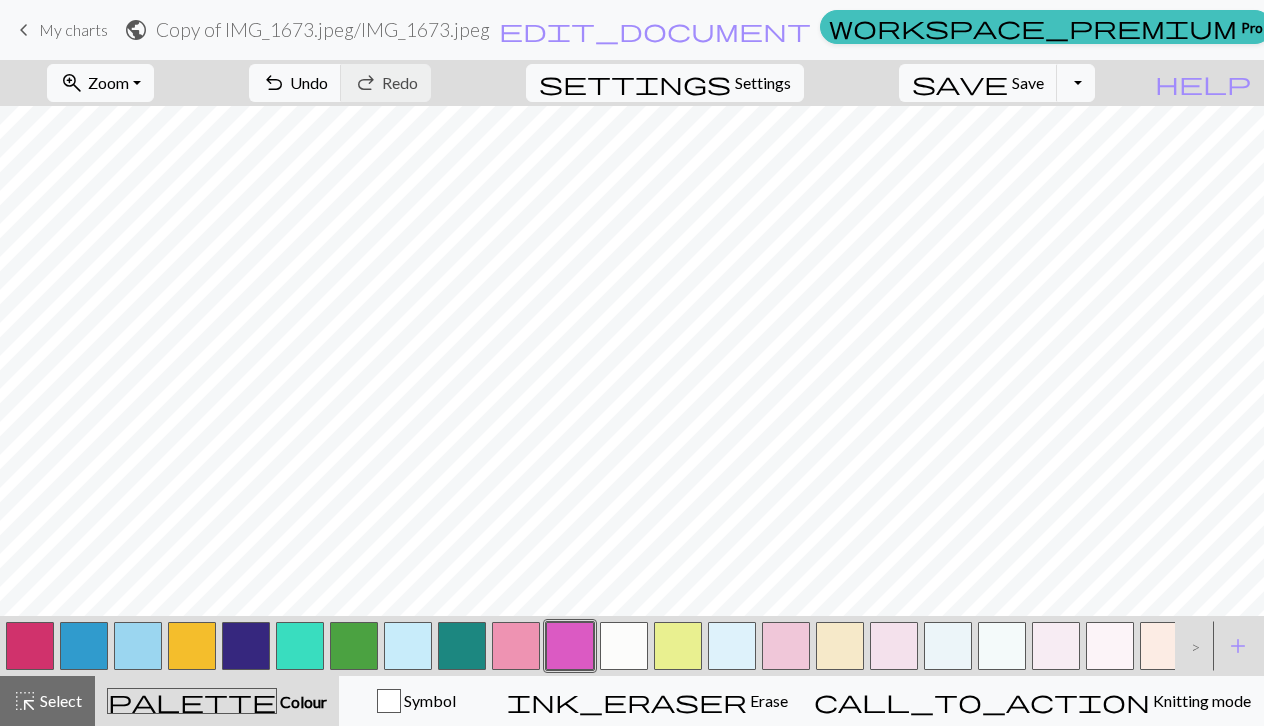 click at bounding box center [408, 646] 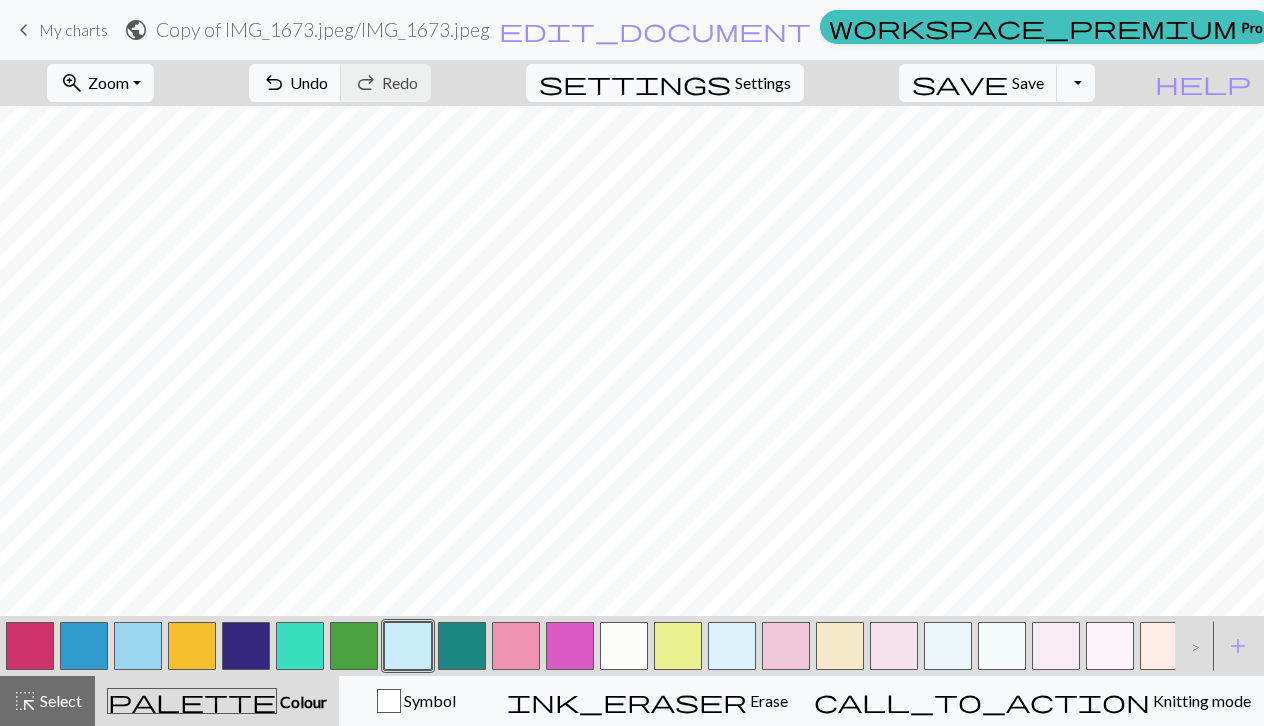 click at bounding box center [138, 646] 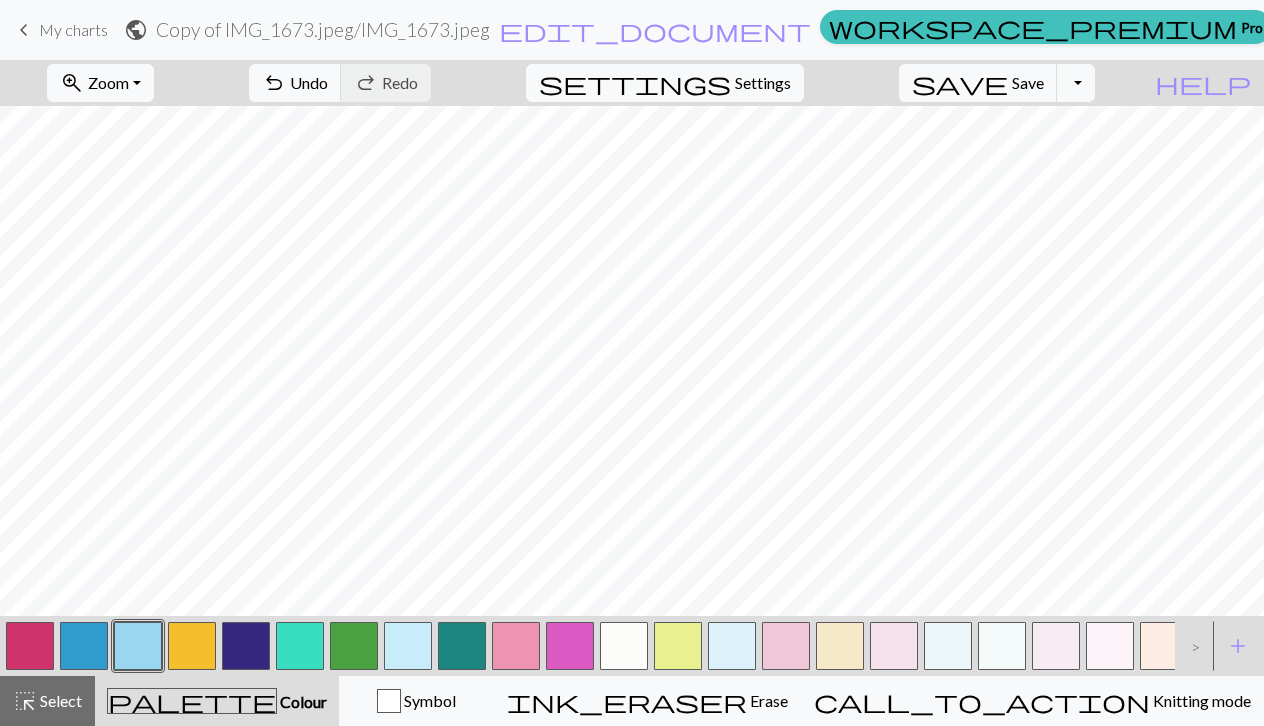 click at bounding box center [408, 646] 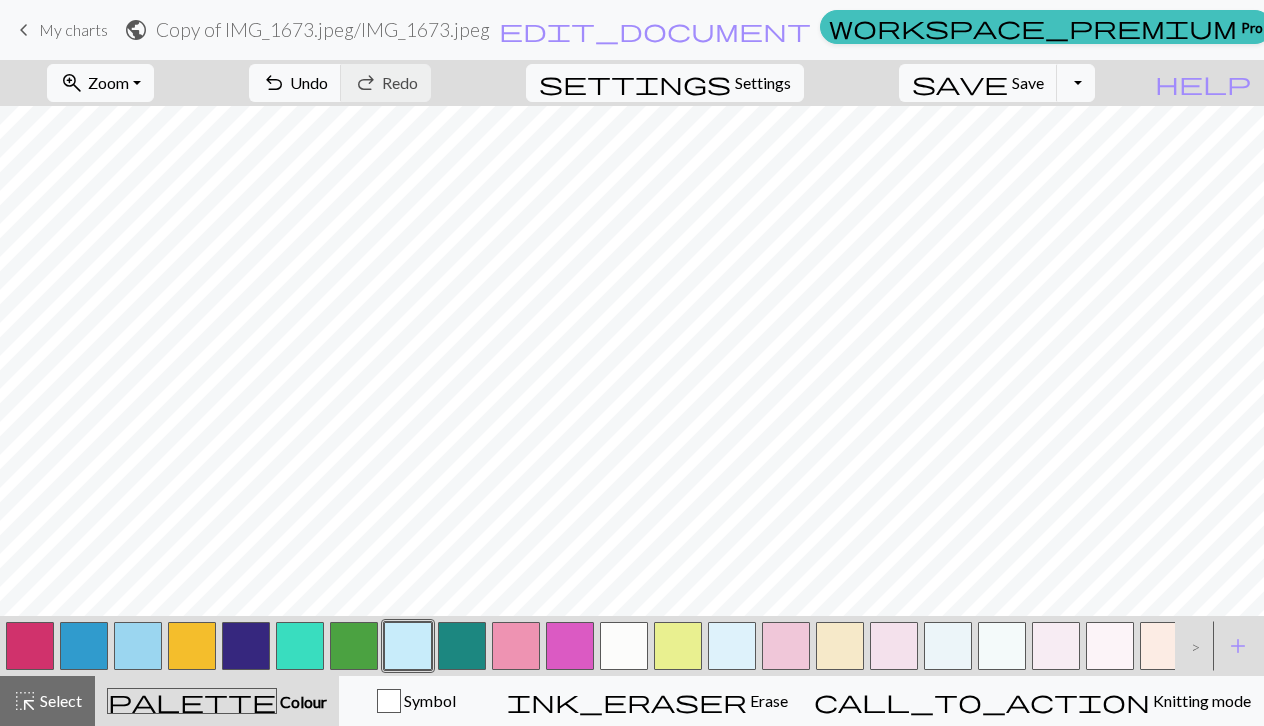 click at bounding box center [408, 646] 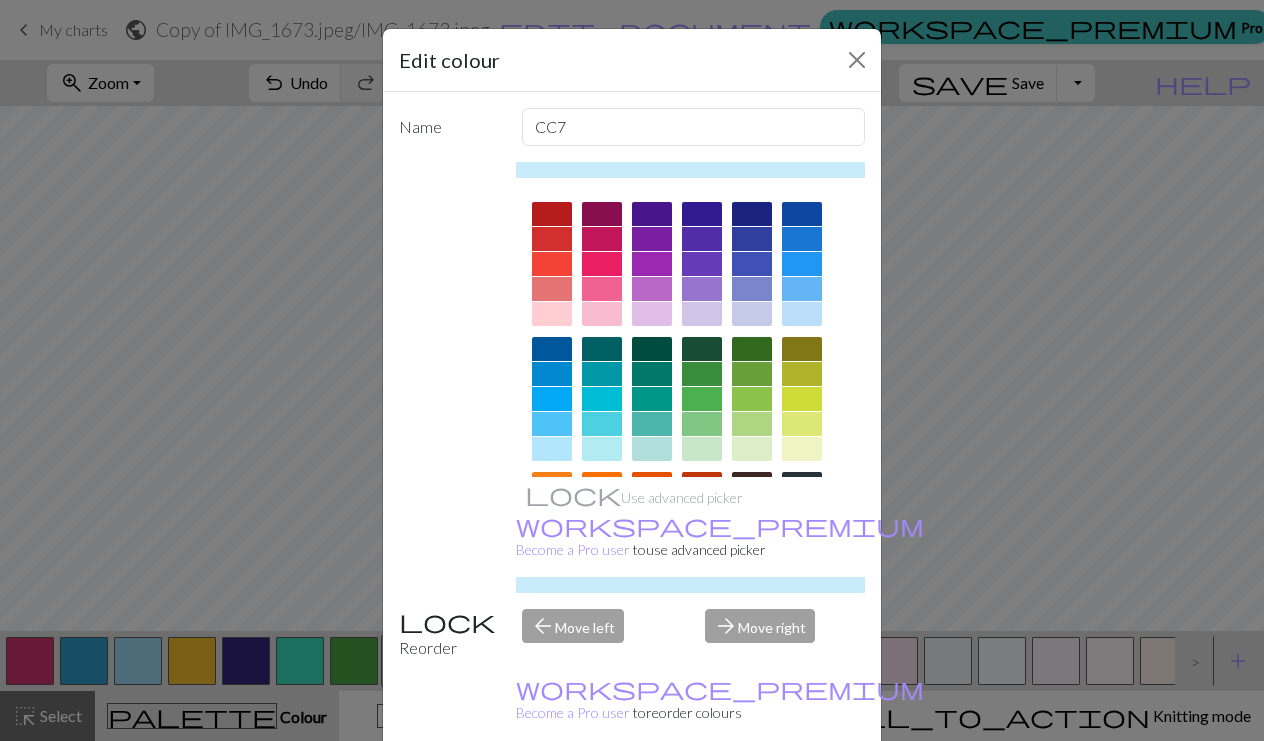click at bounding box center (857, 60) 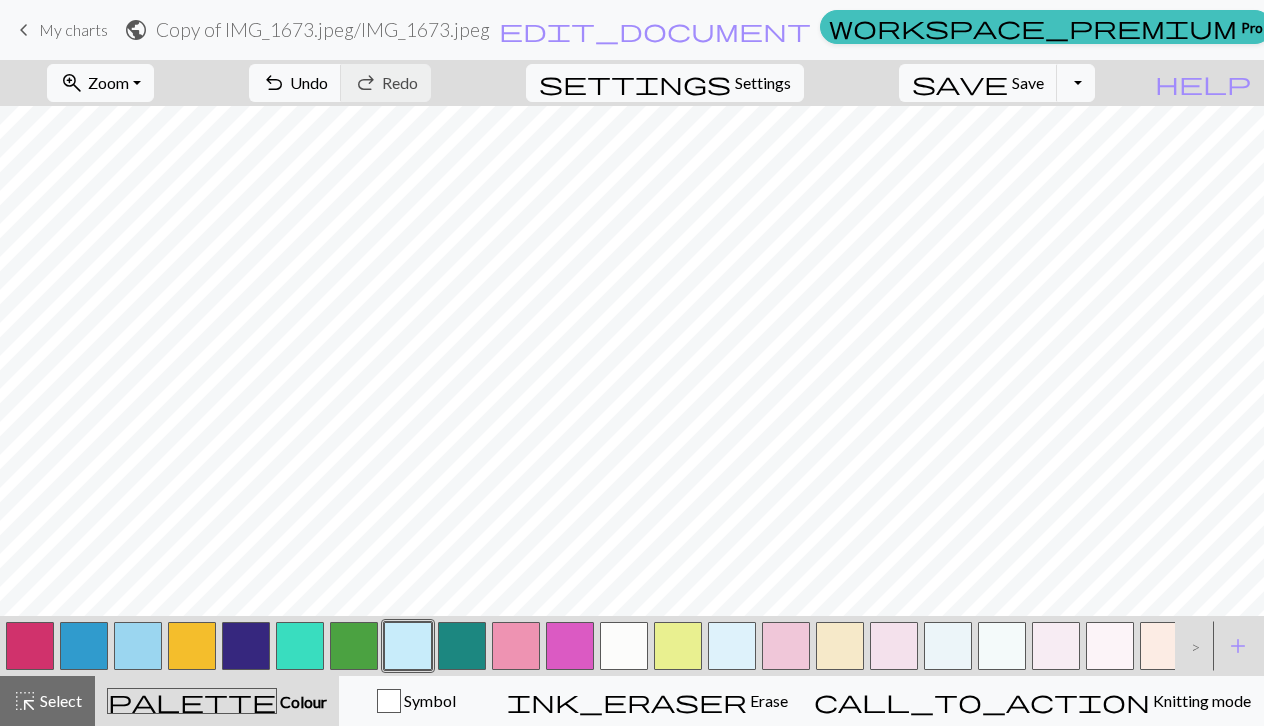 click at bounding box center [138, 646] 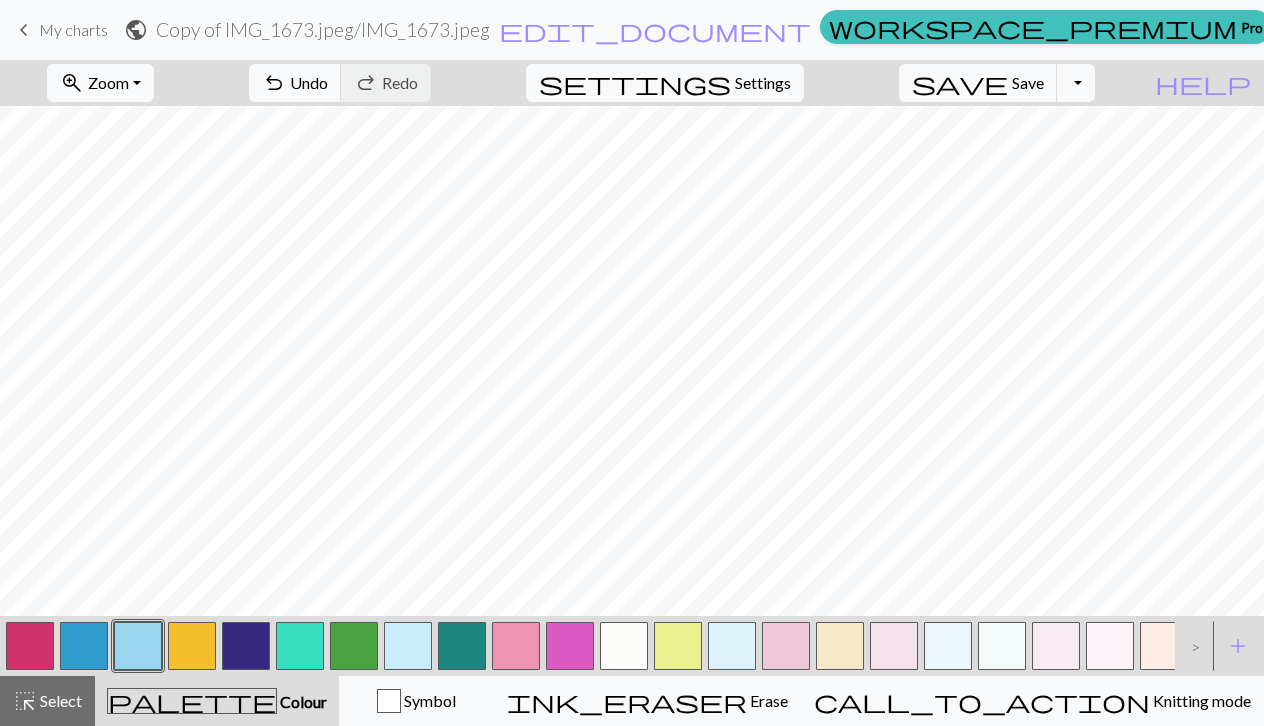 click at bounding box center [84, 646] 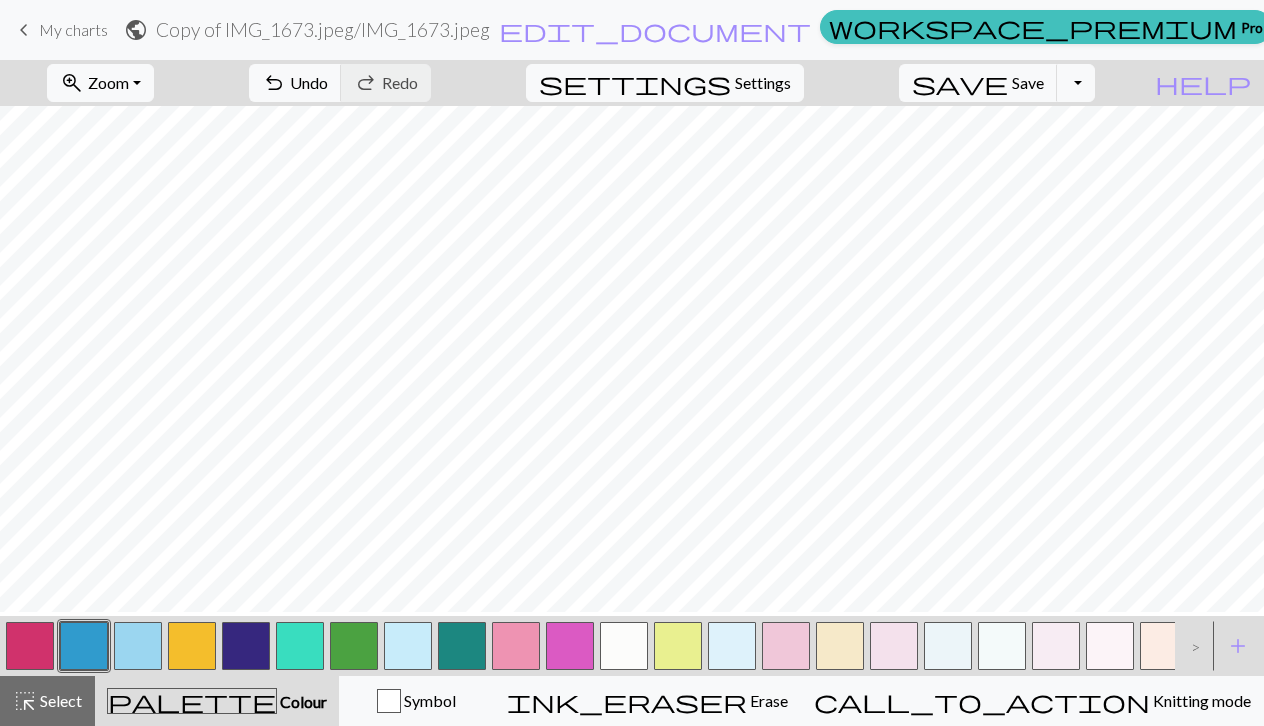 scroll, scrollTop: 9, scrollLeft: 0, axis: vertical 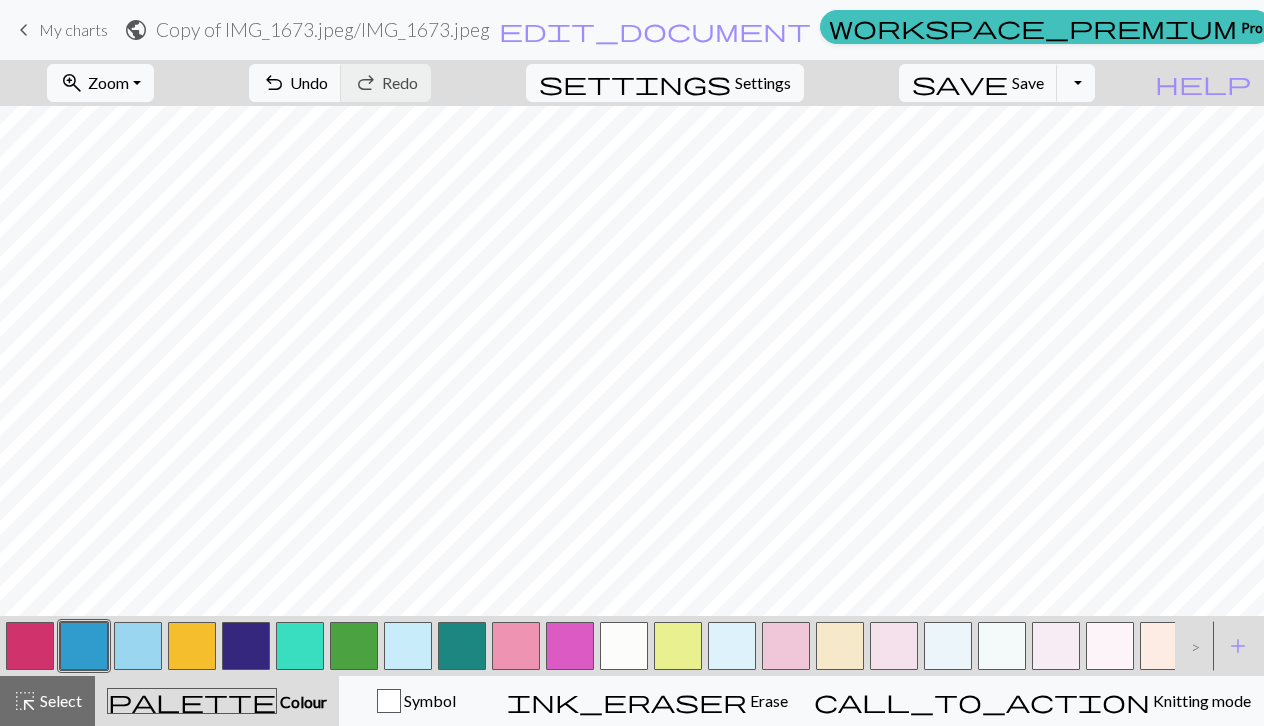 click at bounding box center [678, 646] 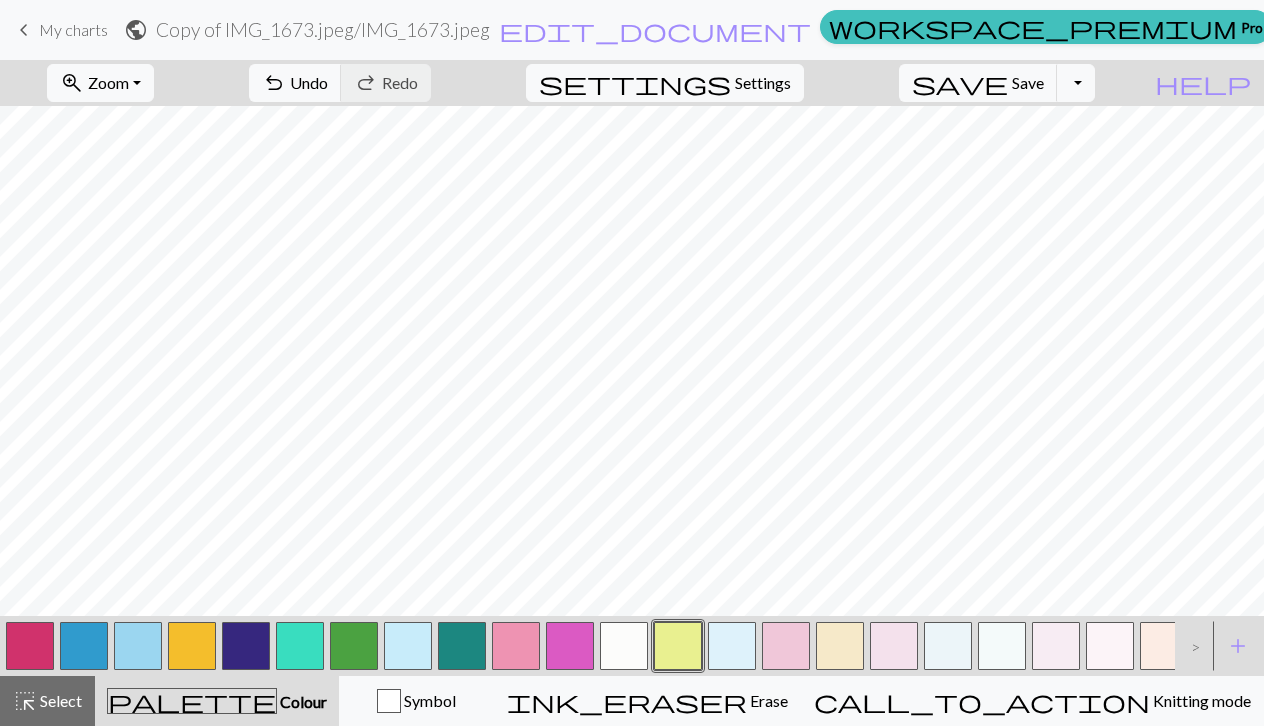 click at bounding box center (570, 646) 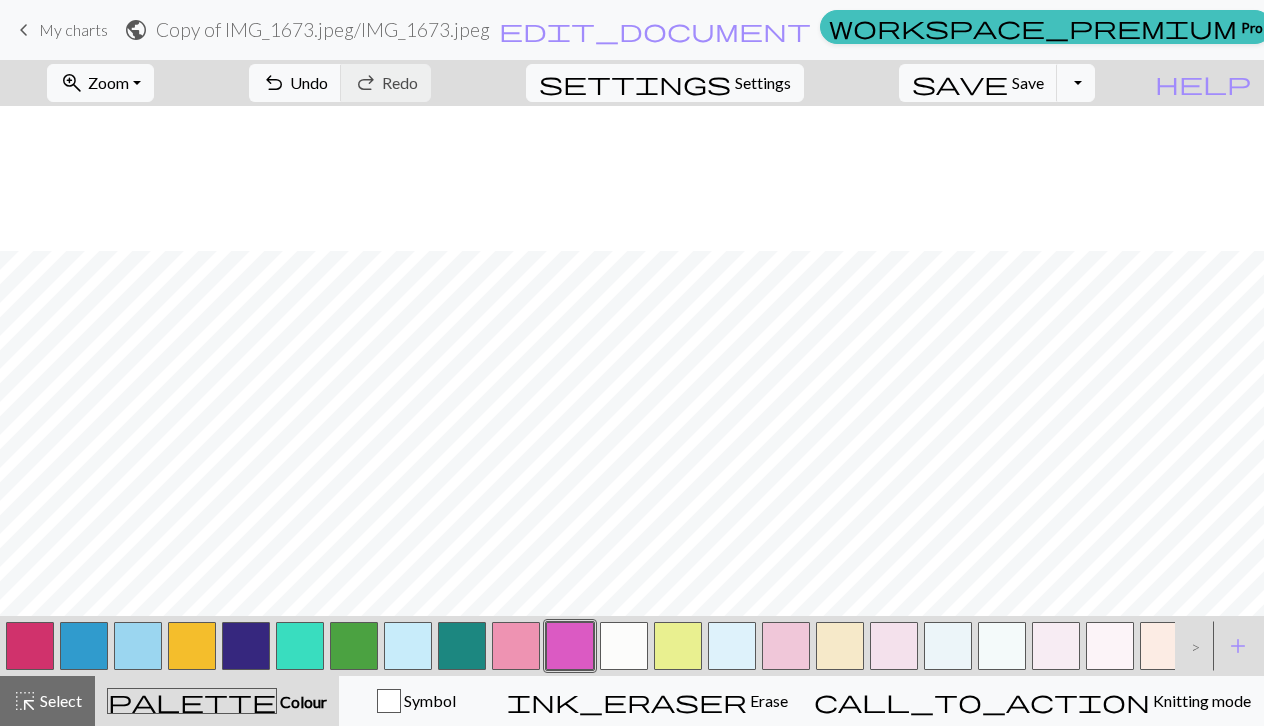 scroll, scrollTop: 162, scrollLeft: 0, axis: vertical 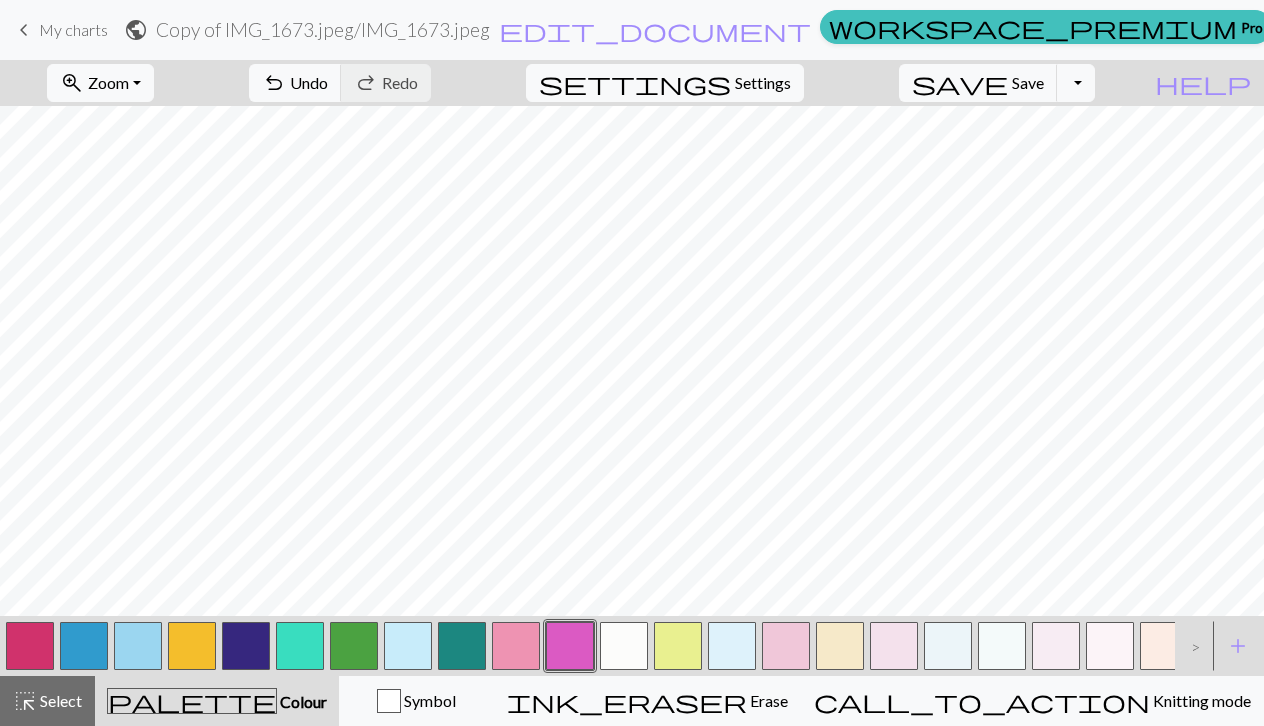 click at bounding box center [786, 646] 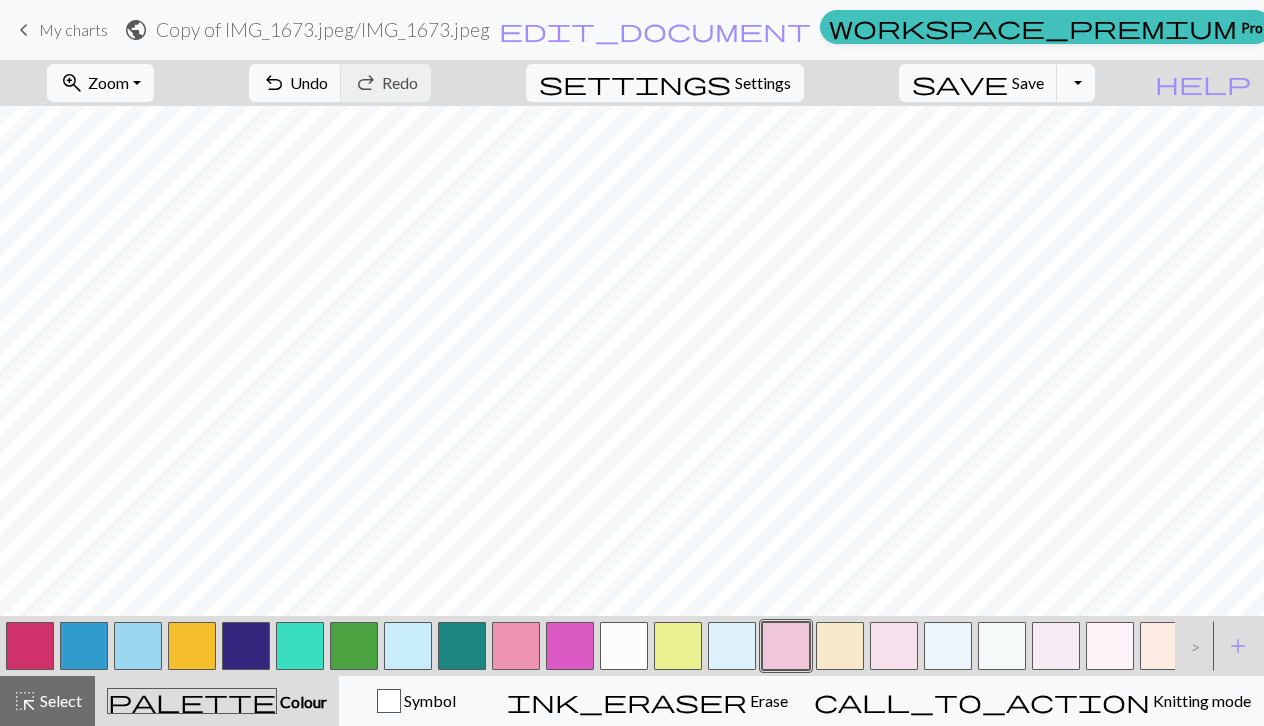 click at bounding box center (732, 646) 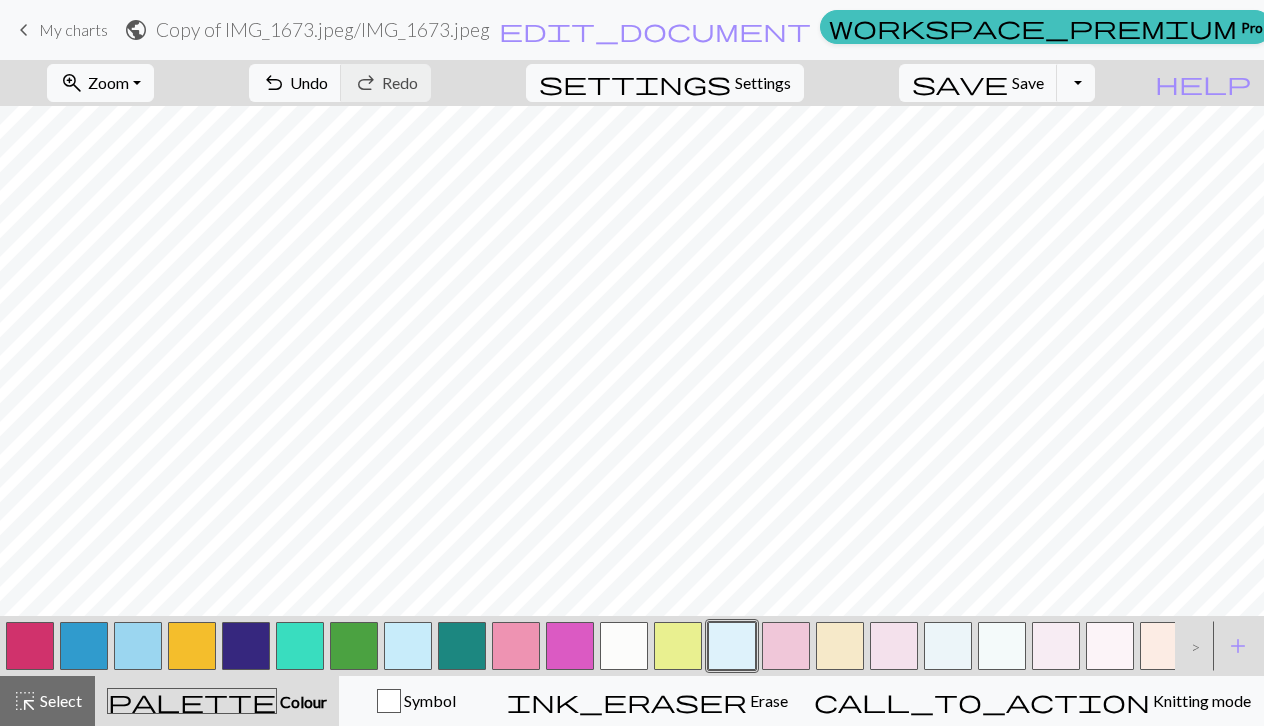 click at bounding box center [894, 646] 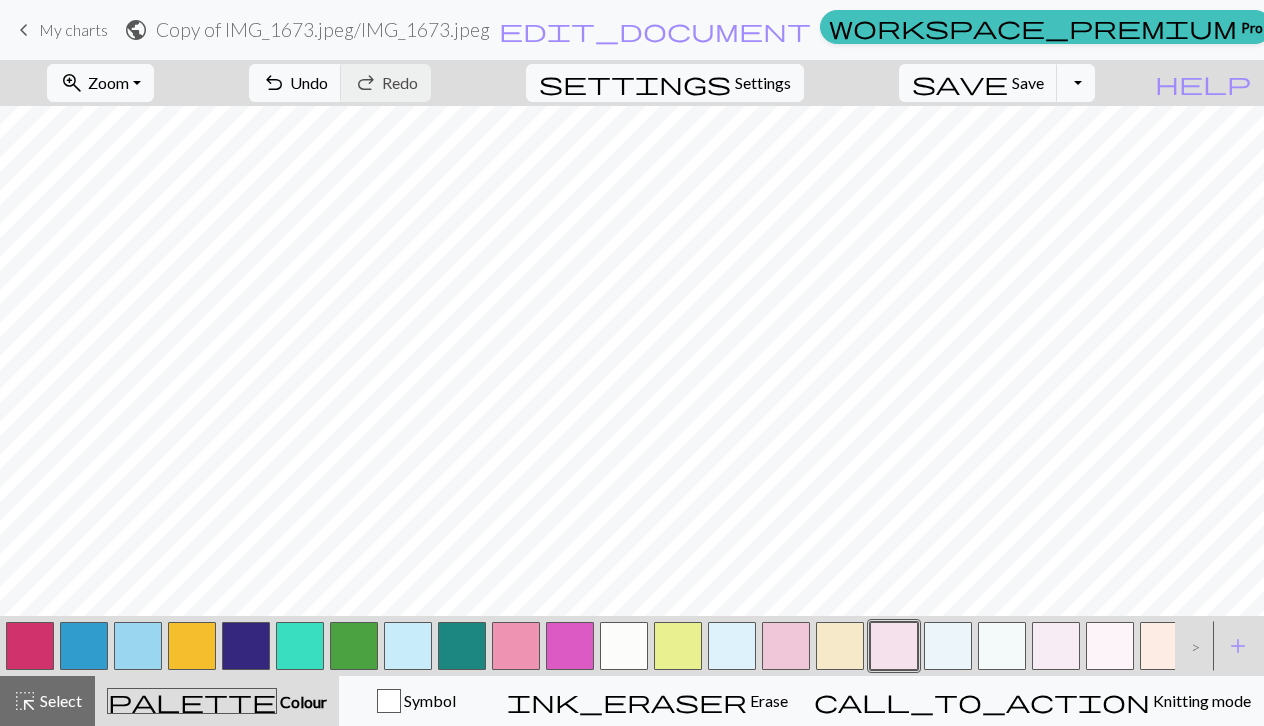 drag, startPoint x: 1203, startPoint y: 642, endPoint x: 1184, endPoint y: 650, distance: 20.615528 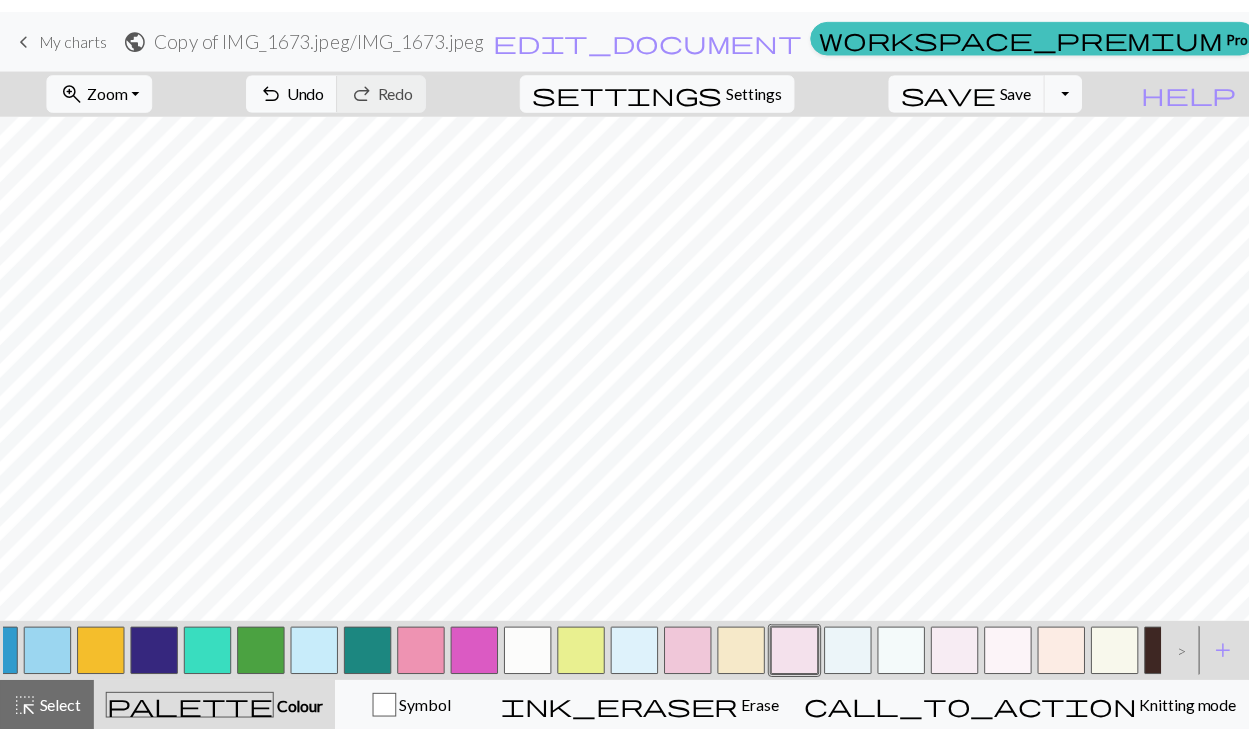 scroll, scrollTop: 0, scrollLeft: 92, axis: horizontal 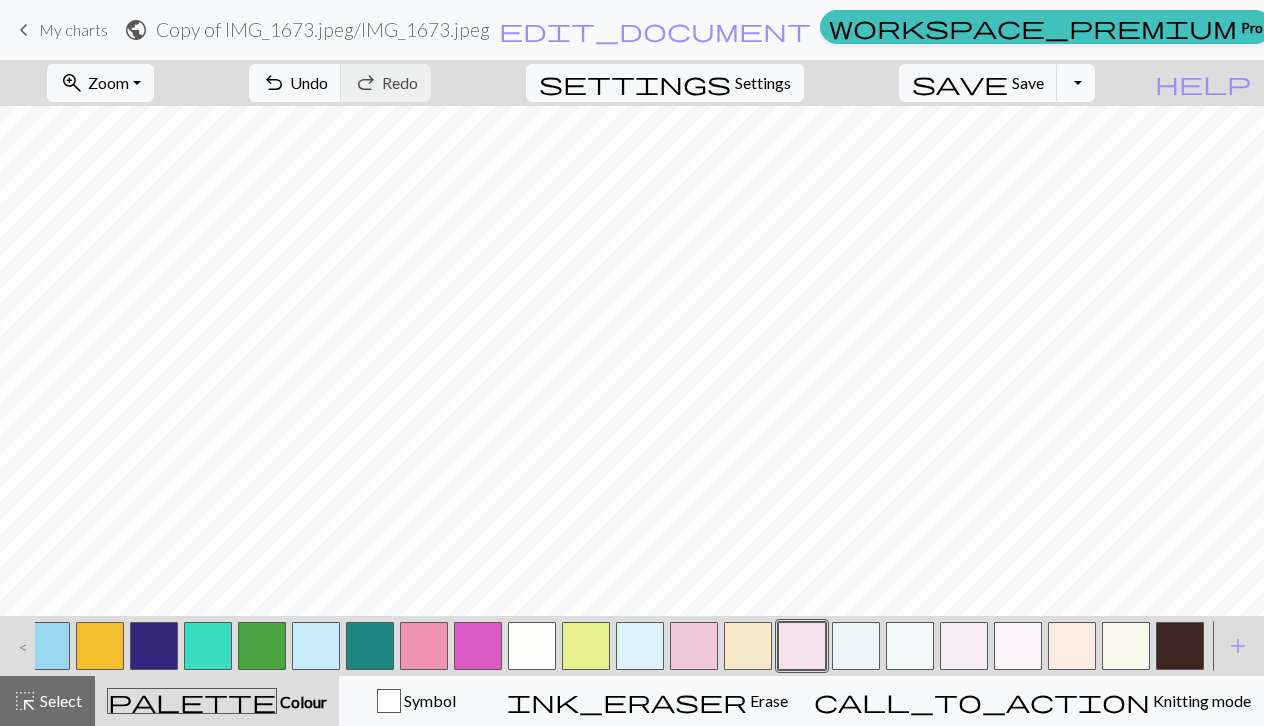 click at bounding box center (1180, 646) 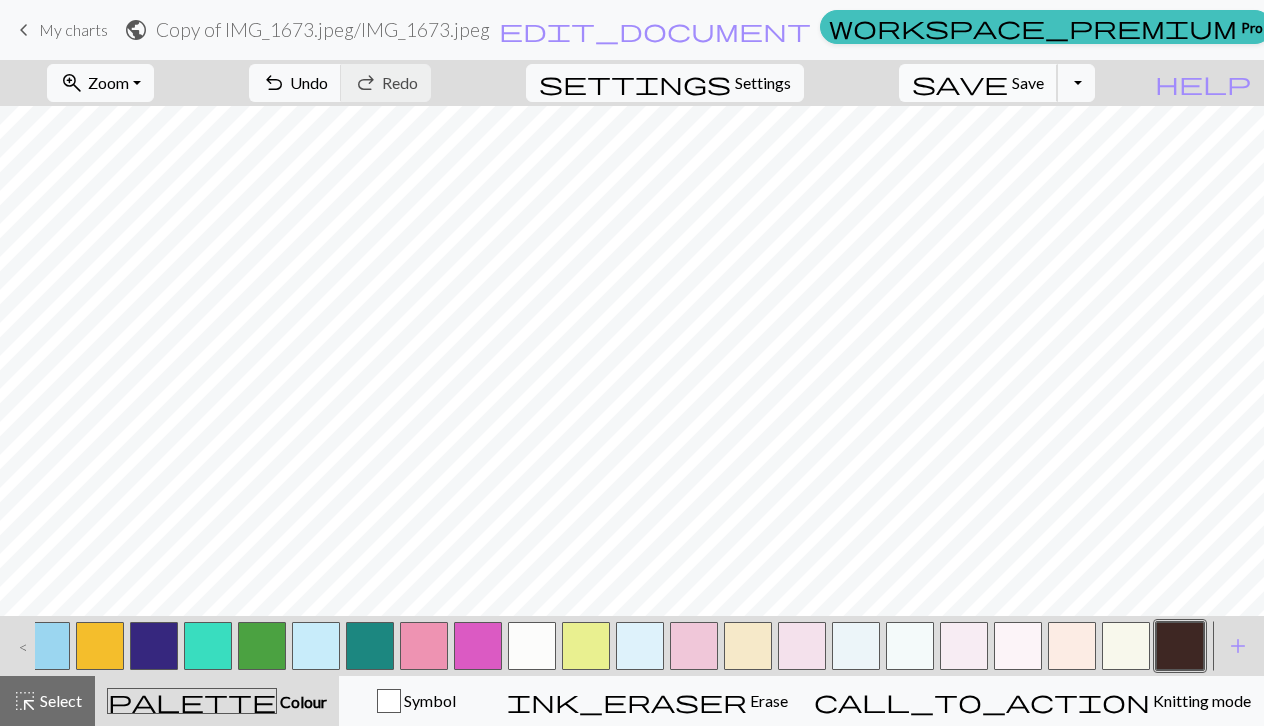 click on "Save" at bounding box center [1028, 82] 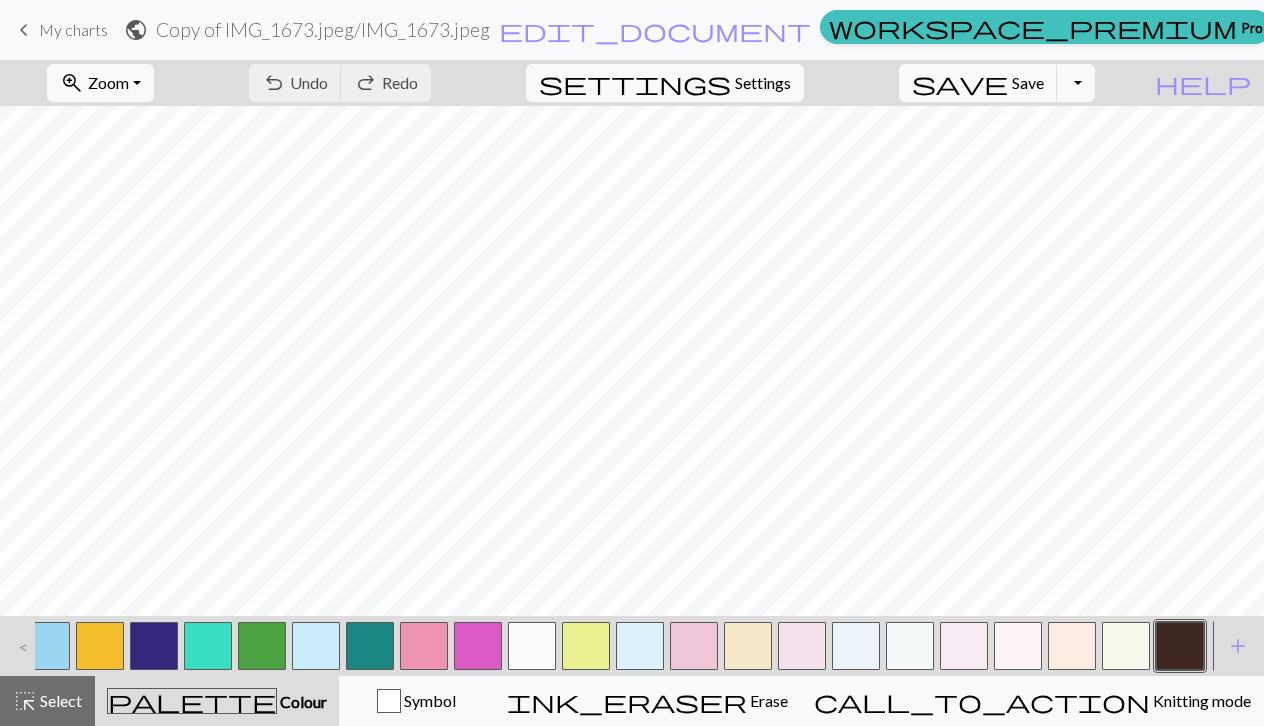 click on "Hi  [FIRST] [LAST]" at bounding box center (1571, 30) 